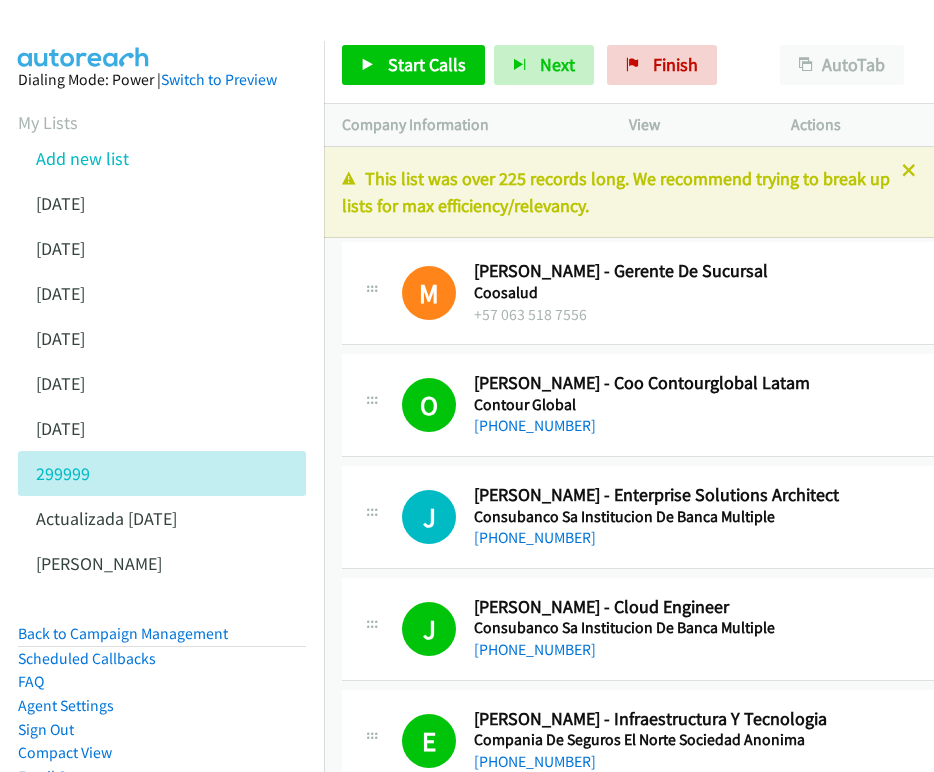 scroll, scrollTop: 0, scrollLeft: 0, axis: both 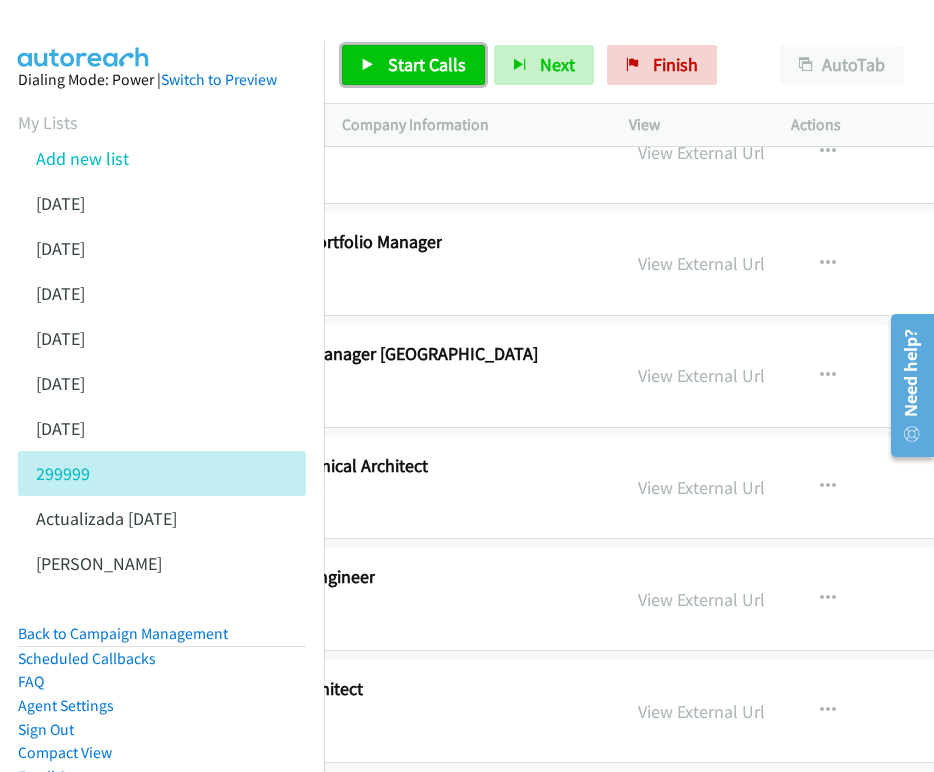click on "Start Calls" at bounding box center [427, 64] 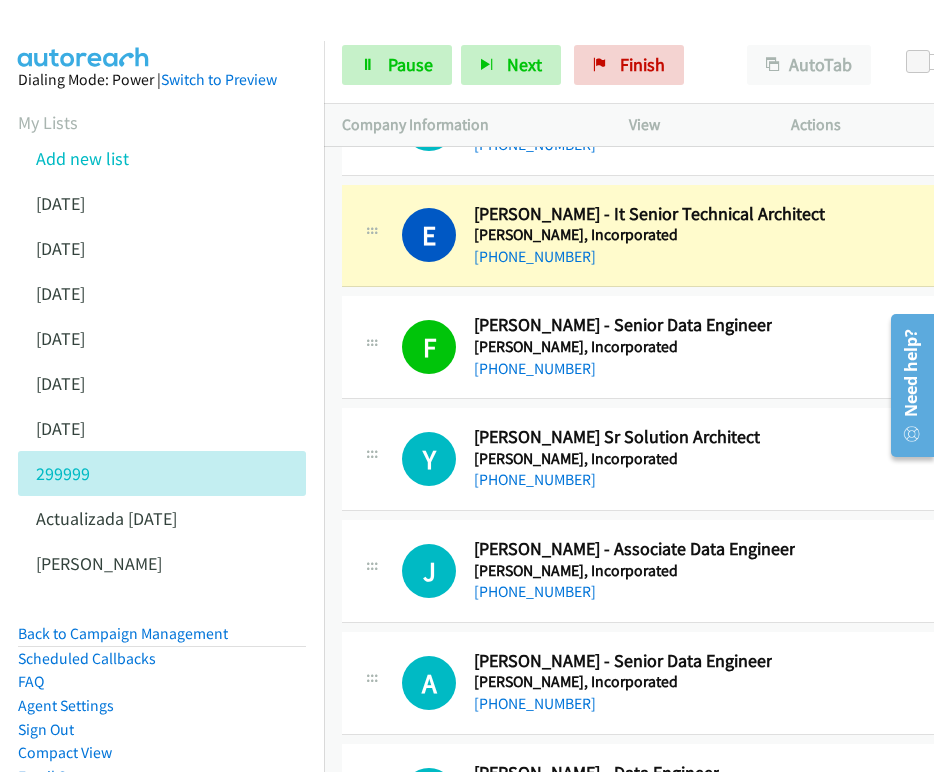 scroll, scrollTop: 55420, scrollLeft: 0, axis: vertical 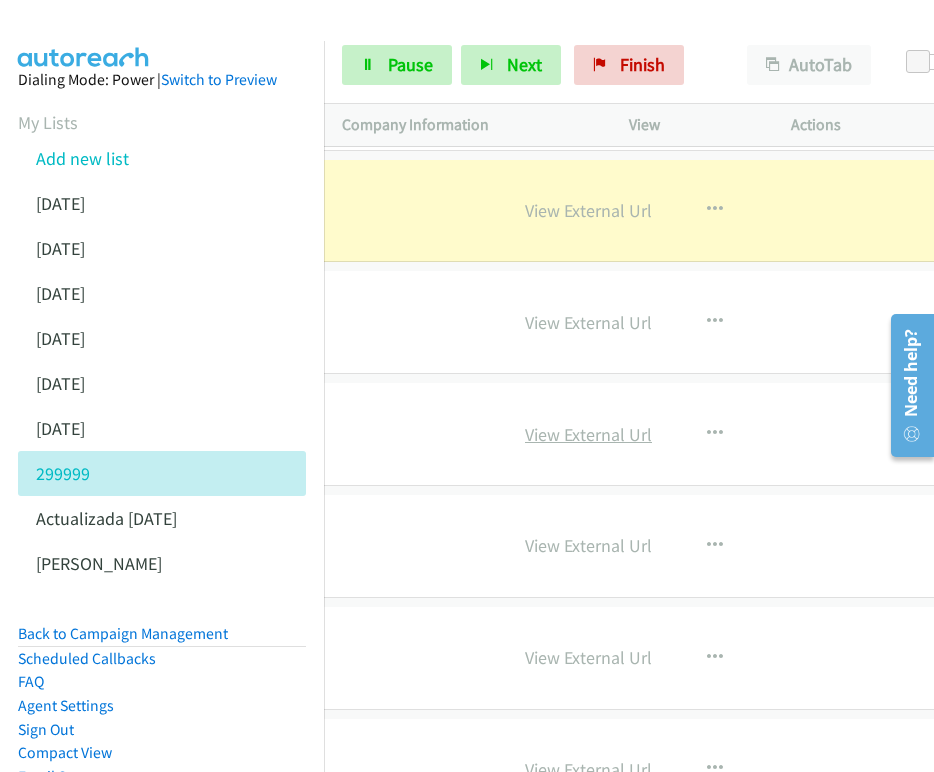 click on "View External Url" at bounding box center (588, 434) 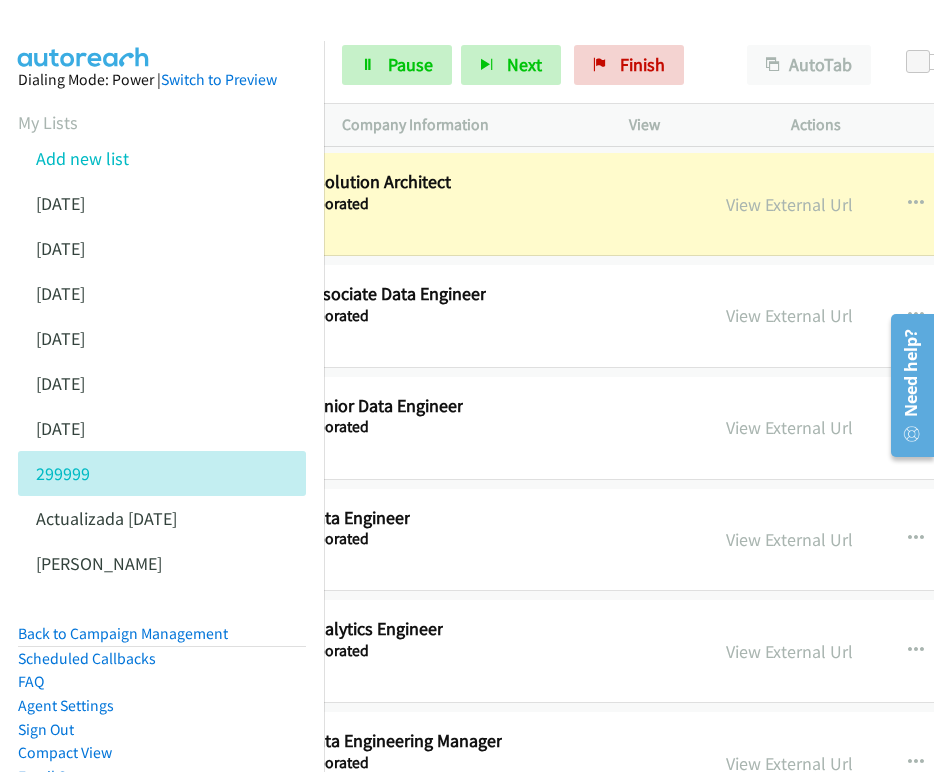 scroll, scrollTop: 55660, scrollLeft: 340, axis: both 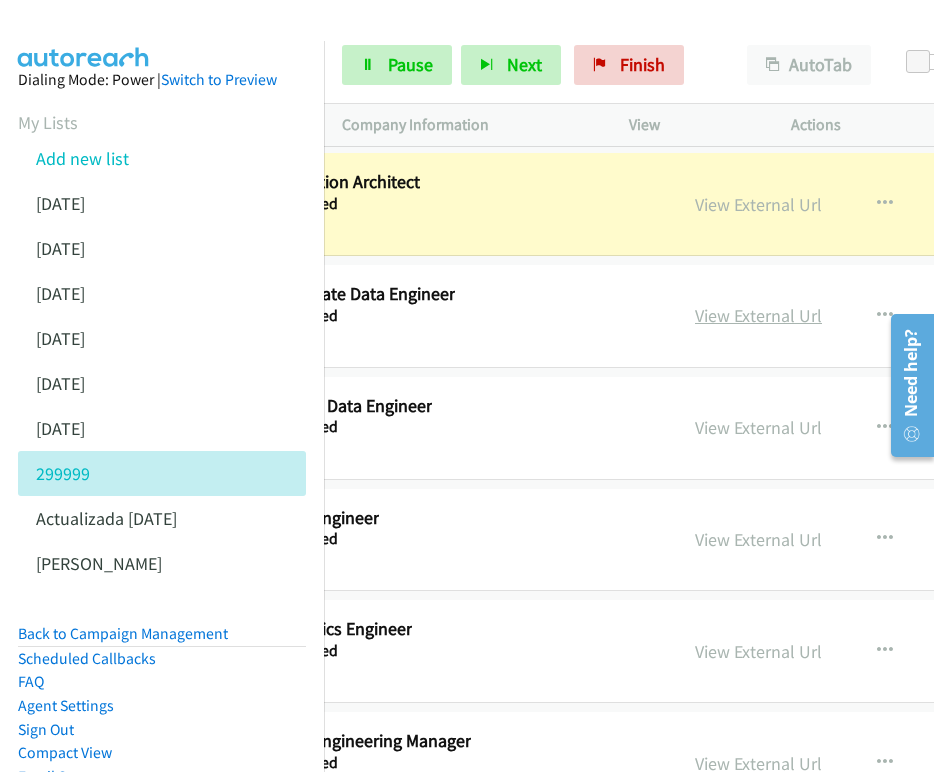 click on "View External Url" at bounding box center (758, 315) 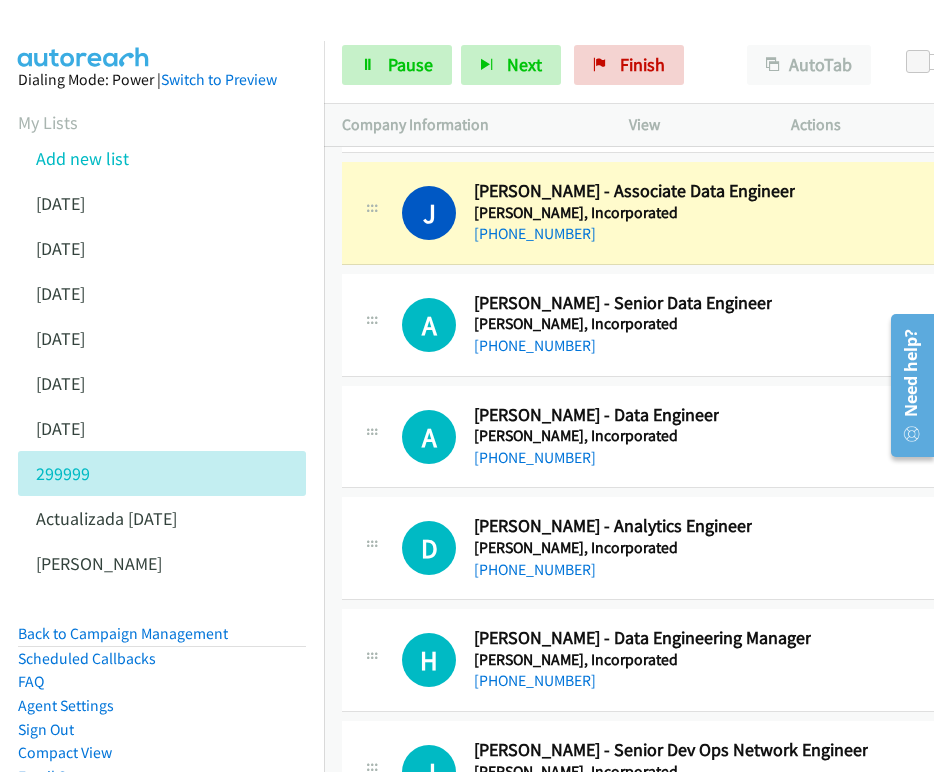 scroll, scrollTop: 55768, scrollLeft: 0, axis: vertical 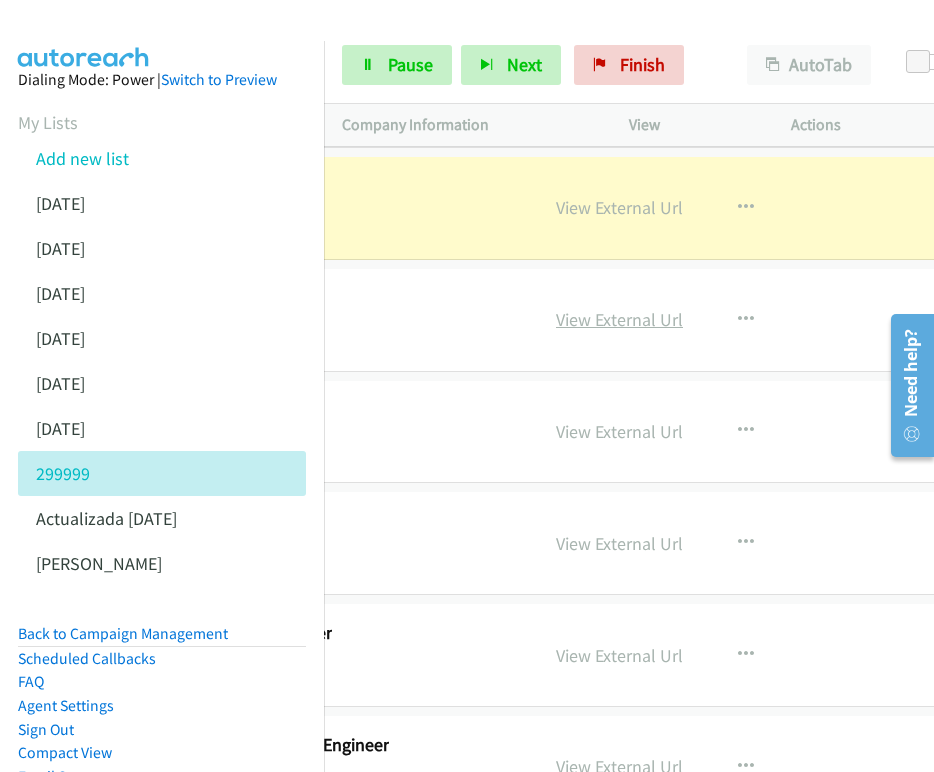 click on "View External Url" at bounding box center (619, 319) 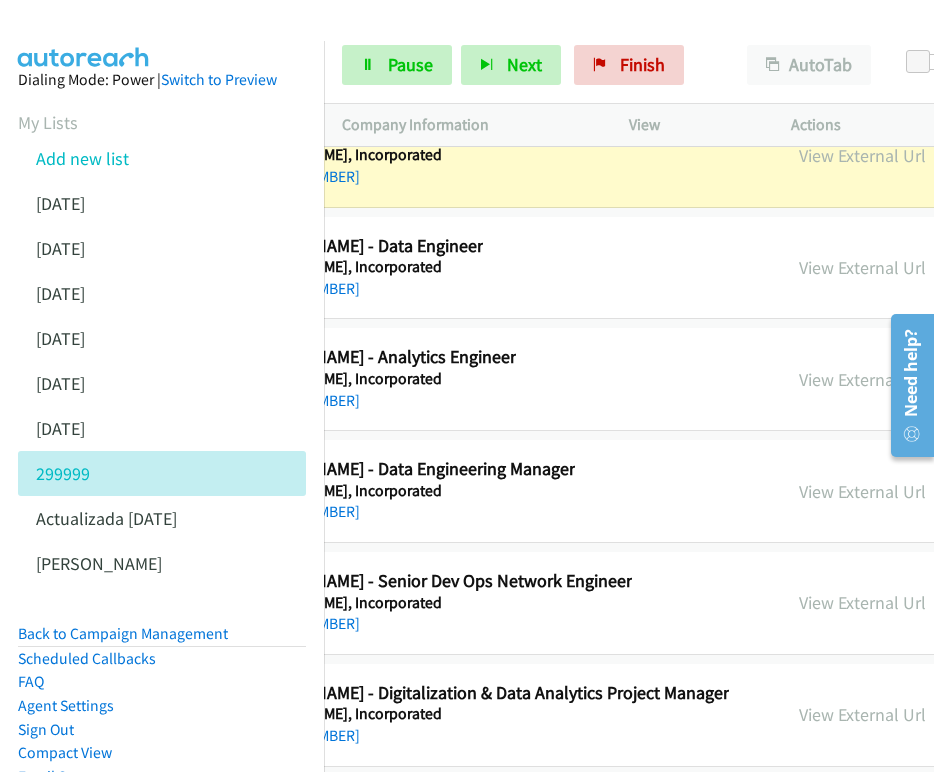 scroll, scrollTop: 55932, scrollLeft: 236, axis: both 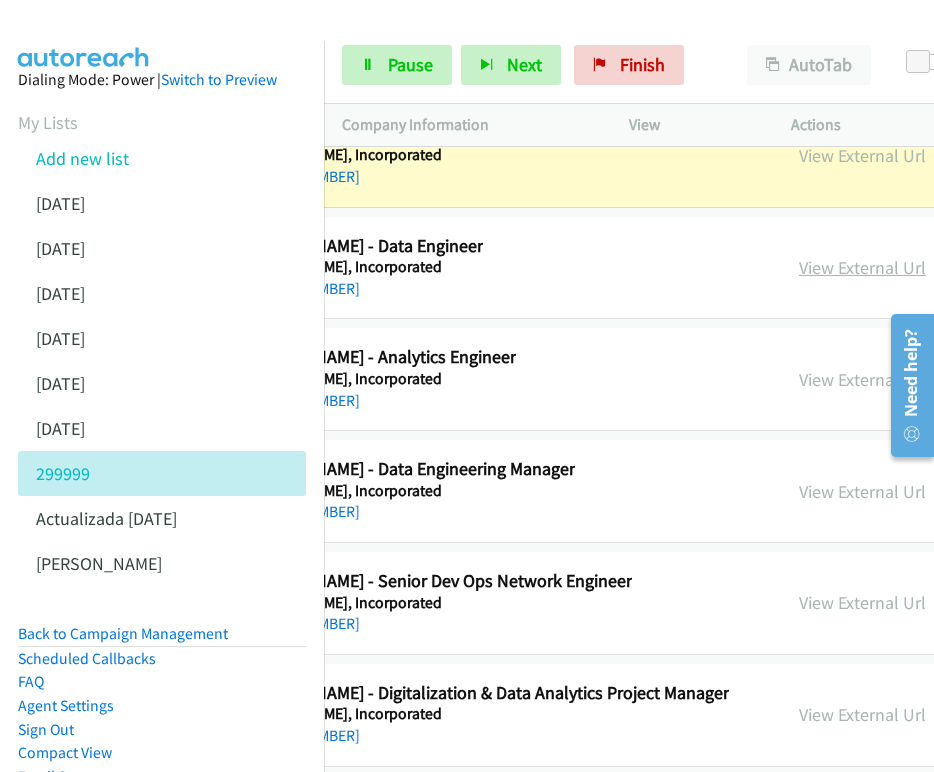 click on "View External Url" at bounding box center (862, 267) 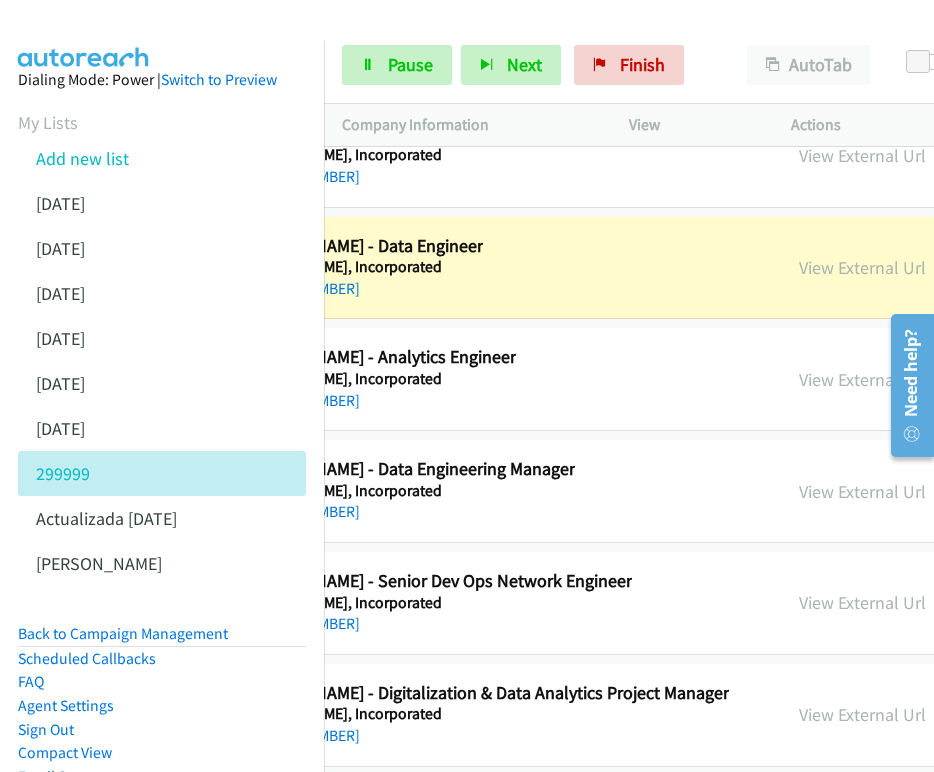 scroll, scrollTop: 55932, scrollLeft: 0, axis: vertical 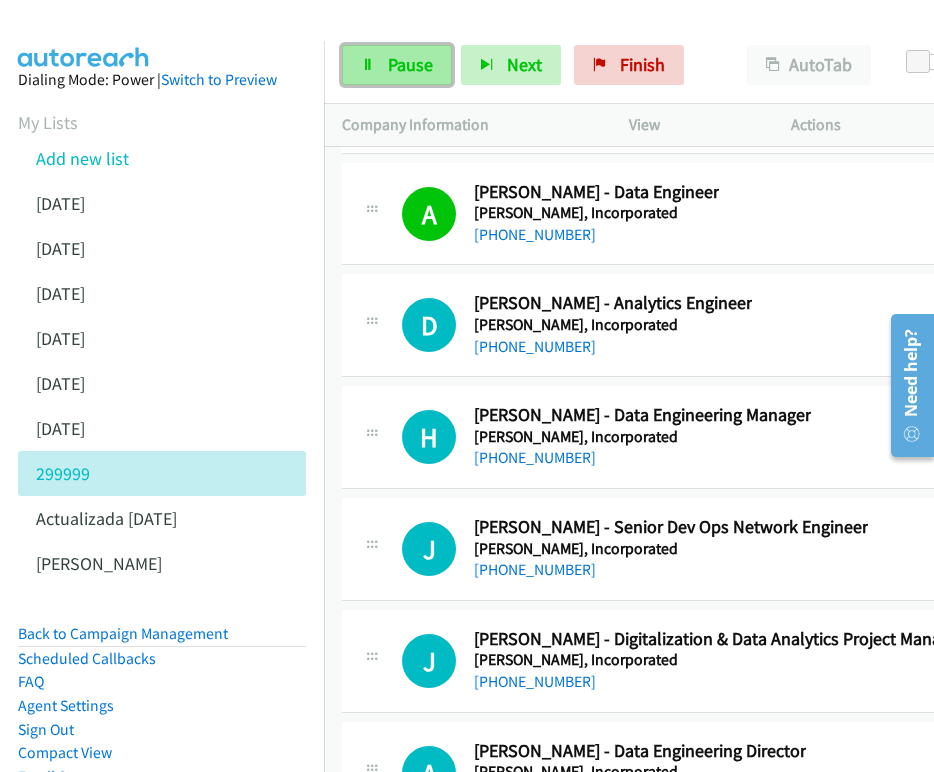 click on "Pause" at bounding box center [410, 64] 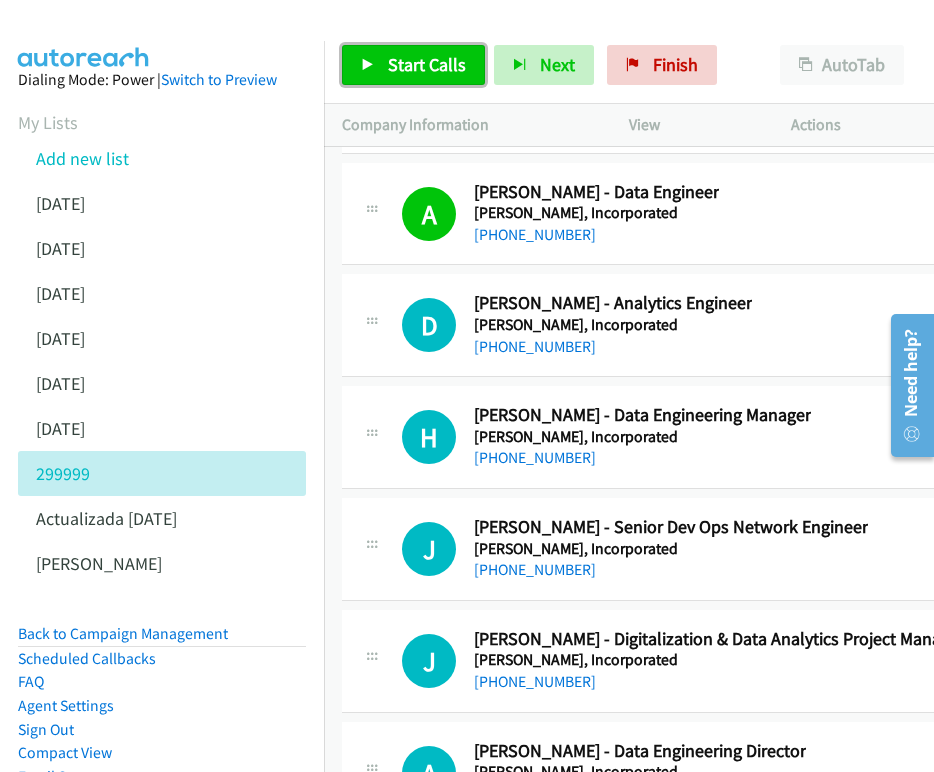 click on "Start Calls" at bounding box center [427, 64] 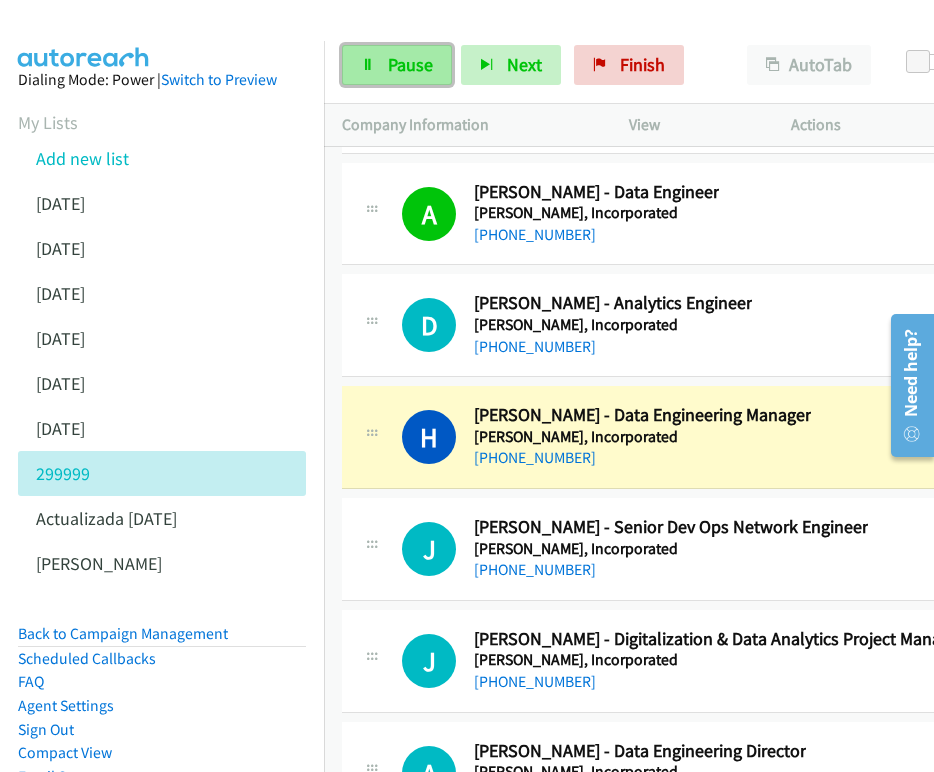 click on "Pause" at bounding box center [410, 64] 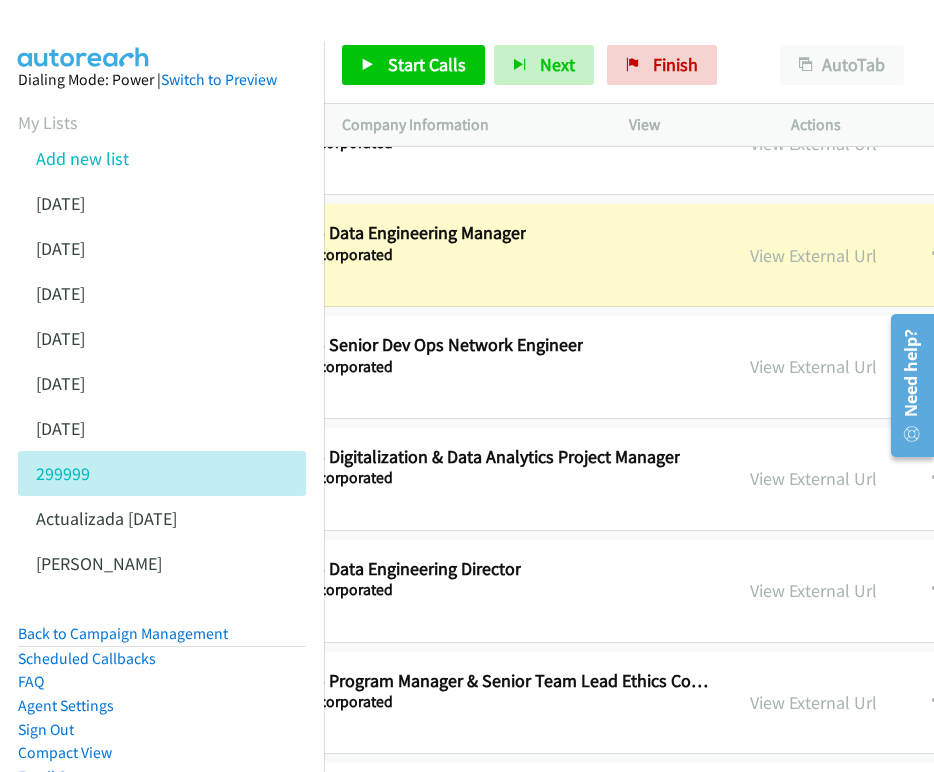 scroll, scrollTop: 56168, scrollLeft: 550, axis: both 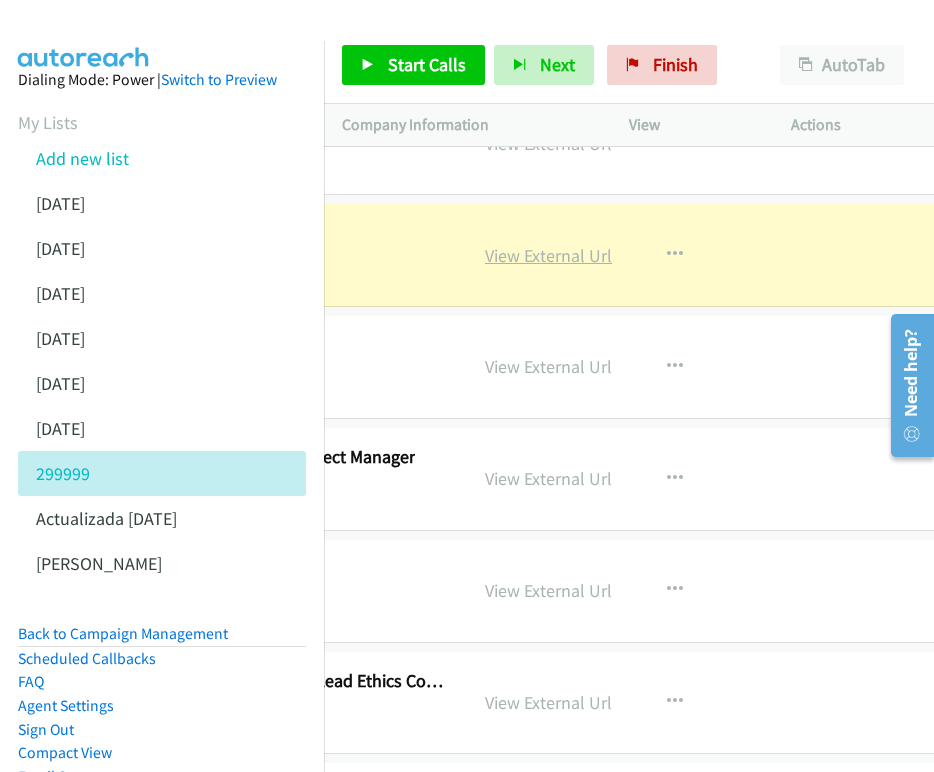 click on "View External Url" at bounding box center (548, 255) 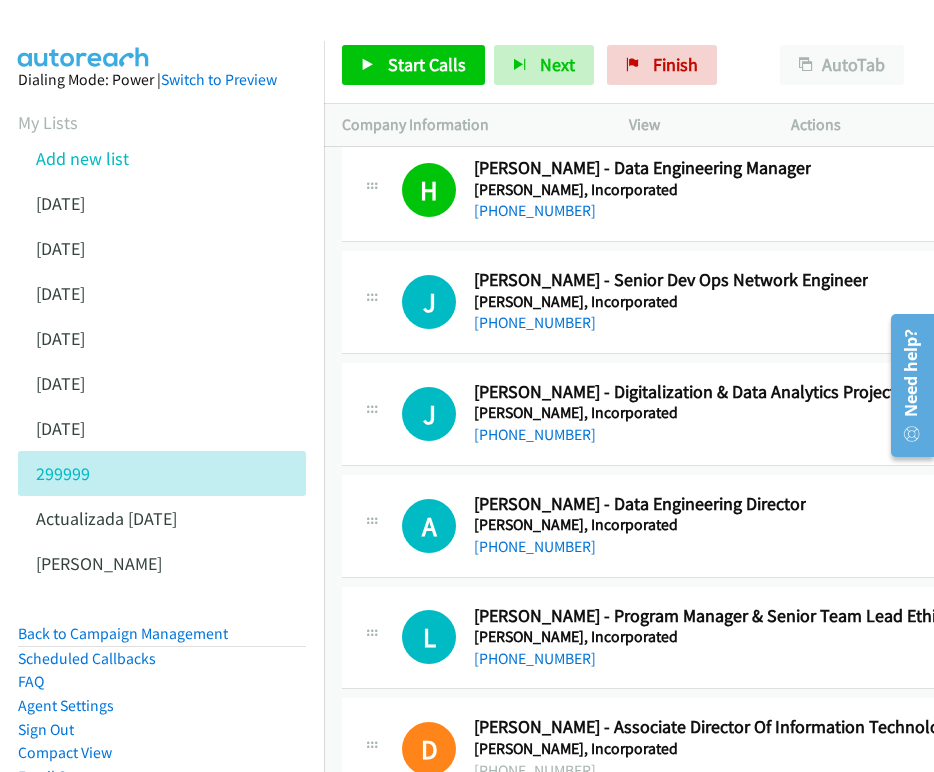 scroll, scrollTop: 56259, scrollLeft: 0, axis: vertical 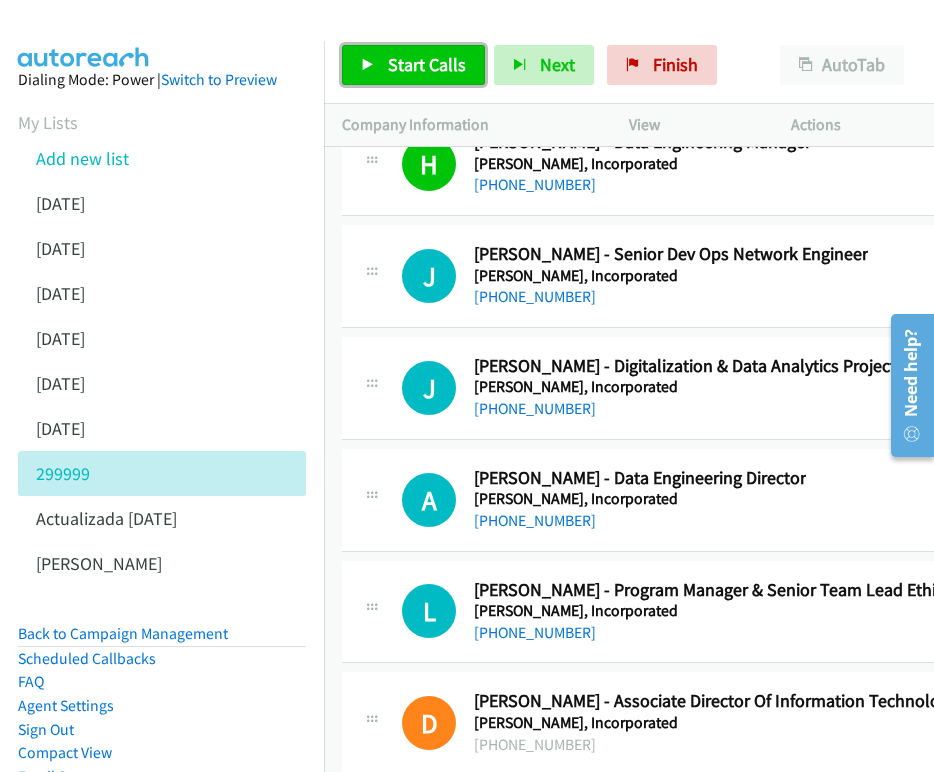 click on "Start Calls" at bounding box center (427, 64) 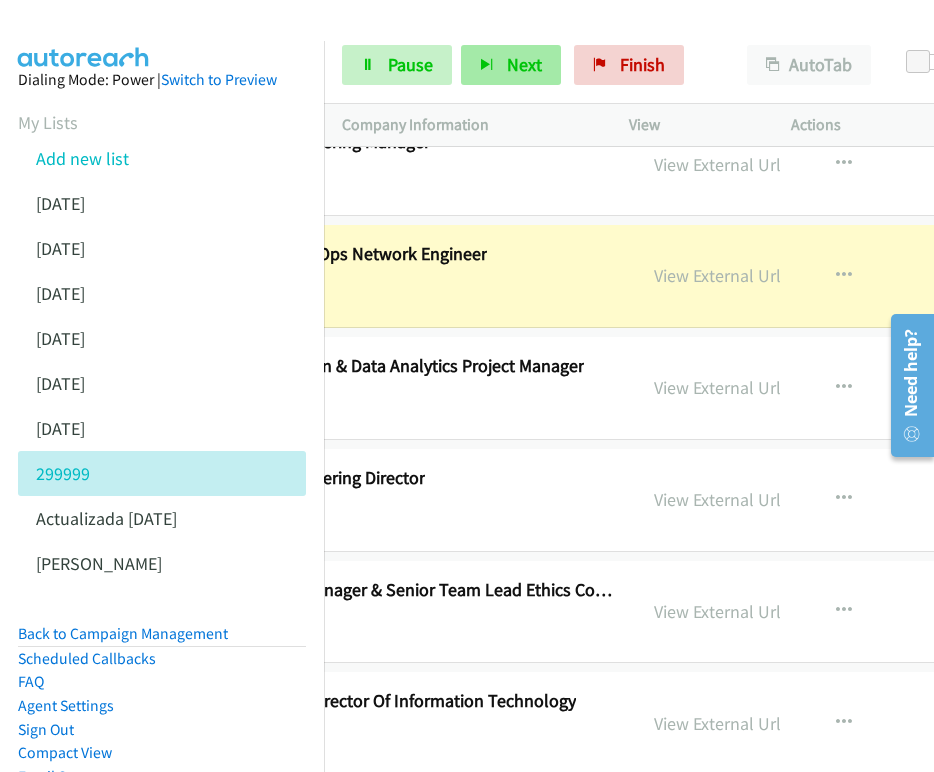 scroll, scrollTop: 56259, scrollLeft: 394, axis: both 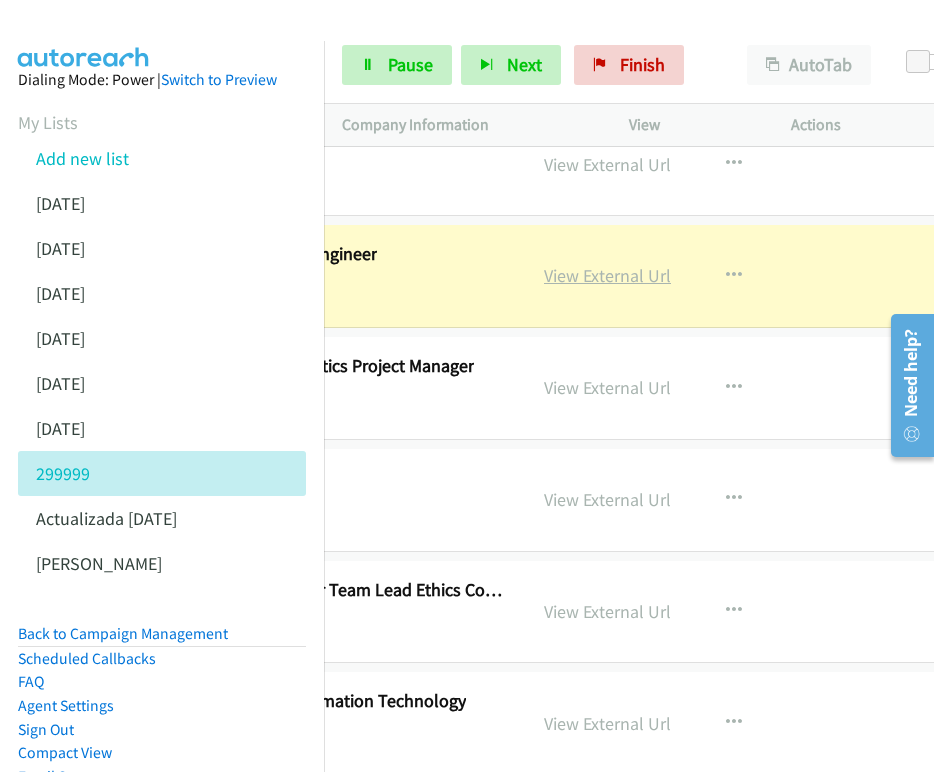 click on "View External Url" at bounding box center [607, 275] 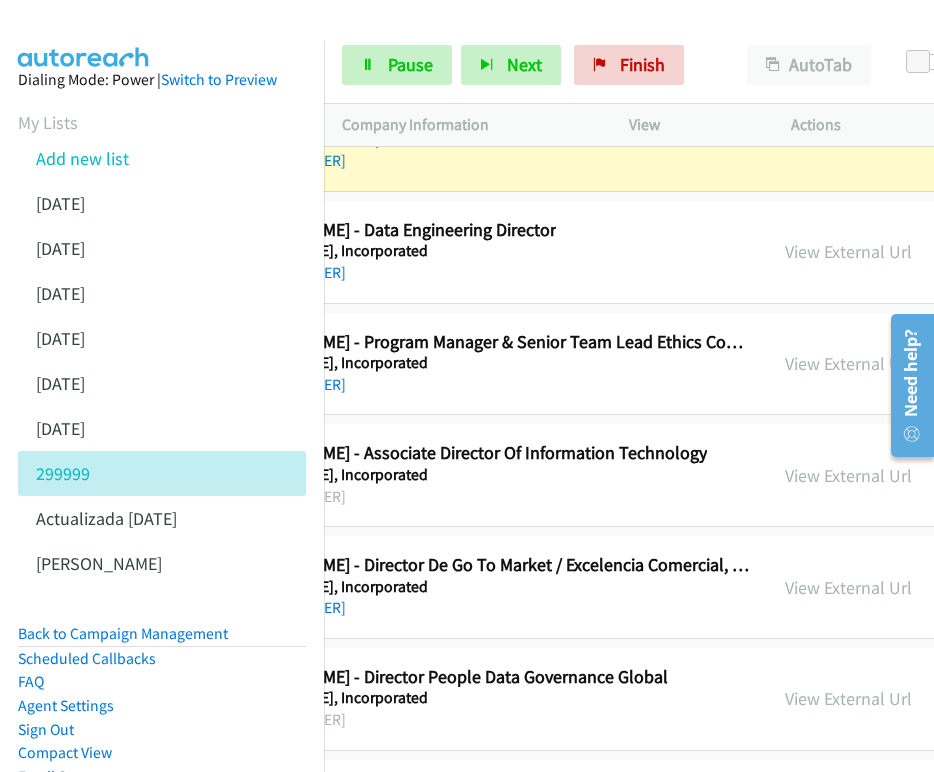 scroll, scrollTop: 56507, scrollLeft: 284, axis: both 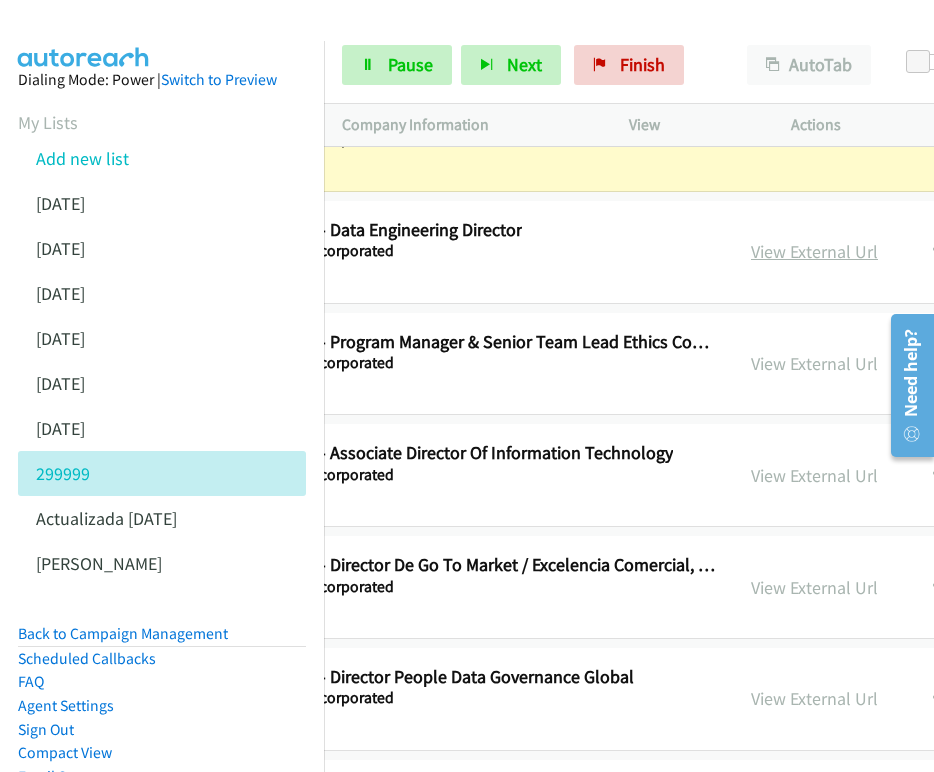 click on "View External Url" at bounding box center [814, 251] 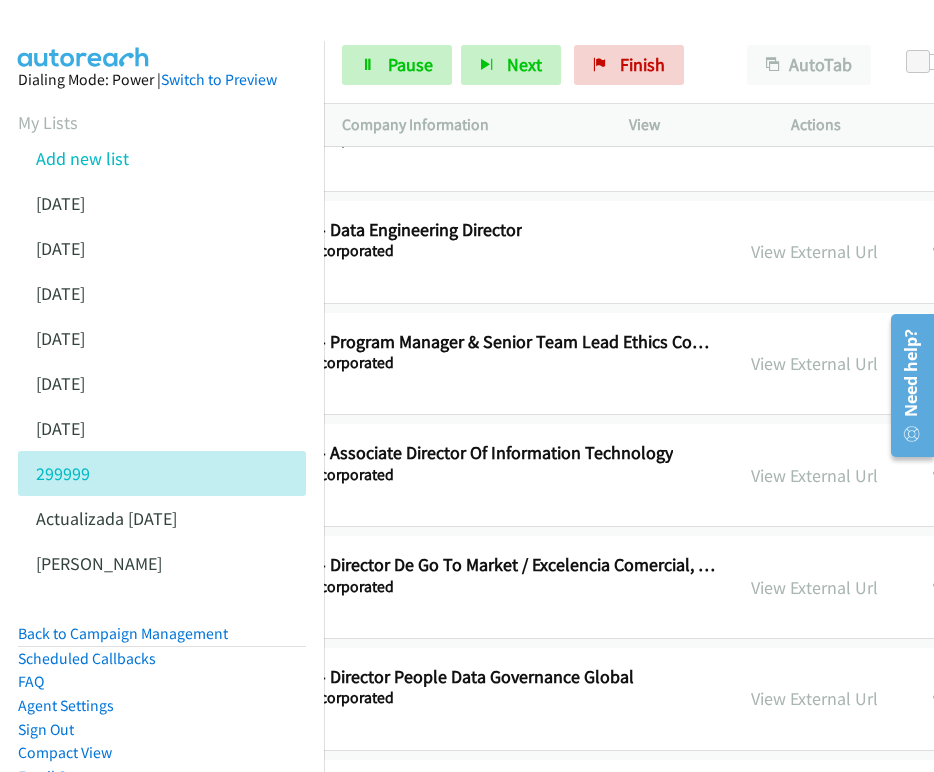 scroll, scrollTop: 56507, scrollLeft: 0, axis: vertical 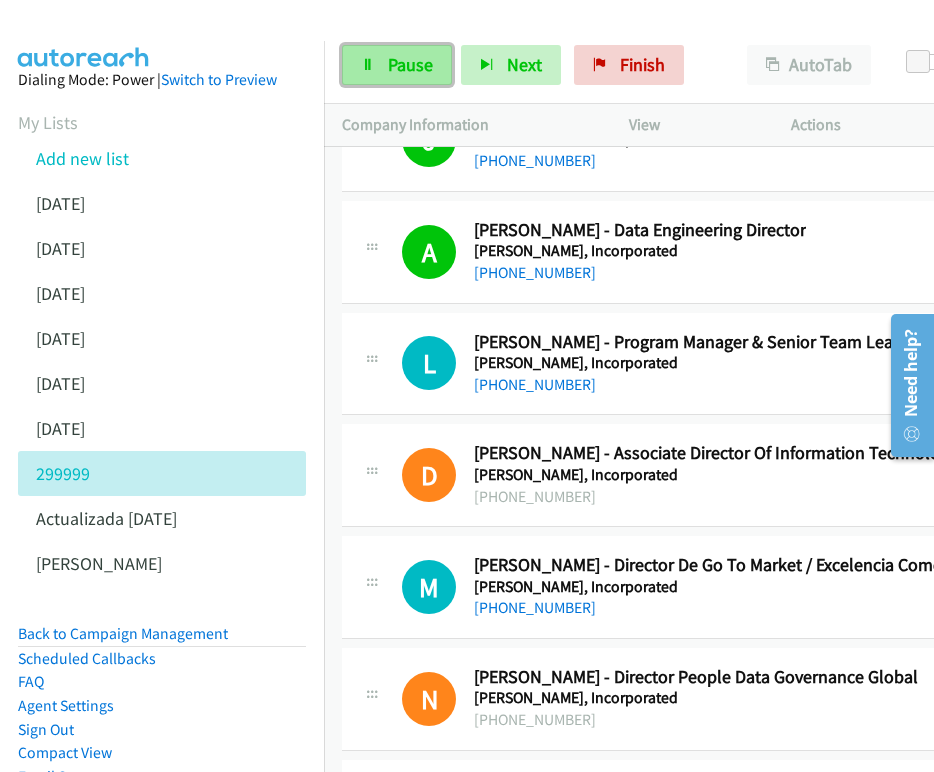 click on "Pause" at bounding box center [410, 64] 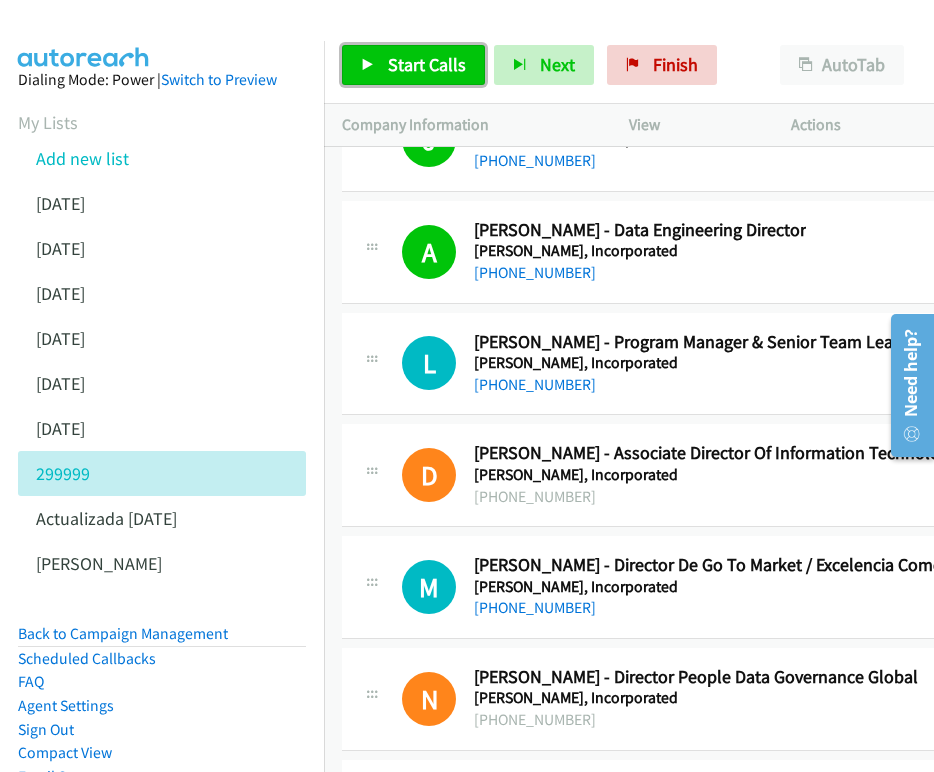 click on "Start Calls" at bounding box center (427, 64) 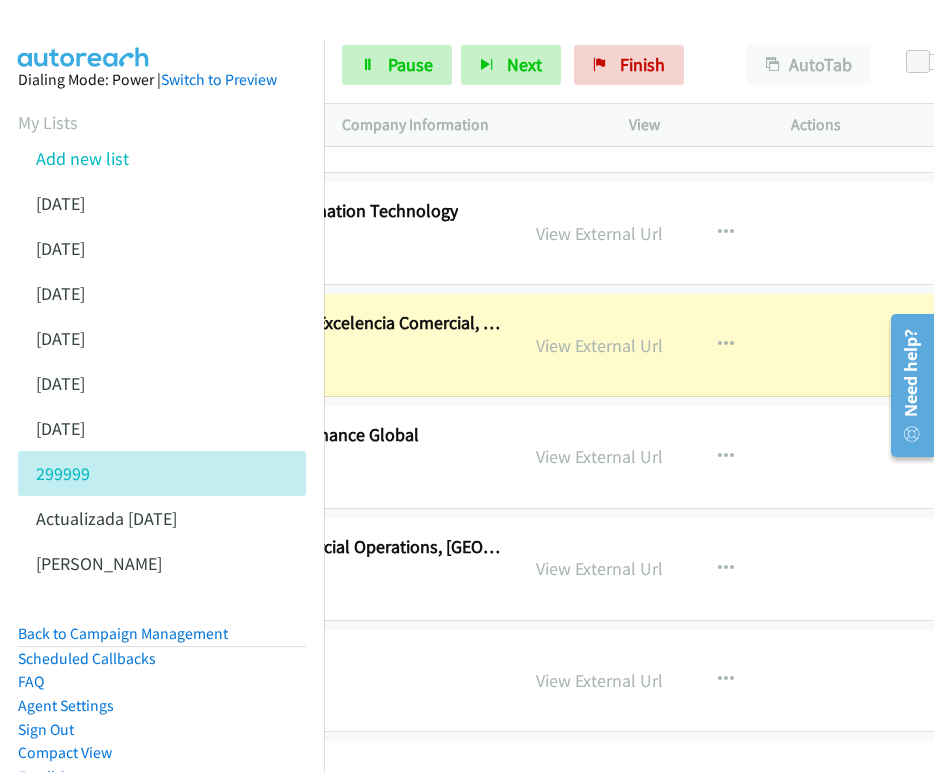 scroll, scrollTop: 56749, scrollLeft: 521, axis: both 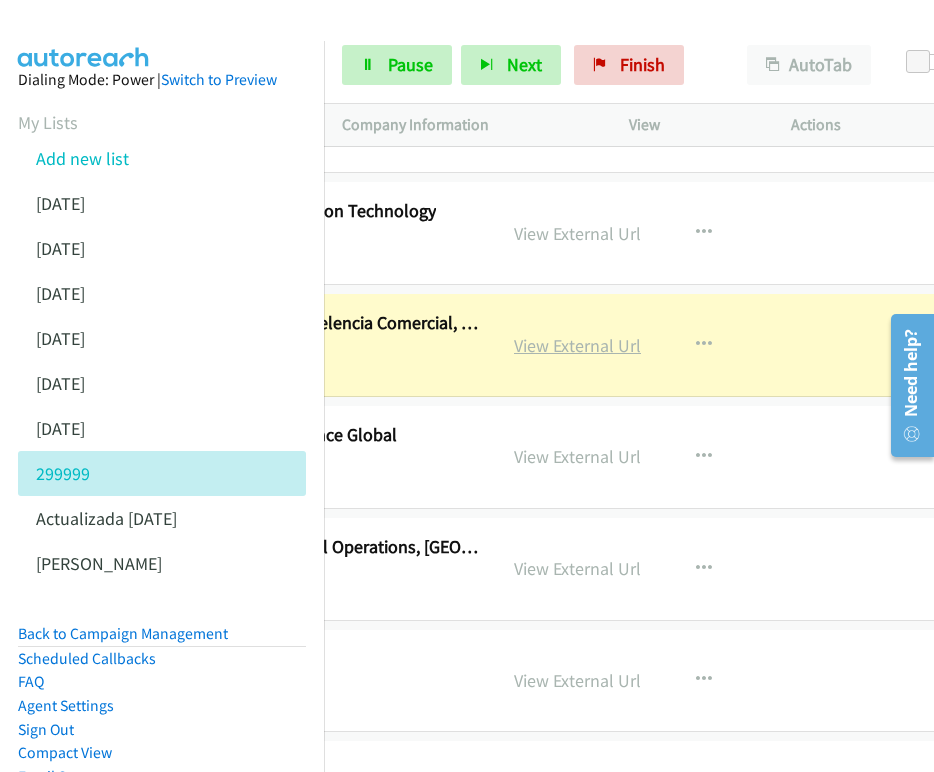 click on "View External Url" at bounding box center (577, 345) 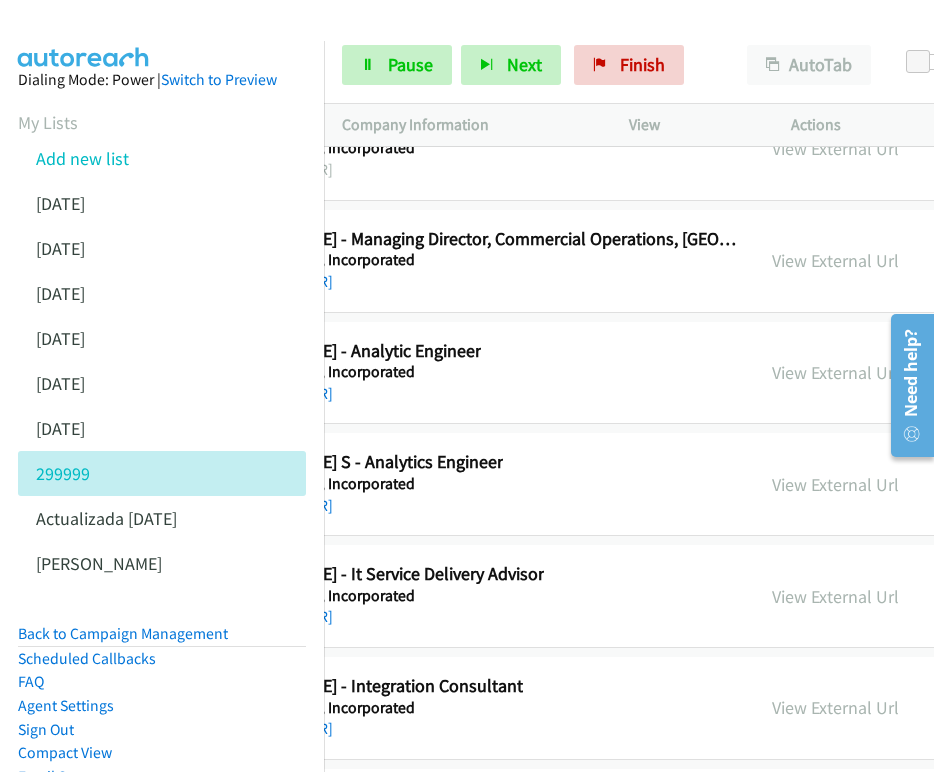 scroll, scrollTop: 57057, scrollLeft: 294, axis: both 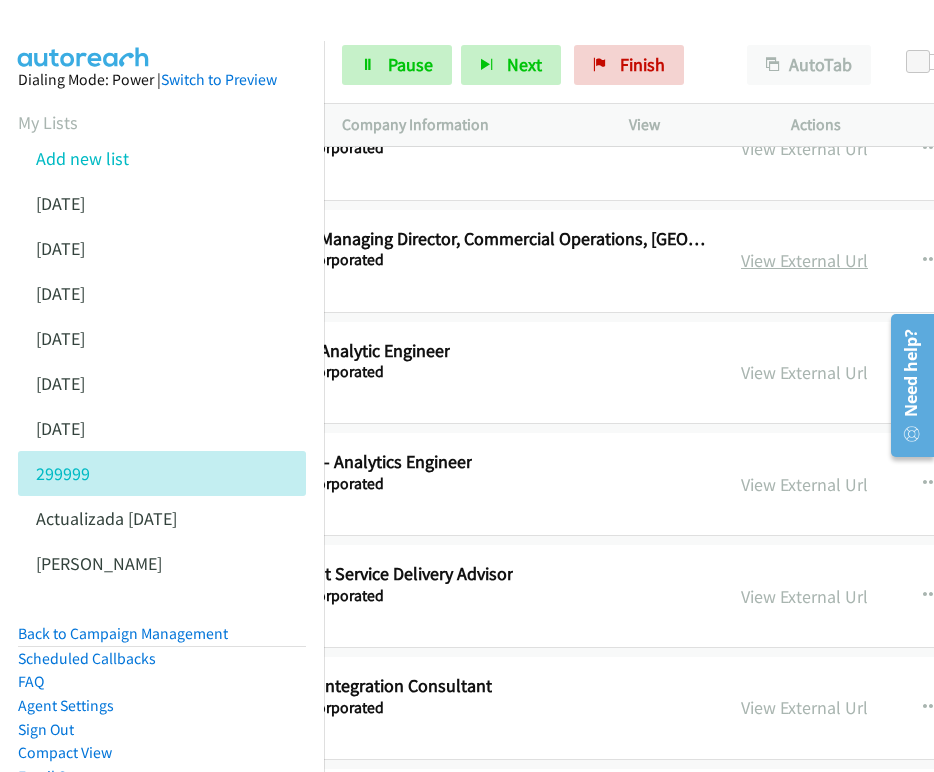 click on "View External Url" at bounding box center (804, 260) 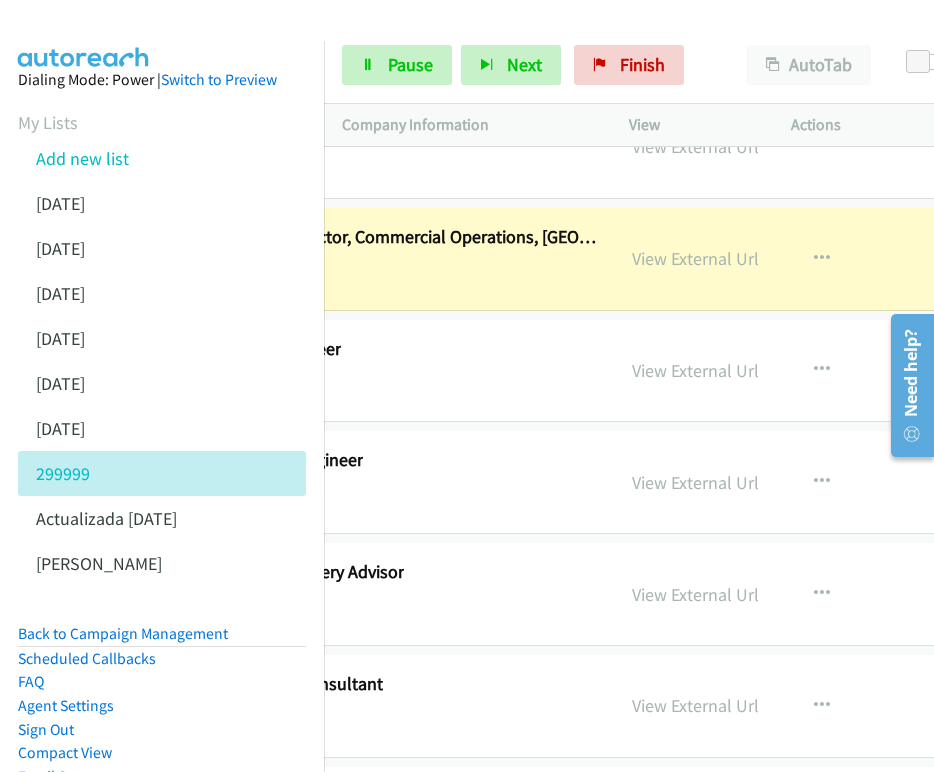 scroll, scrollTop: 57059, scrollLeft: 410, axis: both 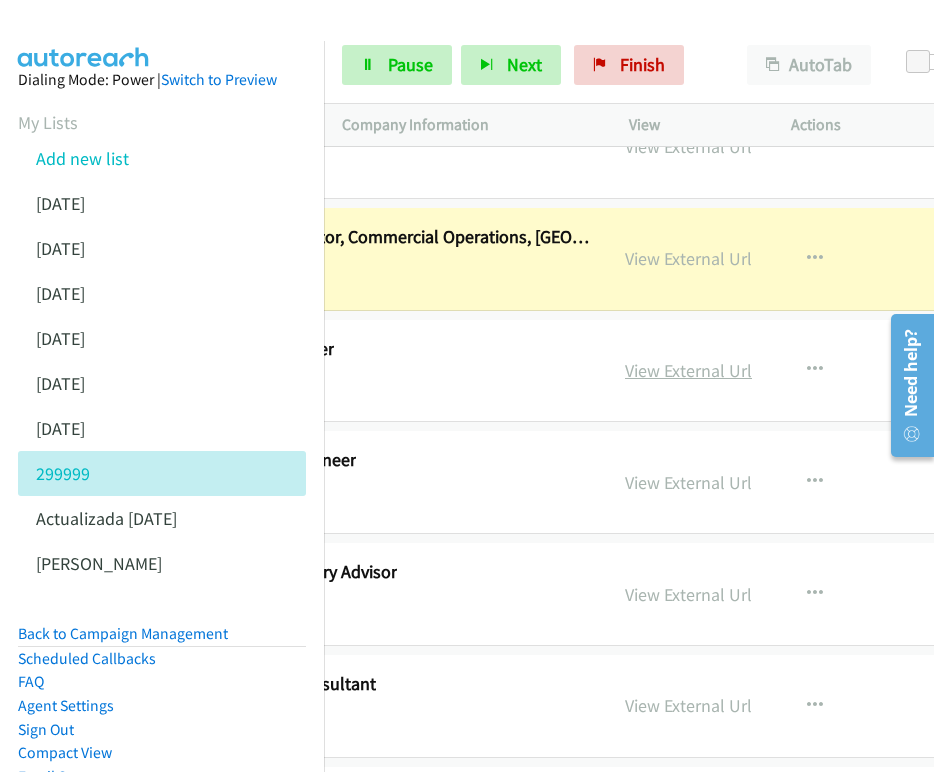 click on "View External Url" at bounding box center [688, 370] 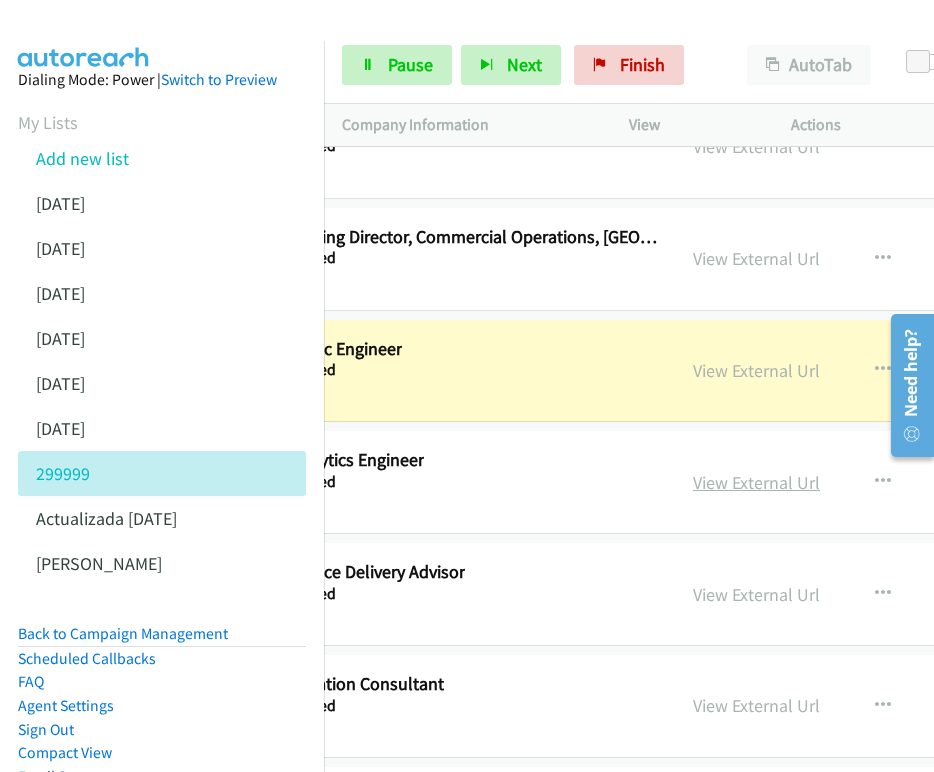 scroll, scrollTop: 57059, scrollLeft: 359, axis: both 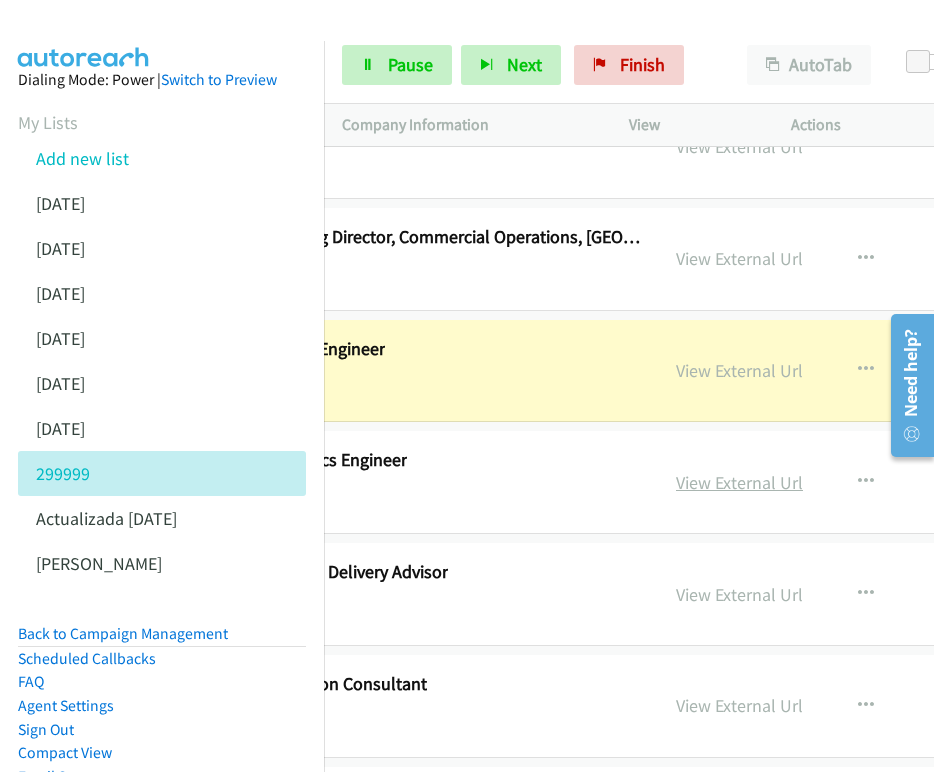 click on "View External Url" at bounding box center (739, 482) 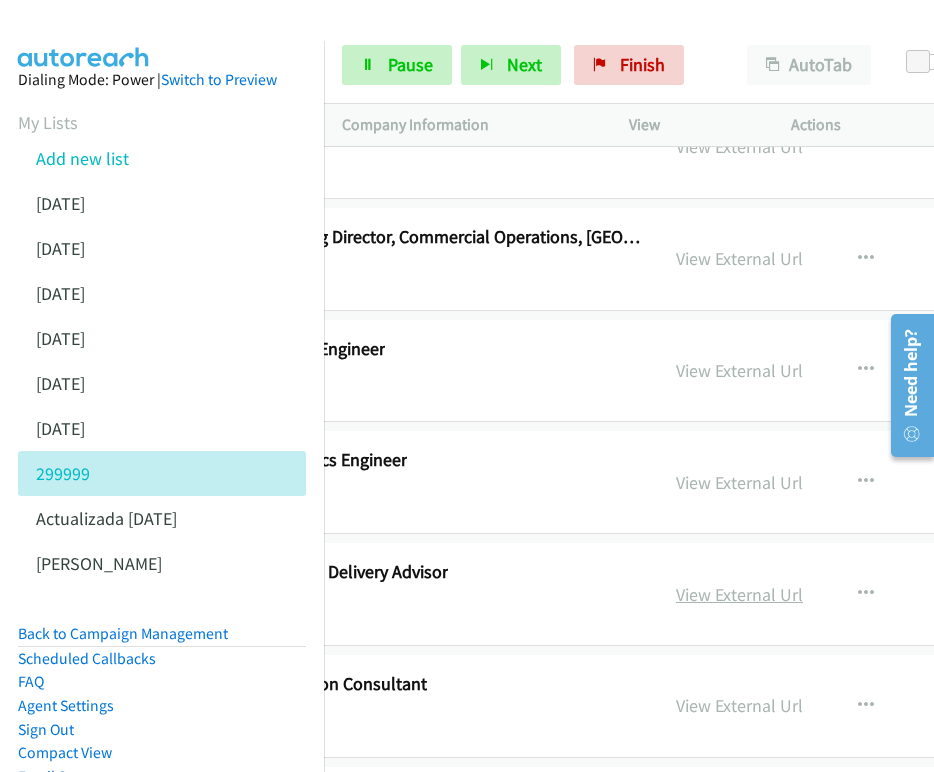 click on "View External Url" at bounding box center [739, 594] 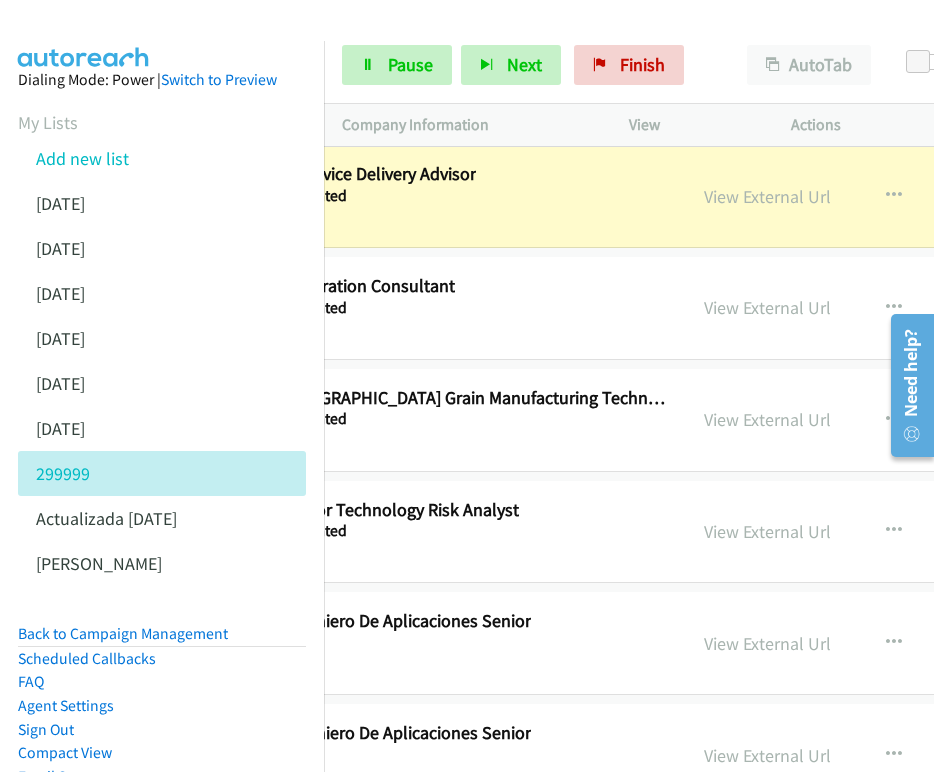 scroll, scrollTop: 57457, scrollLeft: 529, axis: both 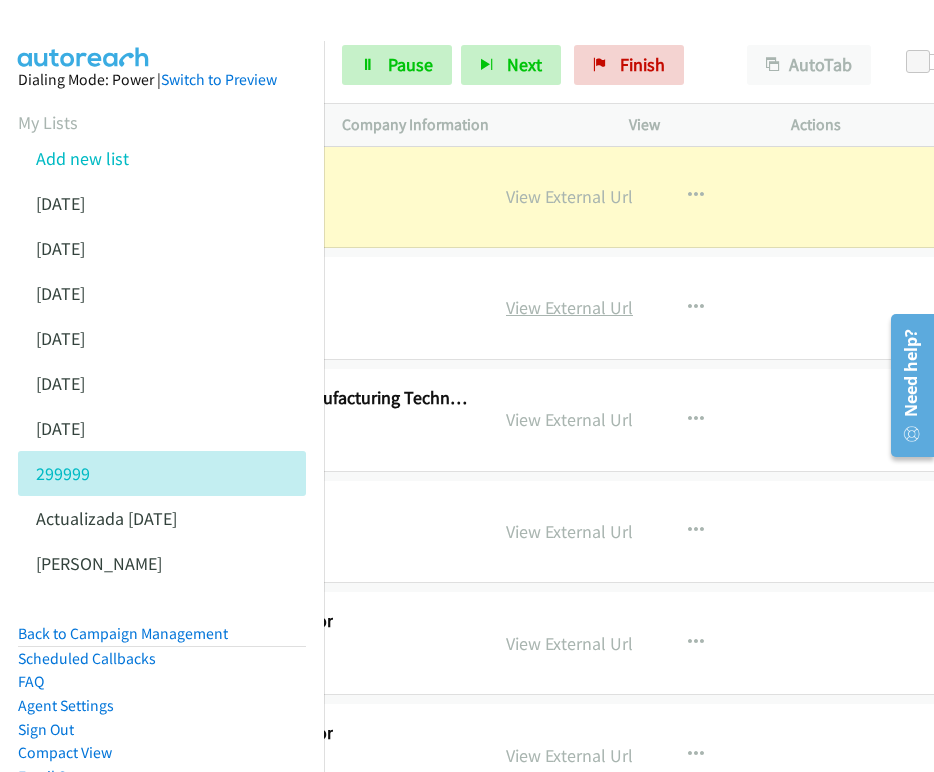 click on "View External Url" at bounding box center [569, 307] 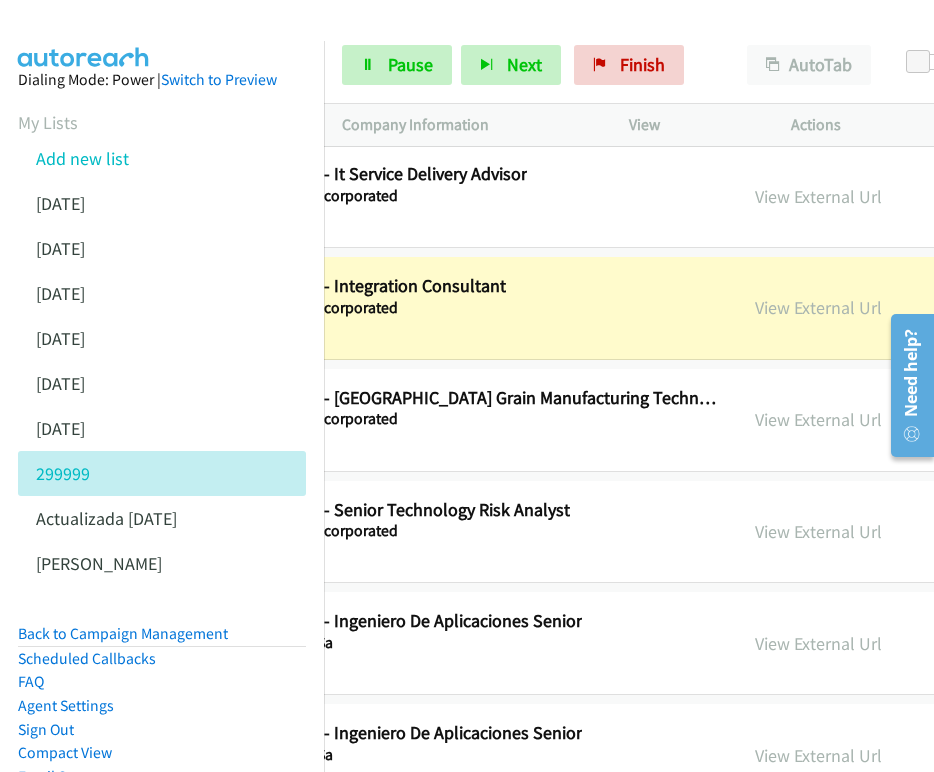 scroll, scrollTop: 57457, scrollLeft: 366, axis: both 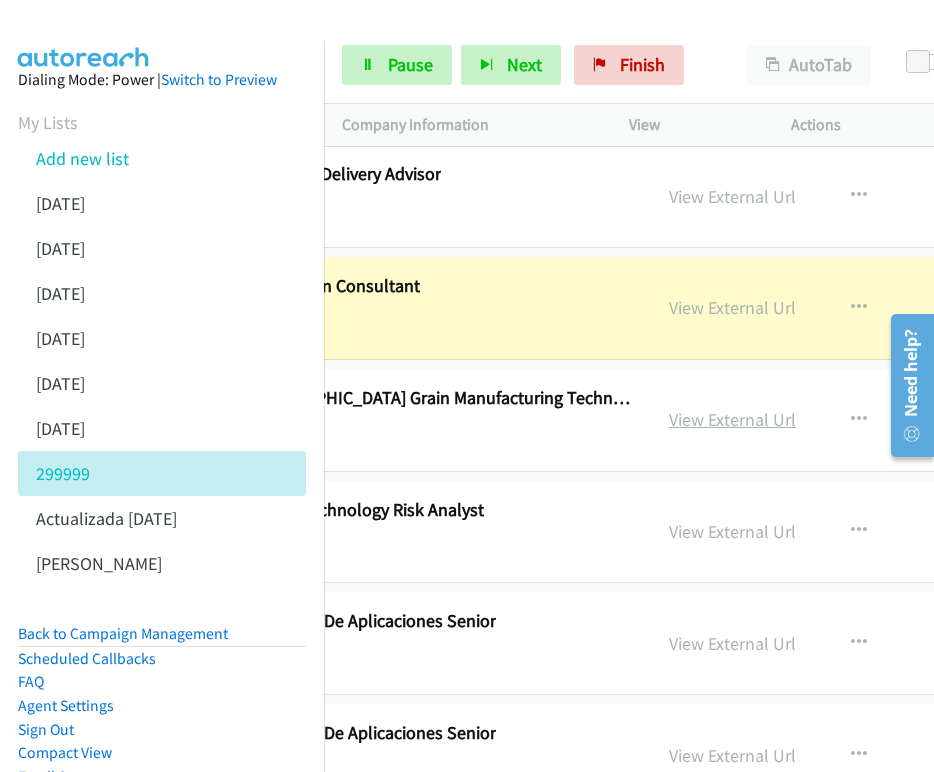 click on "View External Url" at bounding box center [732, 419] 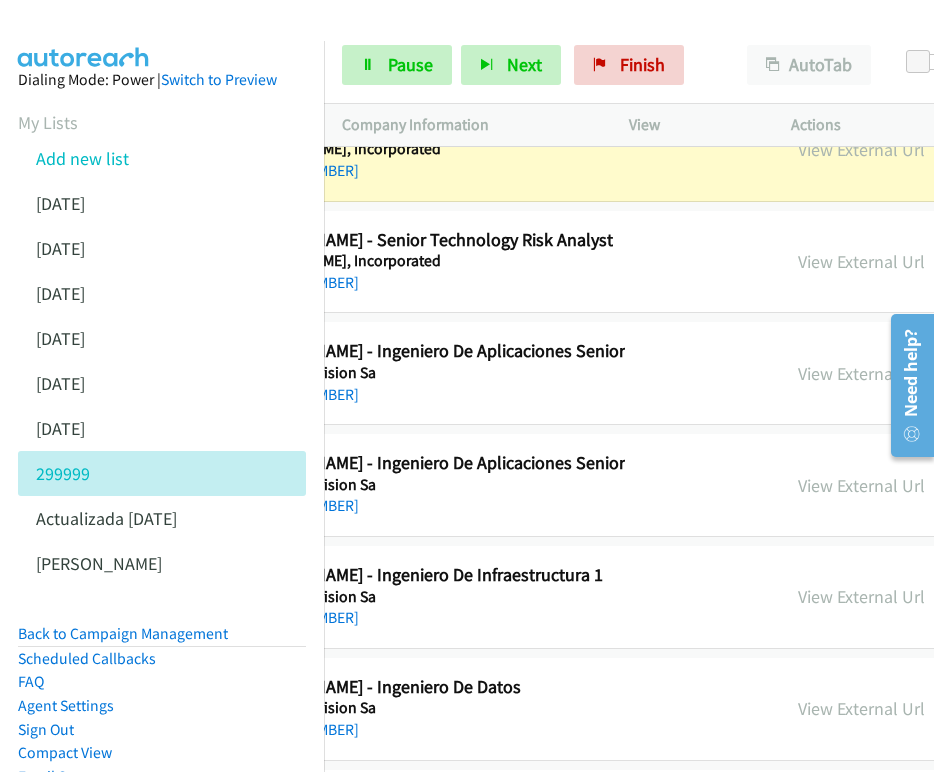 scroll, scrollTop: 57727, scrollLeft: 425, axis: both 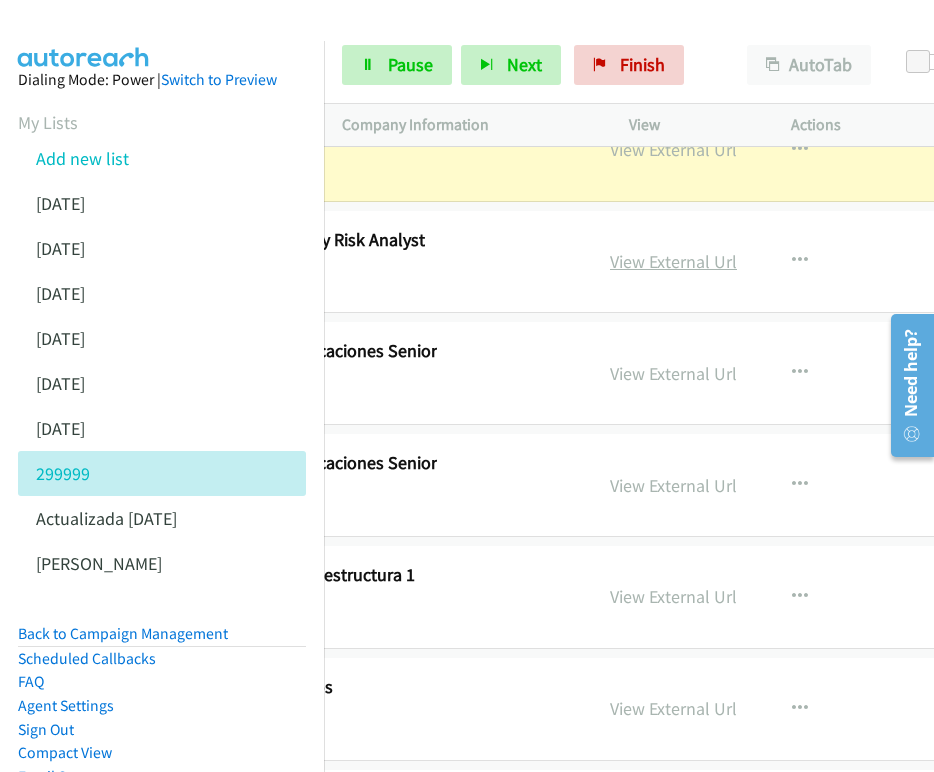 click on "View External Url" at bounding box center (673, 261) 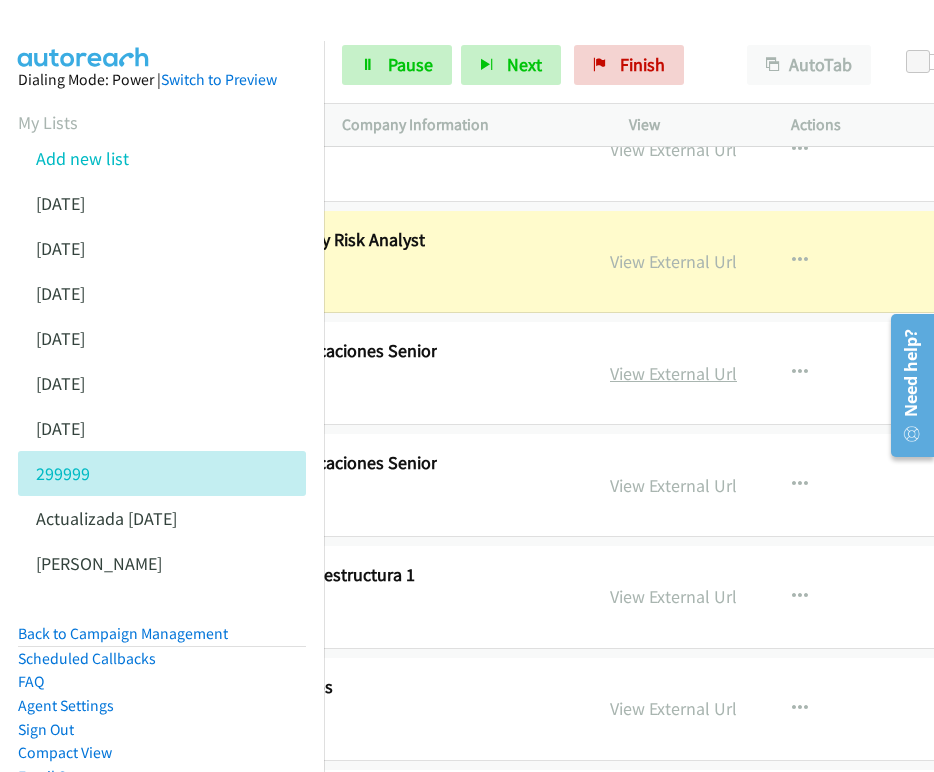 click on "View External Url" at bounding box center [673, 373] 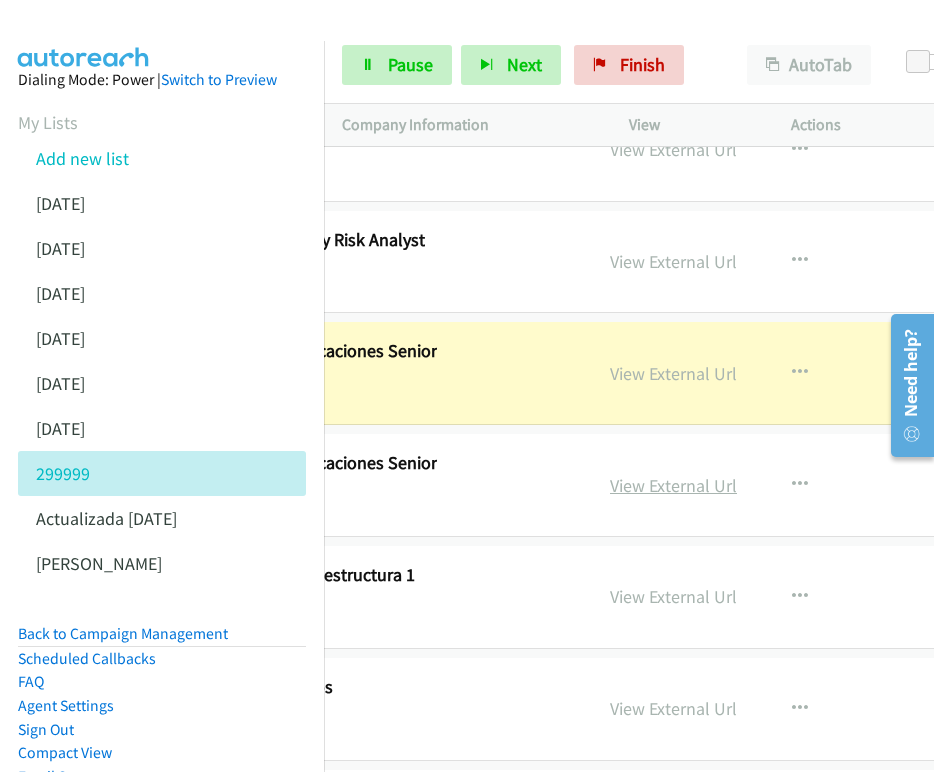 click on "View External Url" at bounding box center [673, 485] 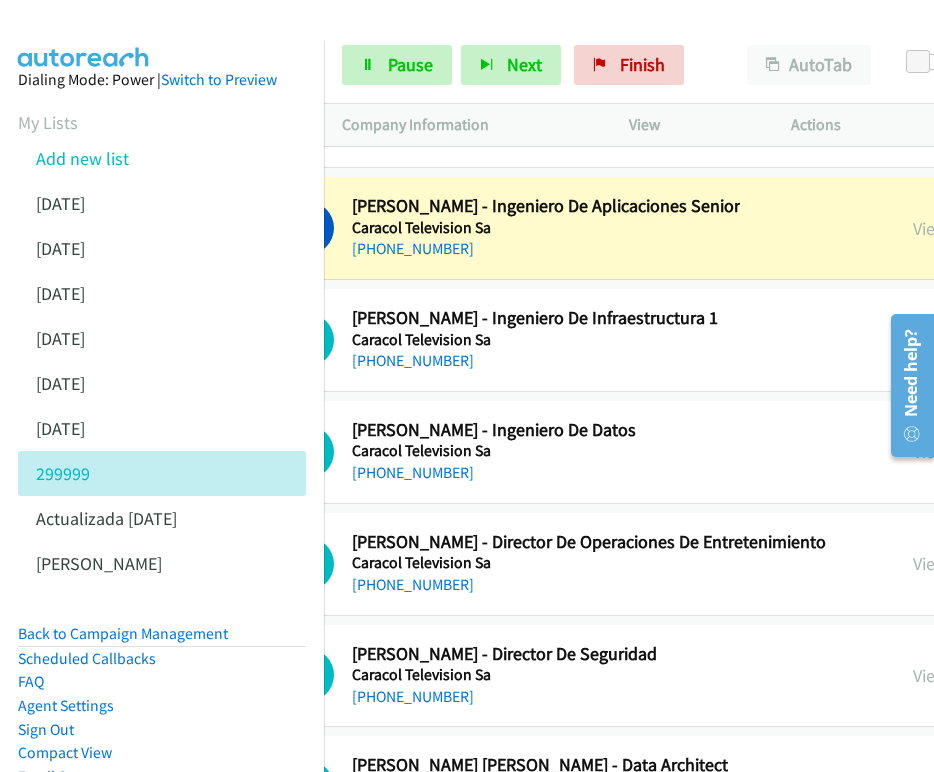 scroll, scrollTop: 57984, scrollLeft: 124, axis: both 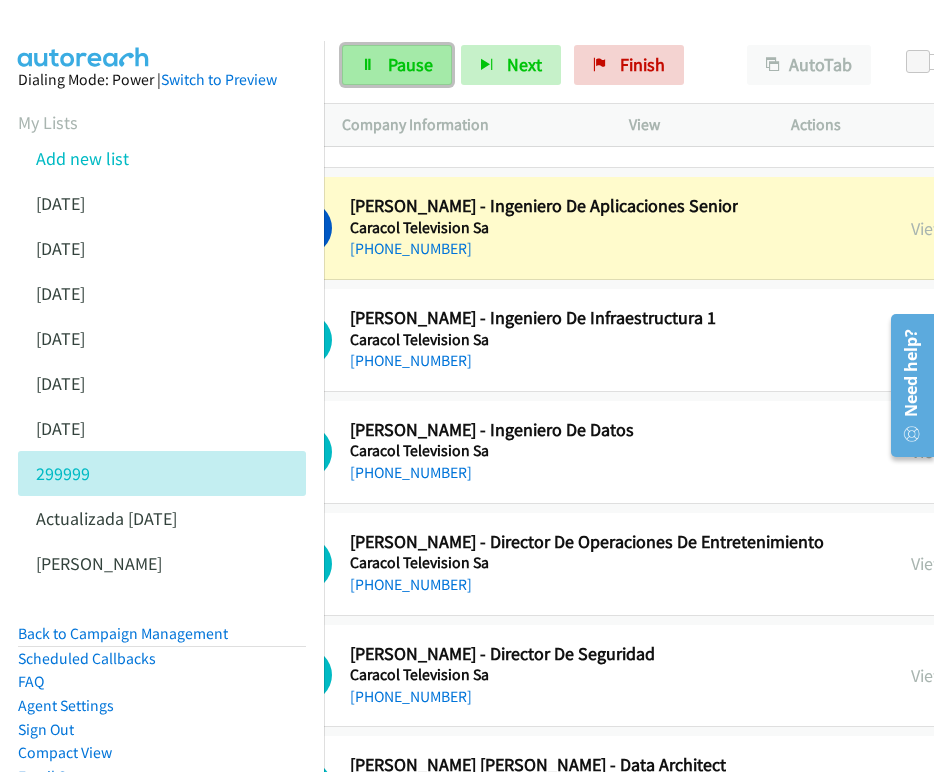 click on "Pause" at bounding box center (410, 64) 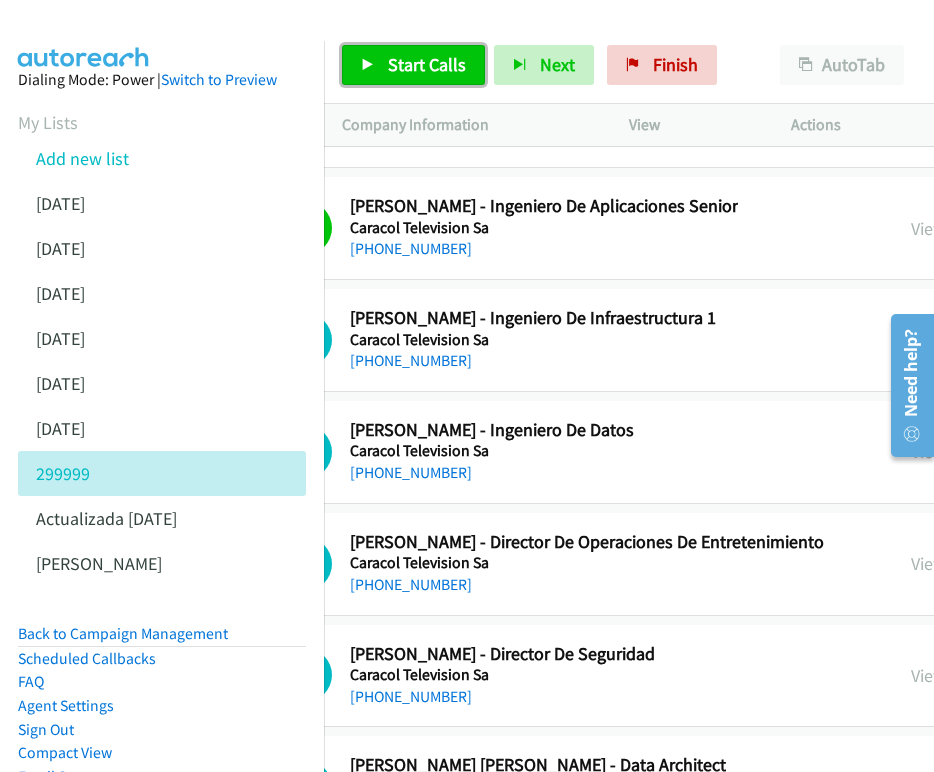 click on "Start Calls" at bounding box center [427, 64] 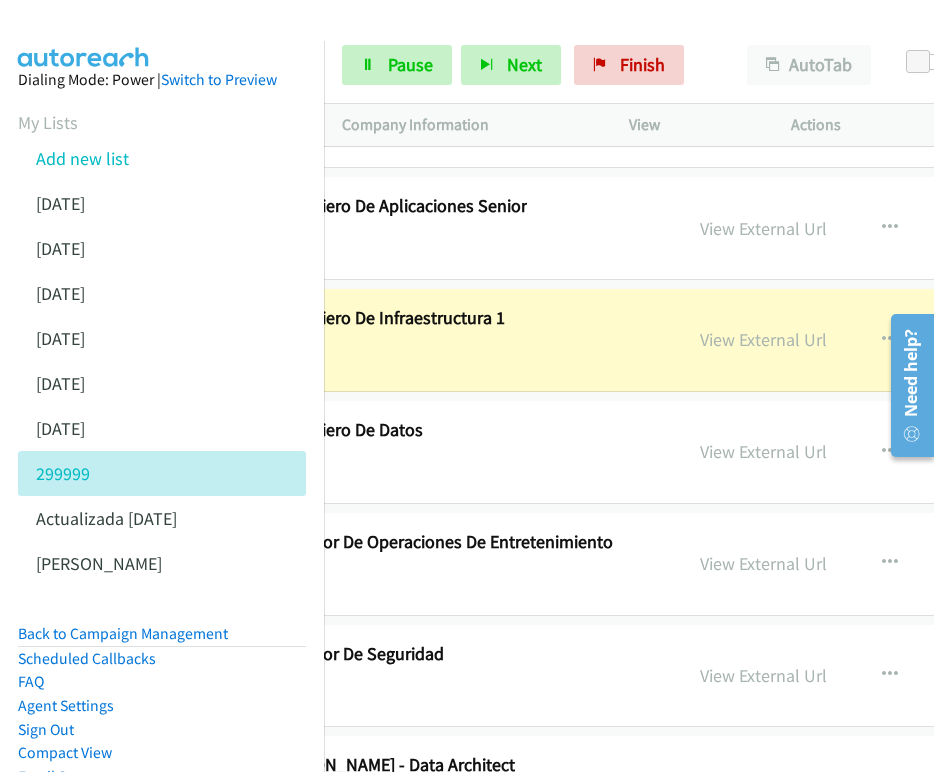 scroll, scrollTop: 57984, scrollLeft: 387, axis: both 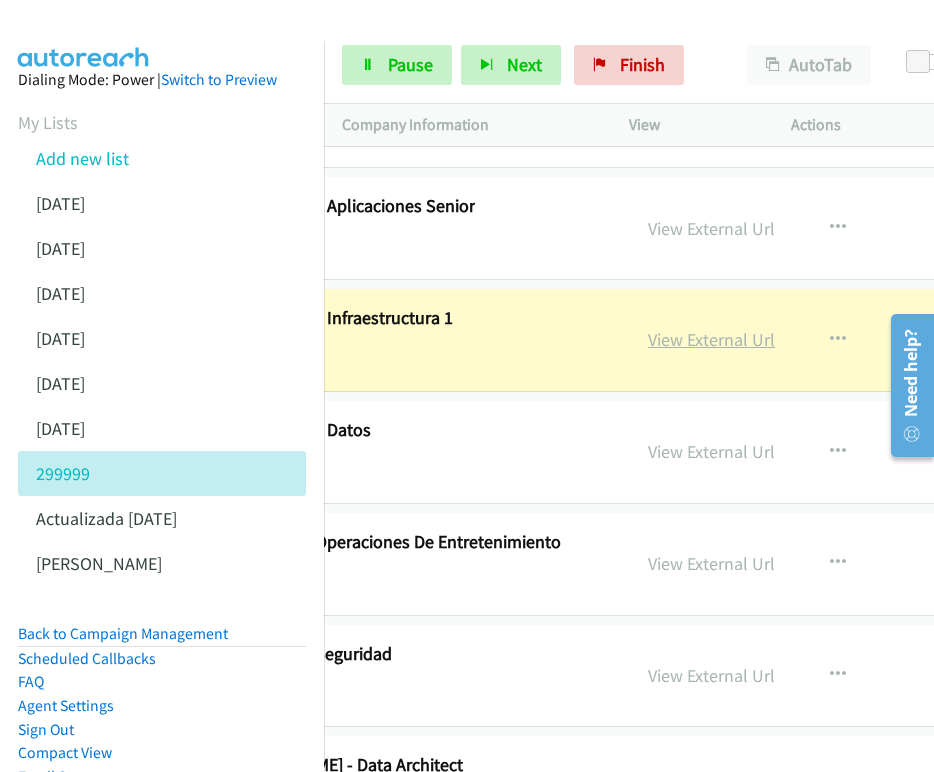 click on "View External Url" at bounding box center [711, 339] 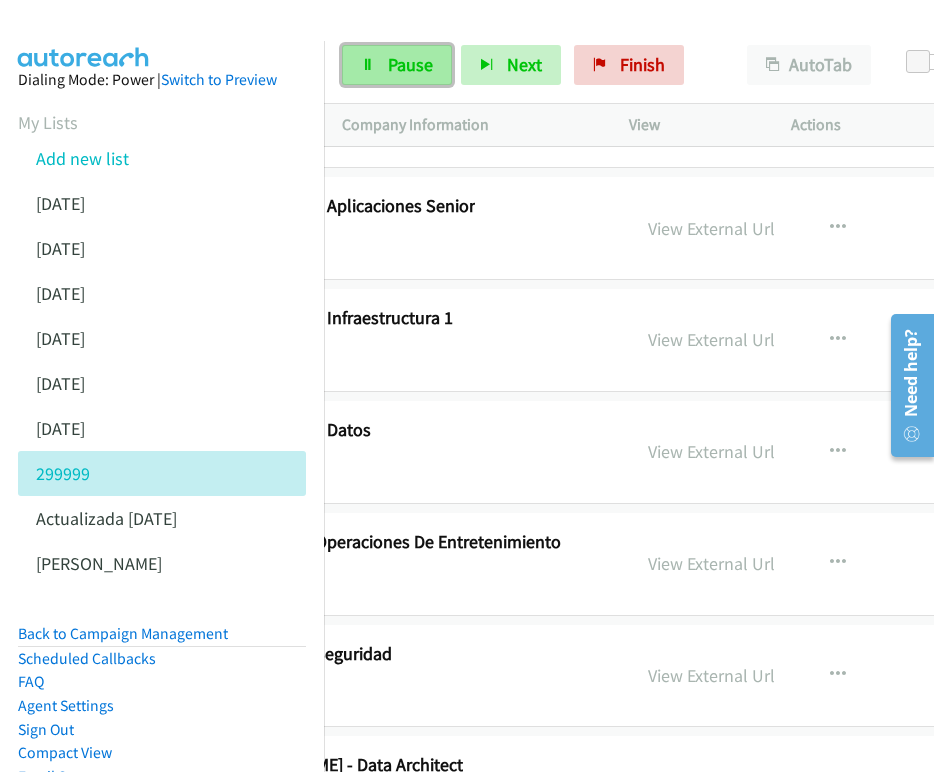 click on "Pause" at bounding box center (410, 64) 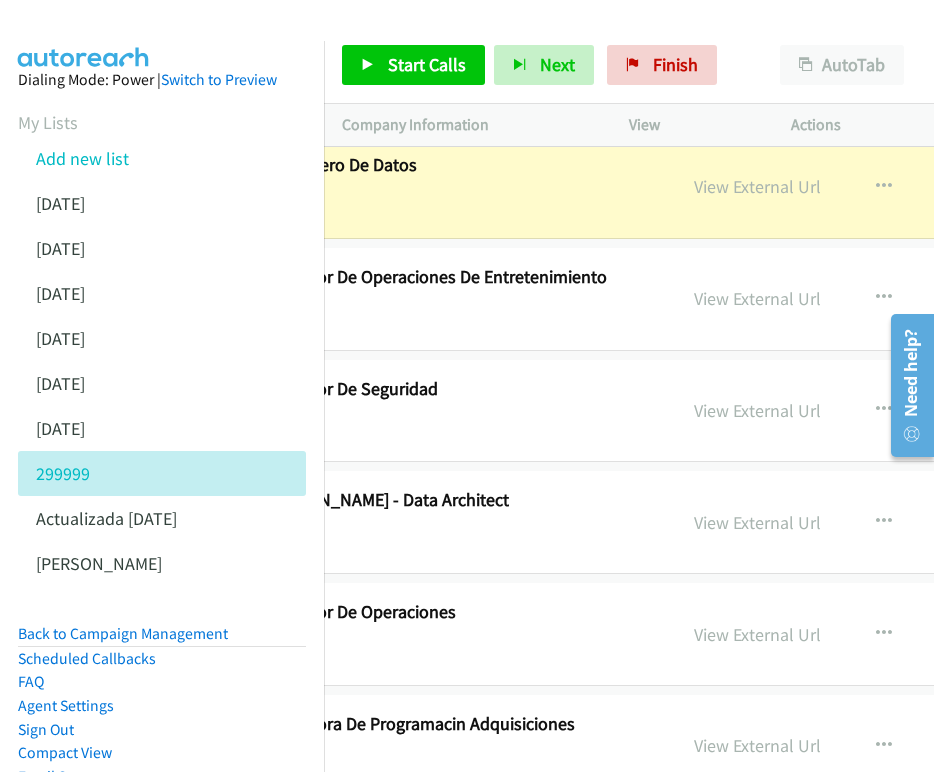 scroll, scrollTop: 58249, scrollLeft: 437, axis: both 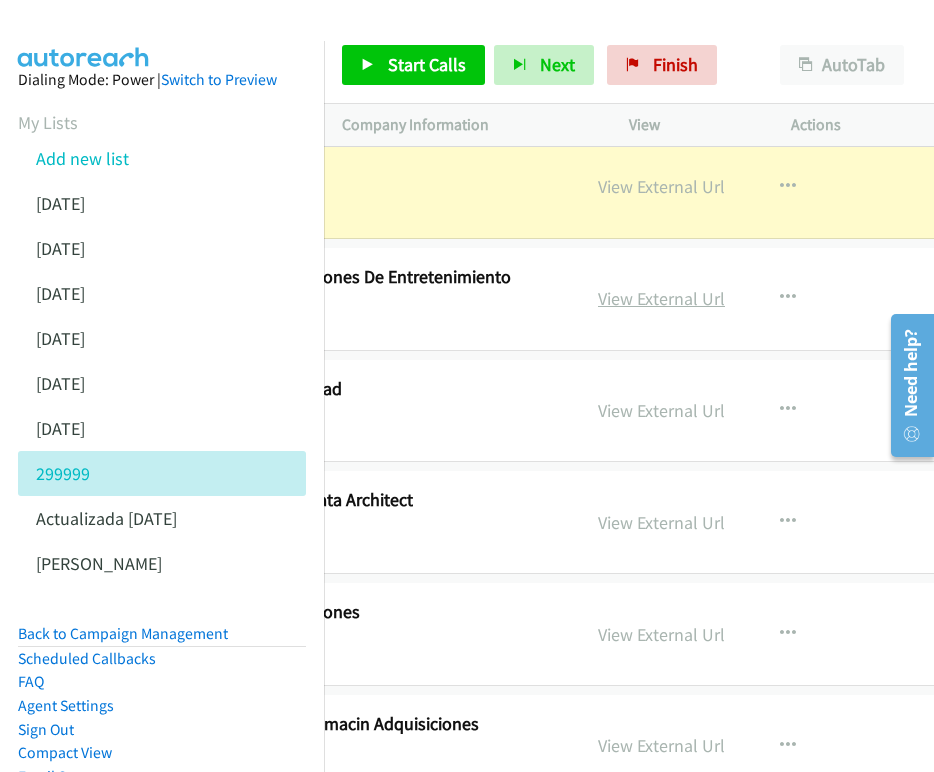 click on "View External Url" at bounding box center (661, 298) 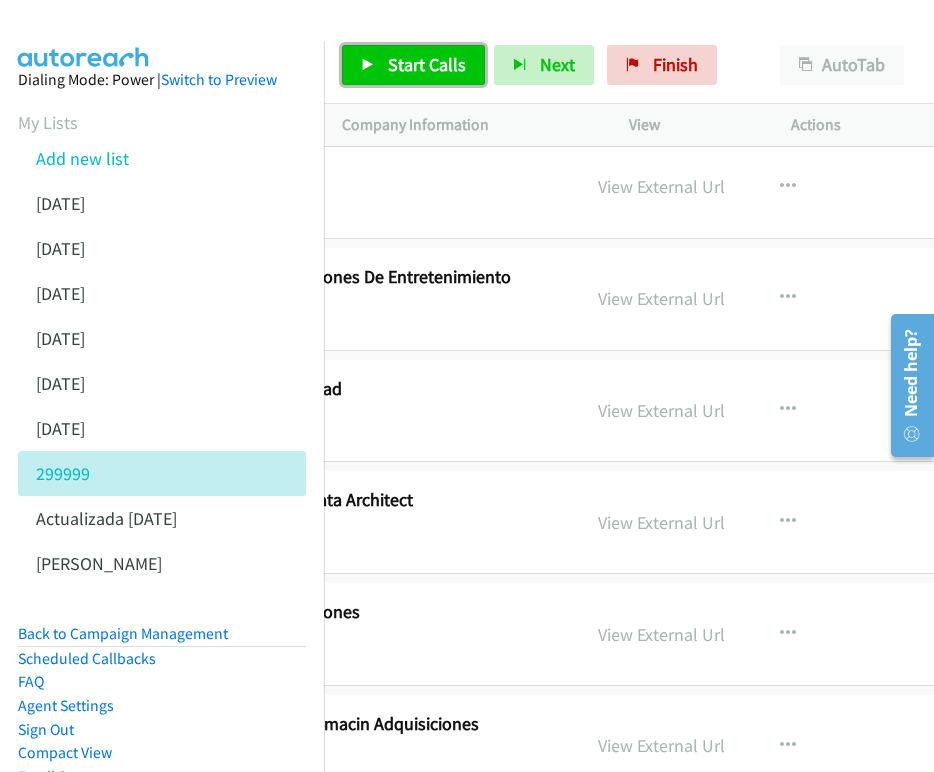 click on "Start Calls" at bounding box center (427, 64) 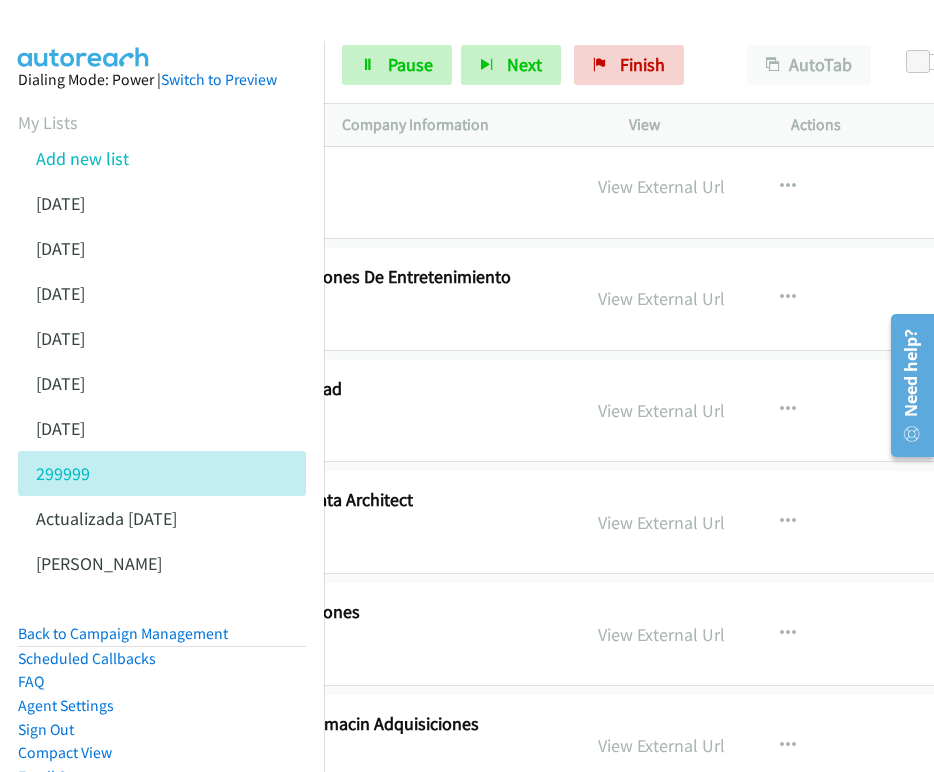 scroll, scrollTop: 58249, scrollLeft: 0, axis: vertical 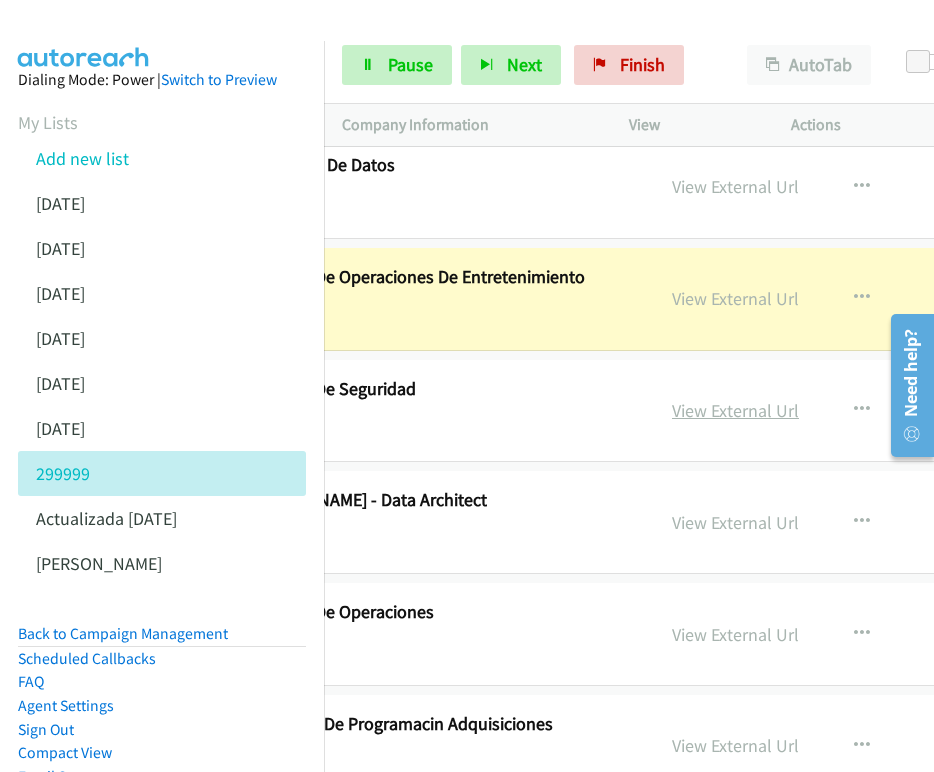 click on "View External Url" at bounding box center (735, 410) 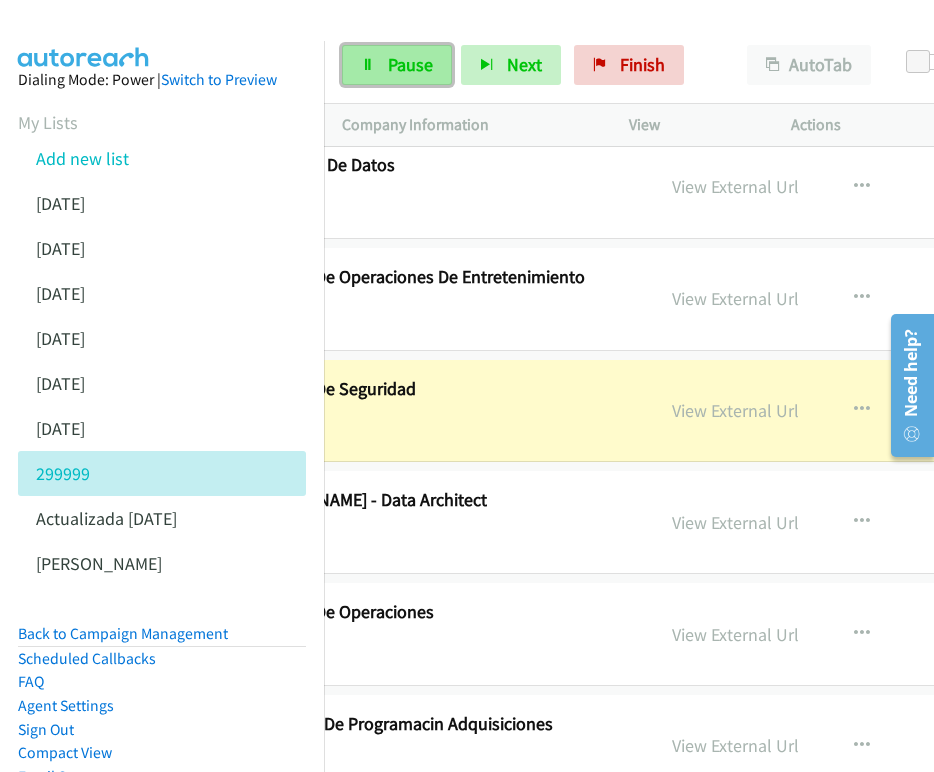 click on "Pause" at bounding box center (410, 64) 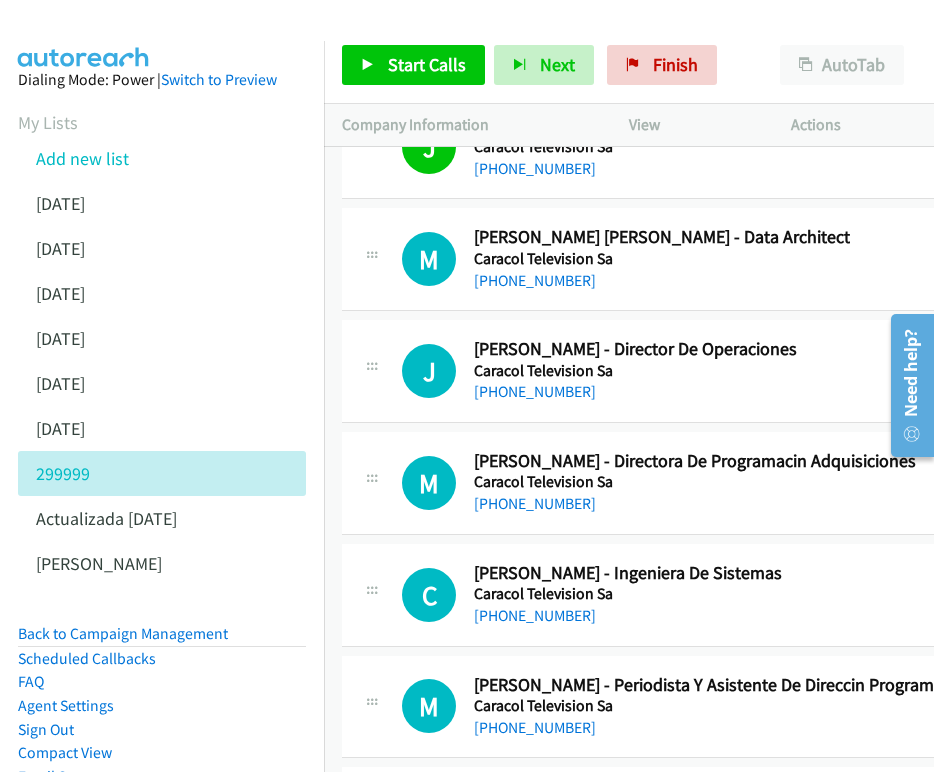scroll, scrollTop: 58516, scrollLeft: 0, axis: vertical 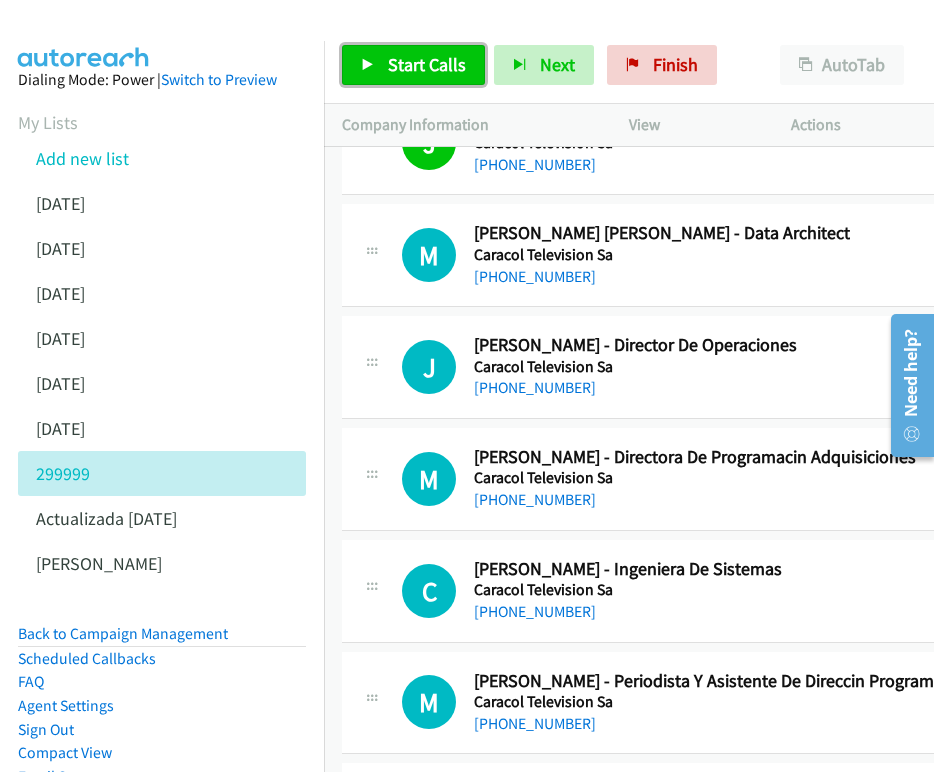 click on "Start Calls" at bounding box center [427, 64] 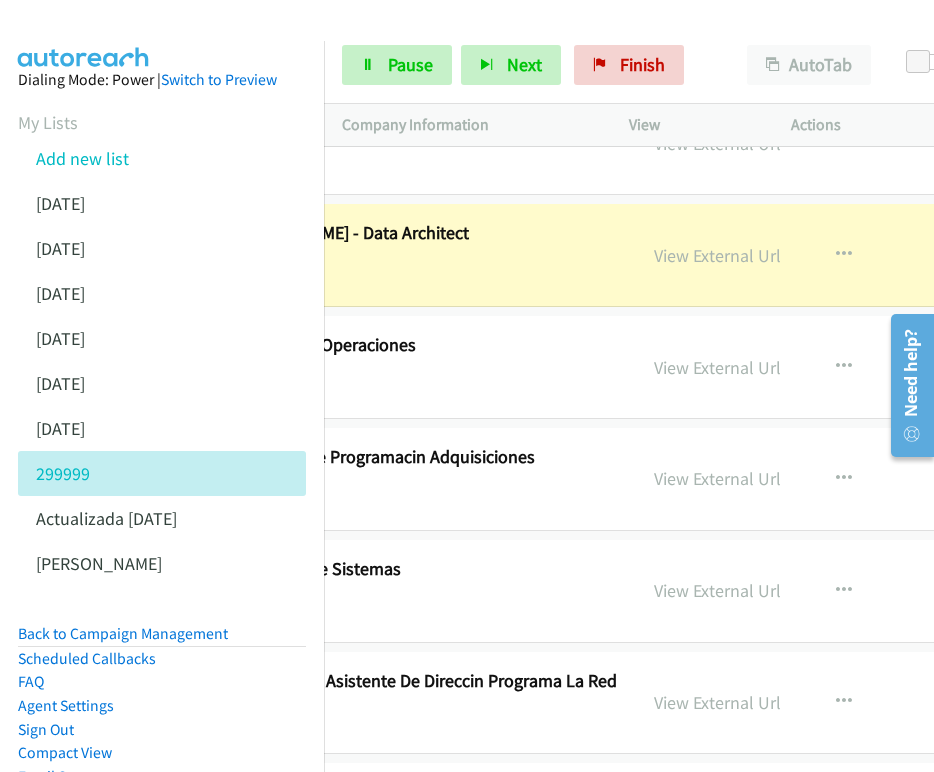 scroll, scrollTop: 58516, scrollLeft: 441, axis: both 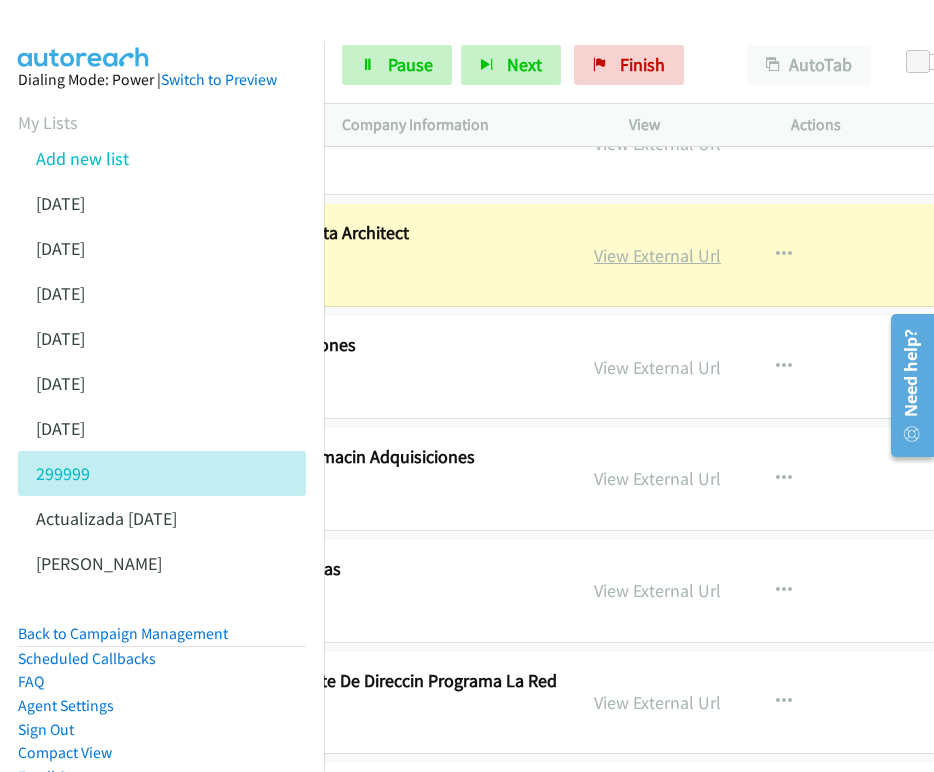 click on "View External Url" at bounding box center (657, 255) 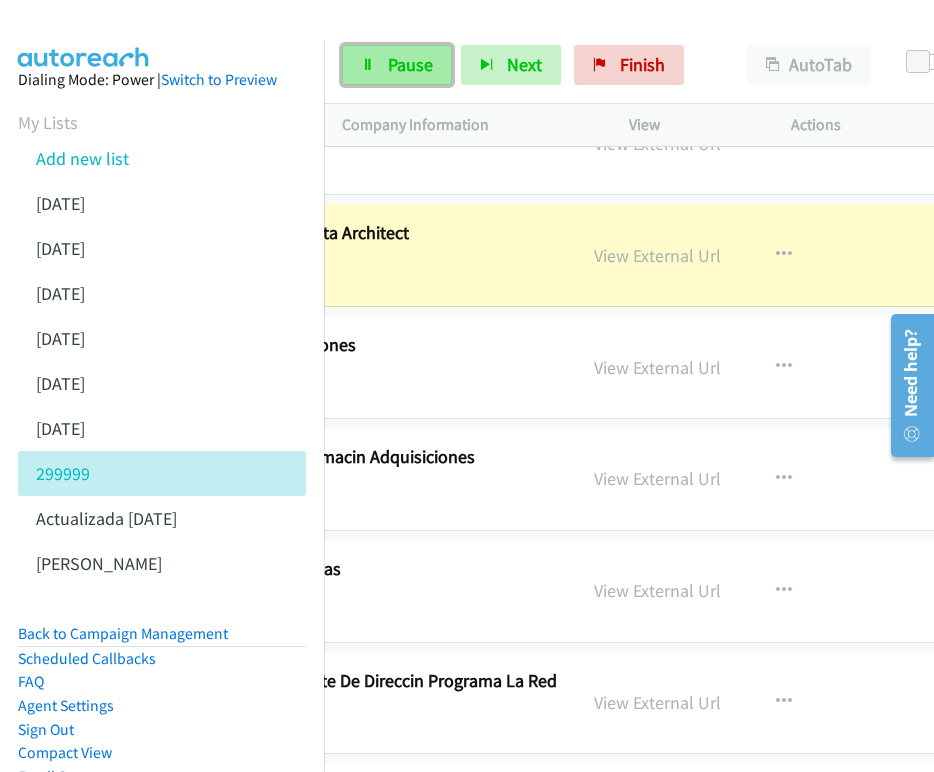 click on "Pause" at bounding box center (397, 65) 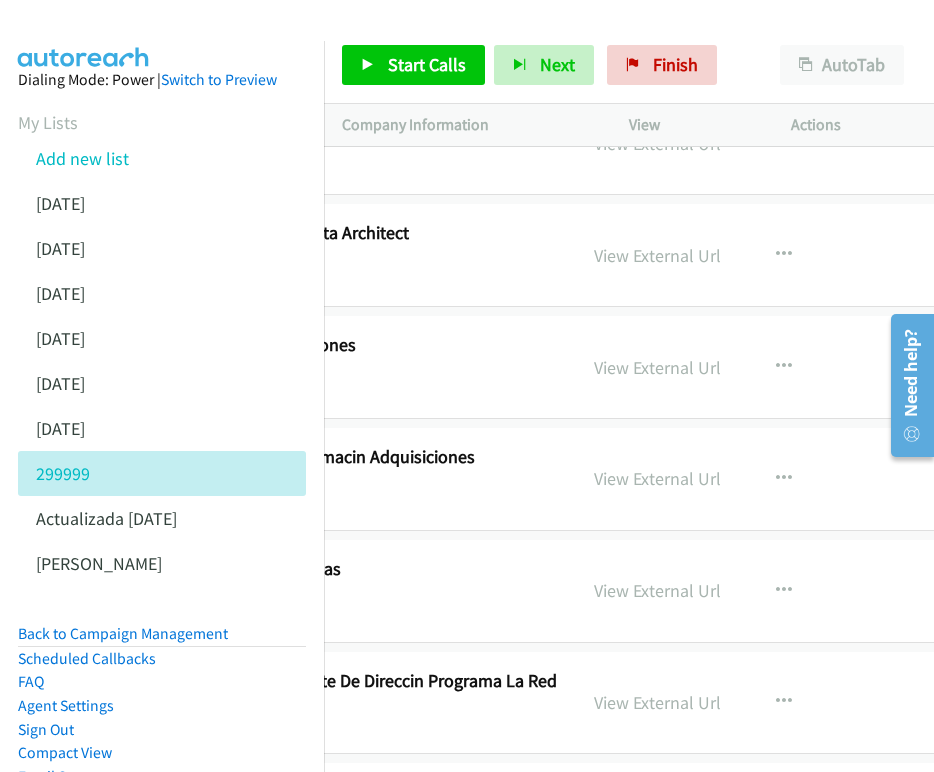 scroll, scrollTop: 58516, scrollLeft: 0, axis: vertical 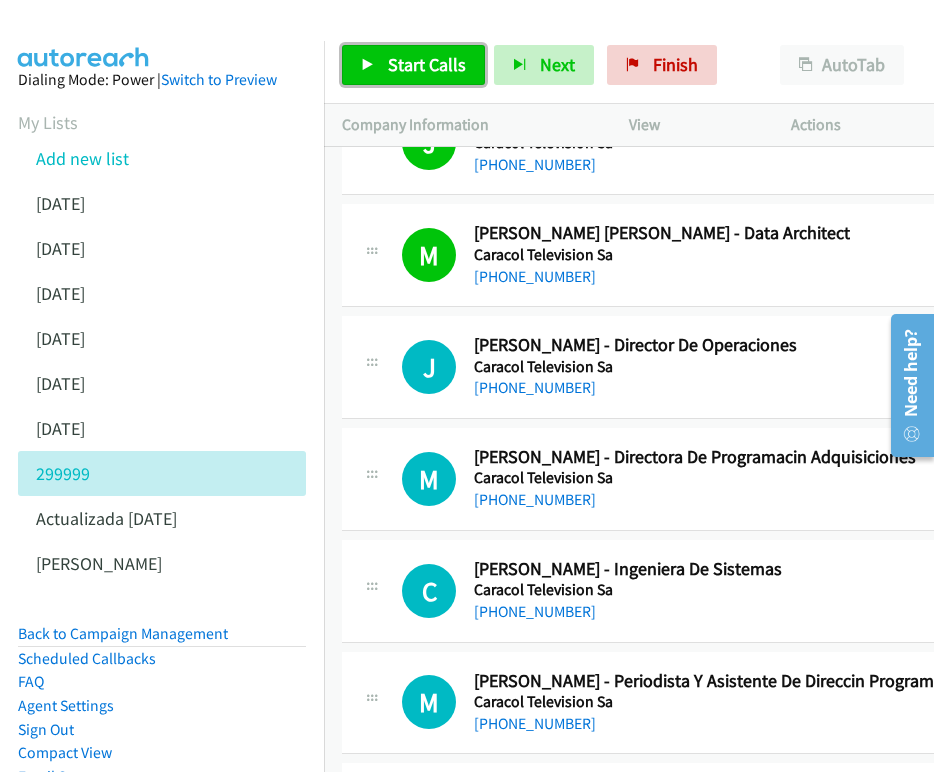 click on "Start Calls" at bounding box center (413, 65) 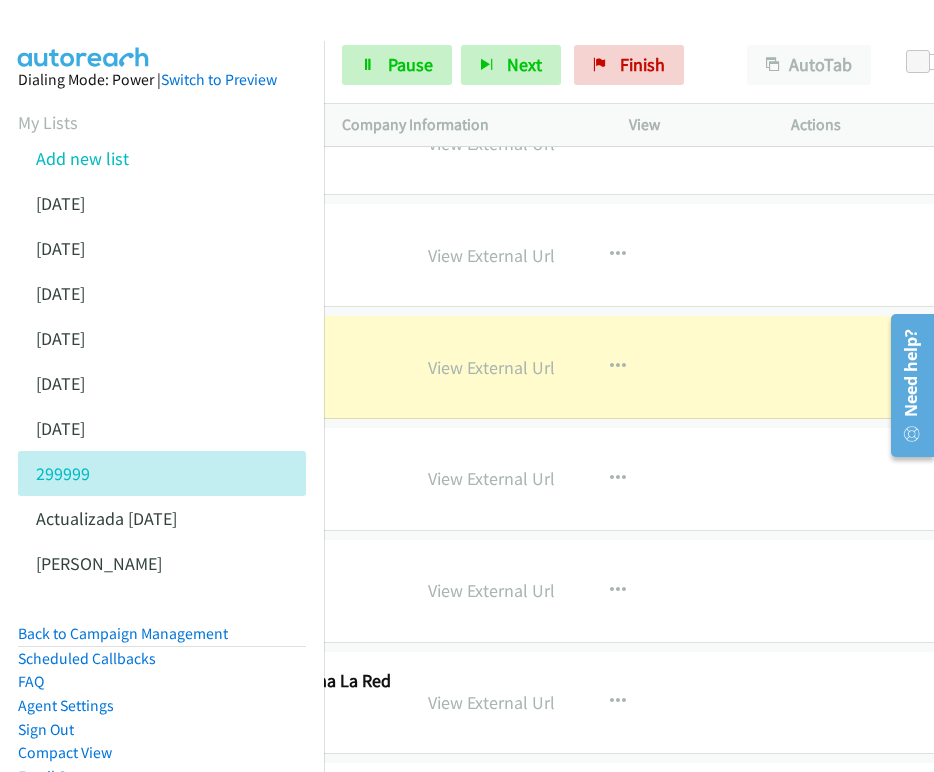 scroll, scrollTop: 58516, scrollLeft: 670, axis: both 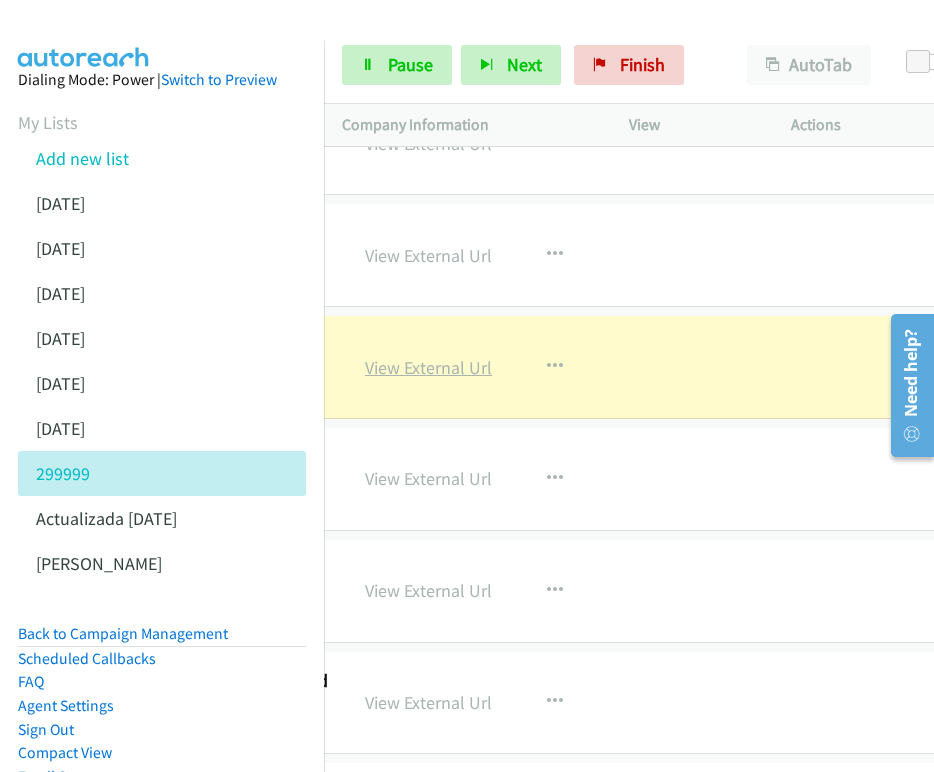 click on "View External Url" at bounding box center (428, 367) 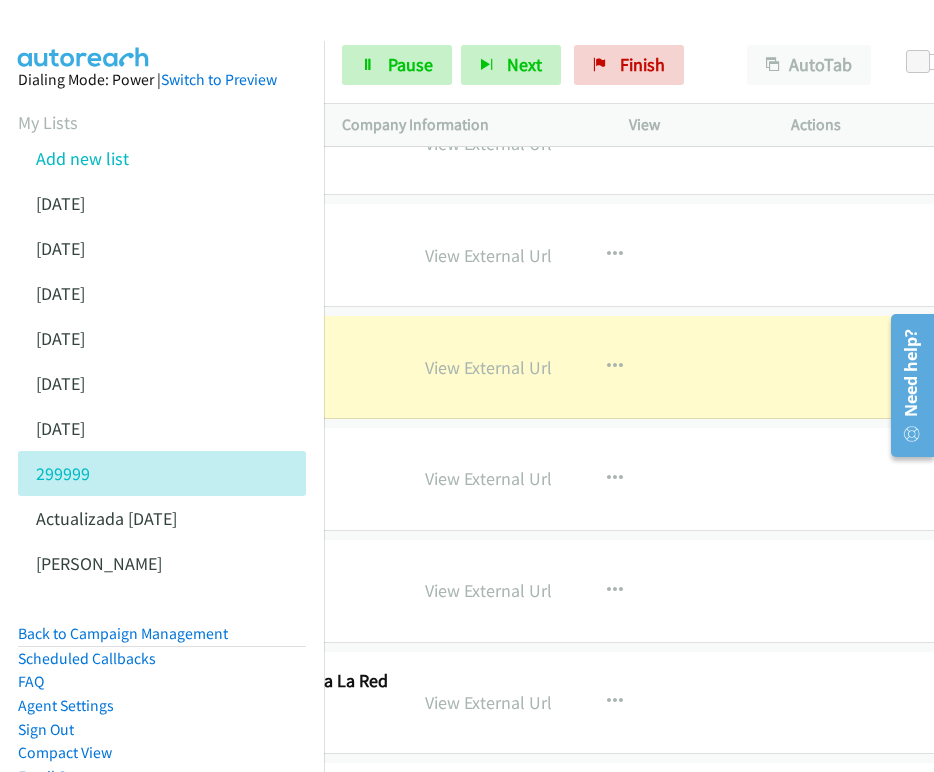 scroll, scrollTop: 58516, scrollLeft: 591, axis: both 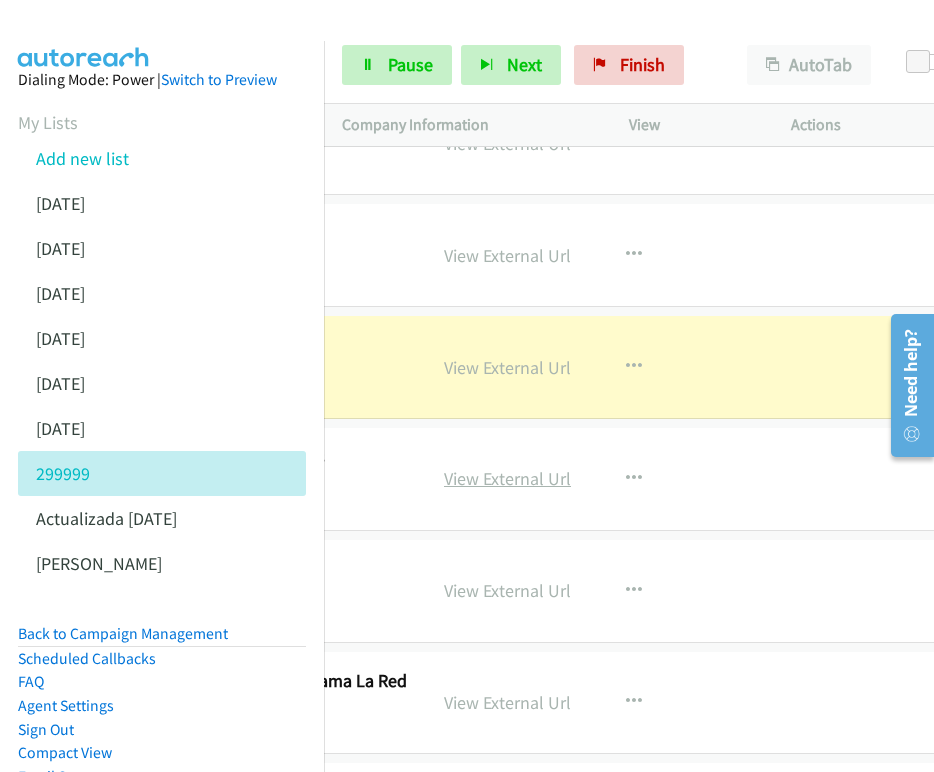 click on "View External Url" at bounding box center [507, 478] 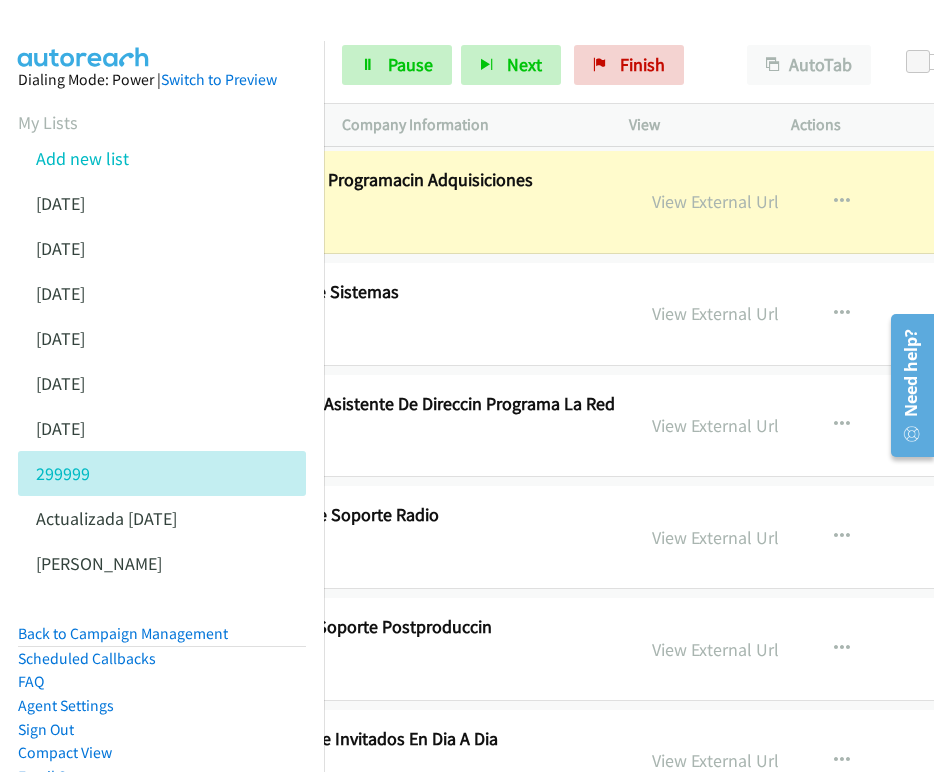 scroll, scrollTop: 58793, scrollLeft: 435, axis: both 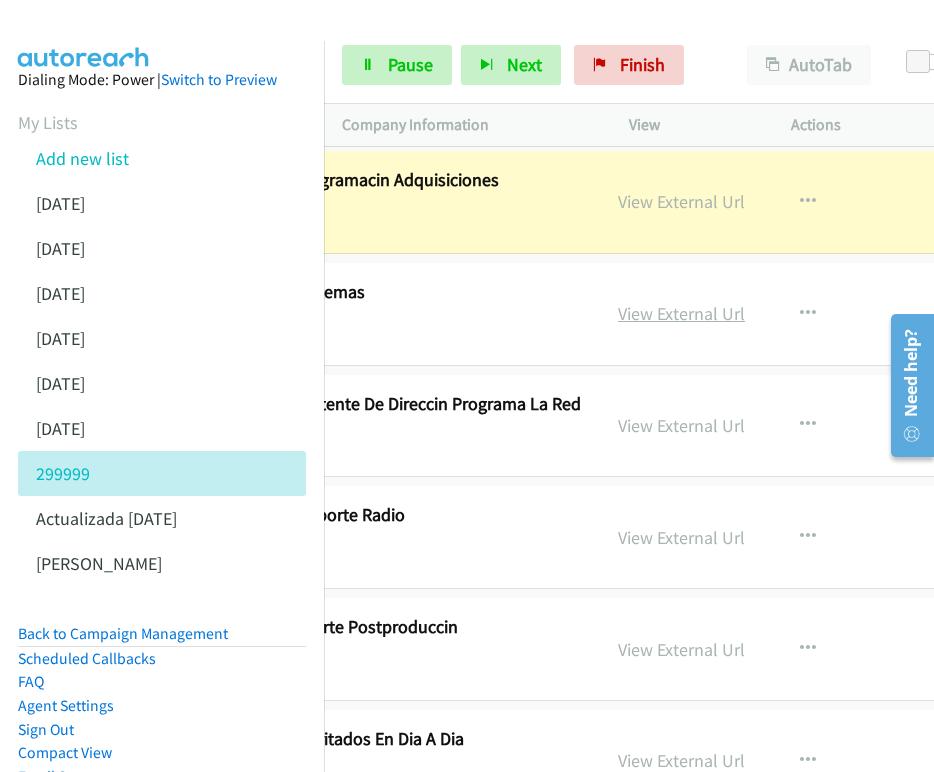 click on "View External Url" at bounding box center (681, 313) 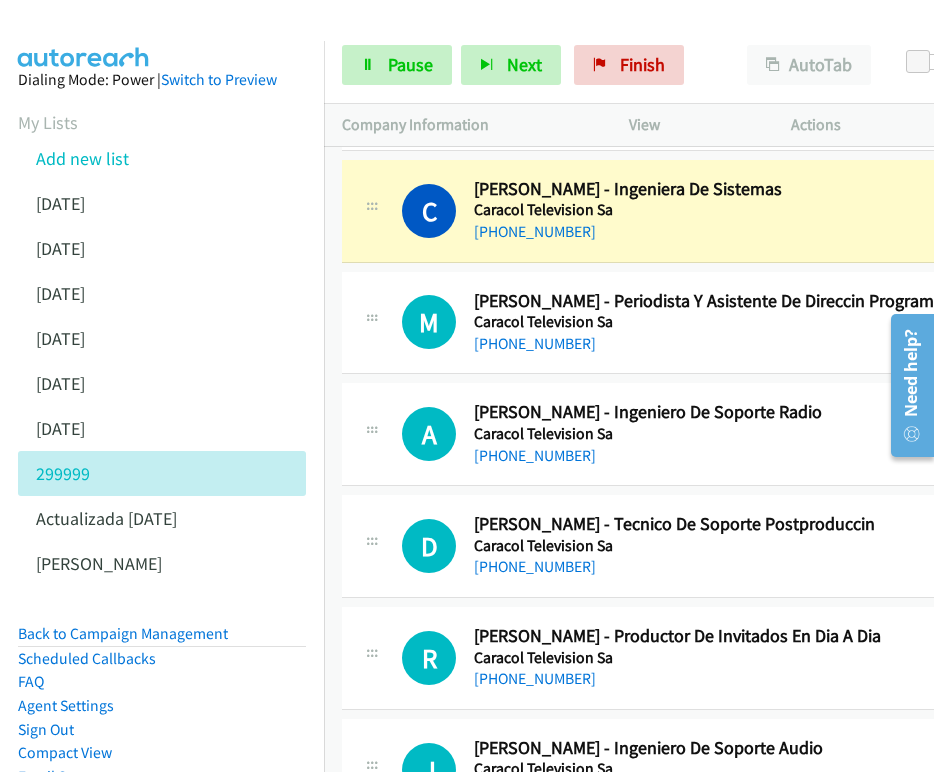 scroll, scrollTop: 58897, scrollLeft: 0, axis: vertical 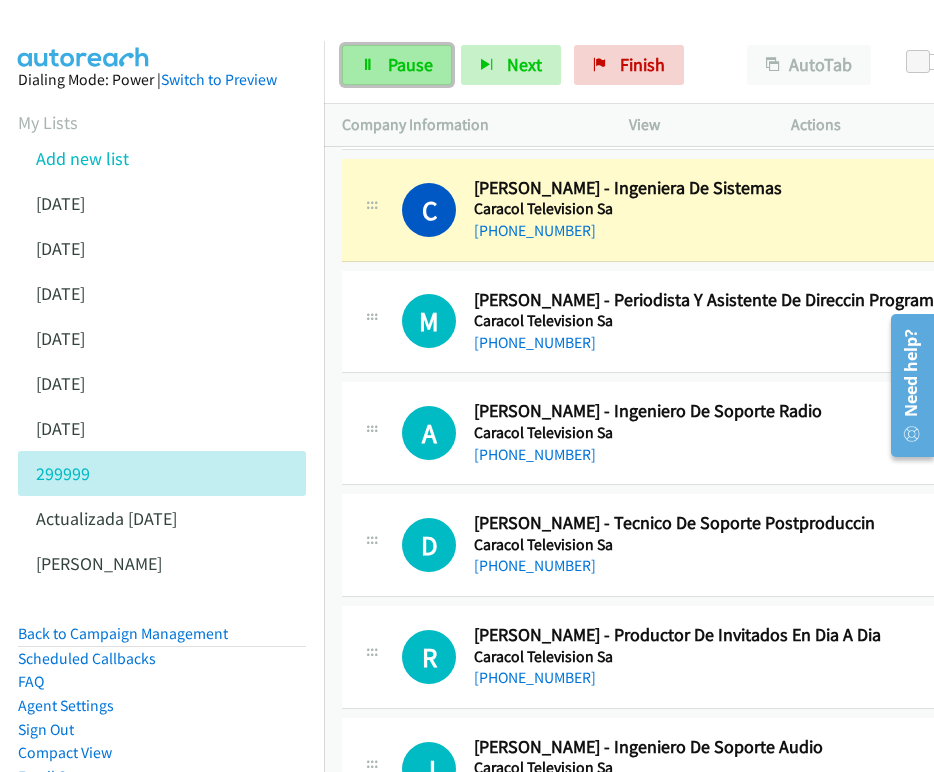 click on "Pause" at bounding box center [410, 64] 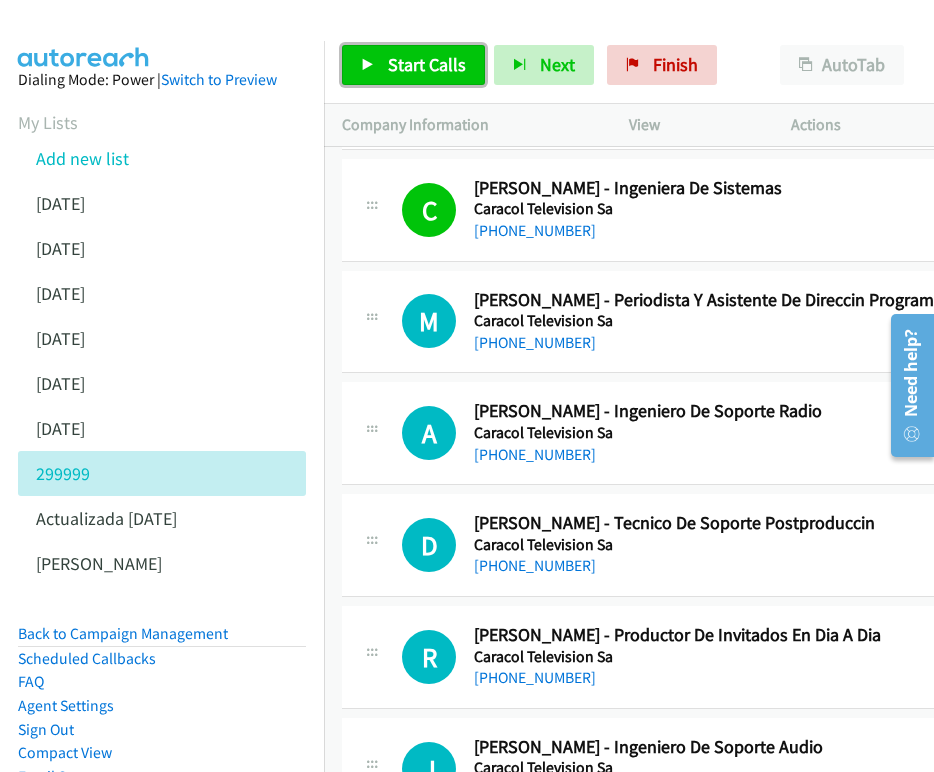 click on "Start Calls" at bounding box center [427, 64] 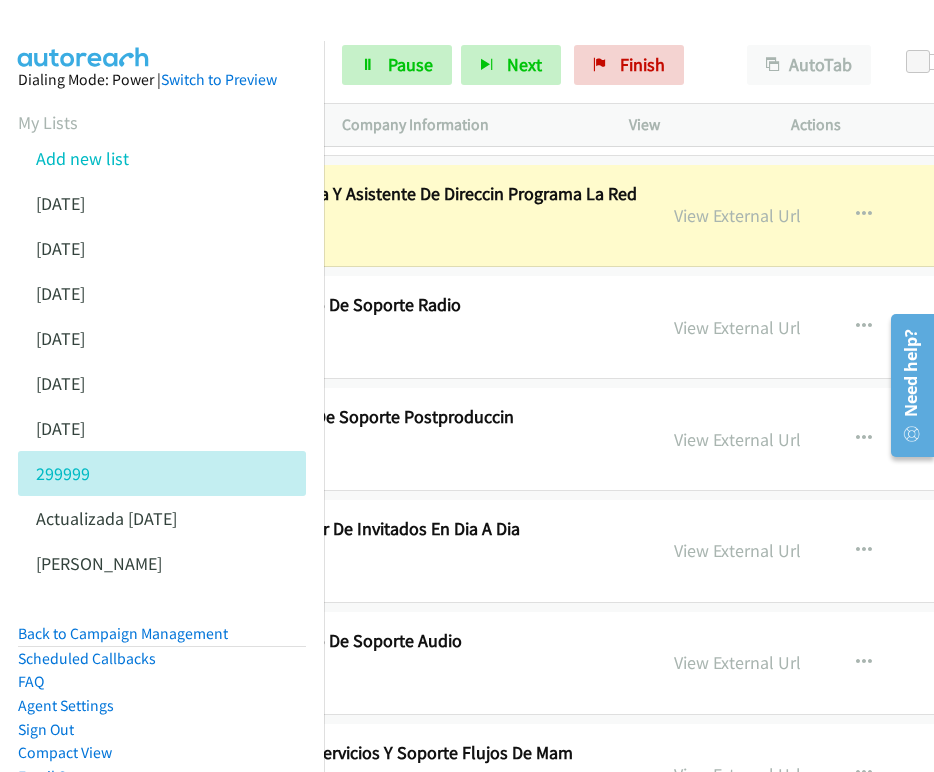 scroll, scrollTop: 59003, scrollLeft: 397, axis: both 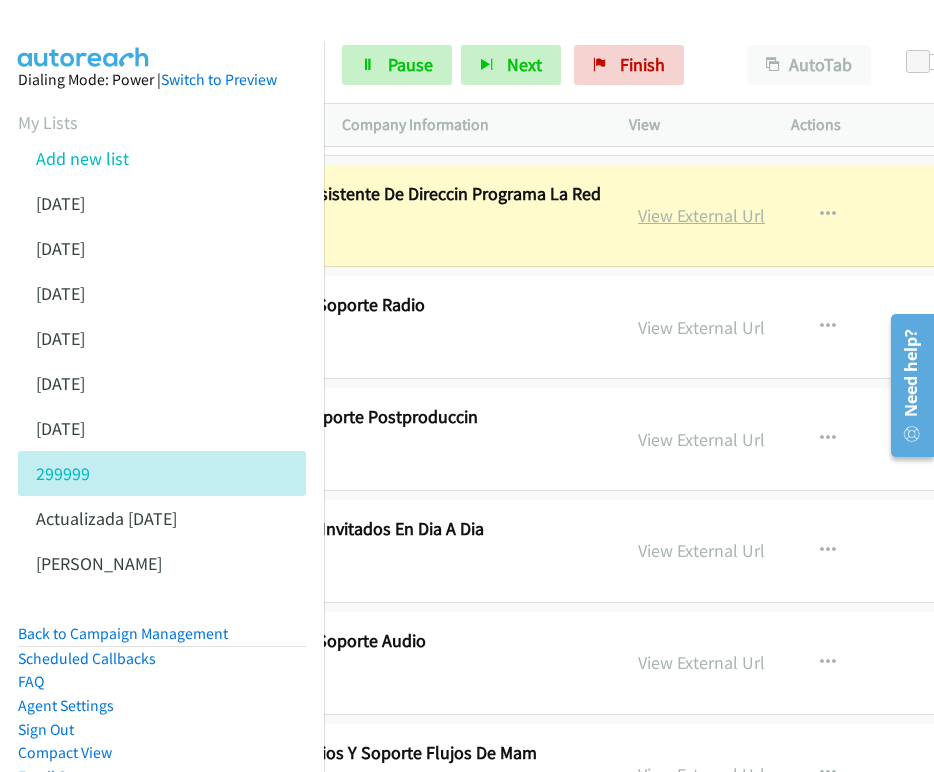 click on "View External Url" at bounding box center (701, 215) 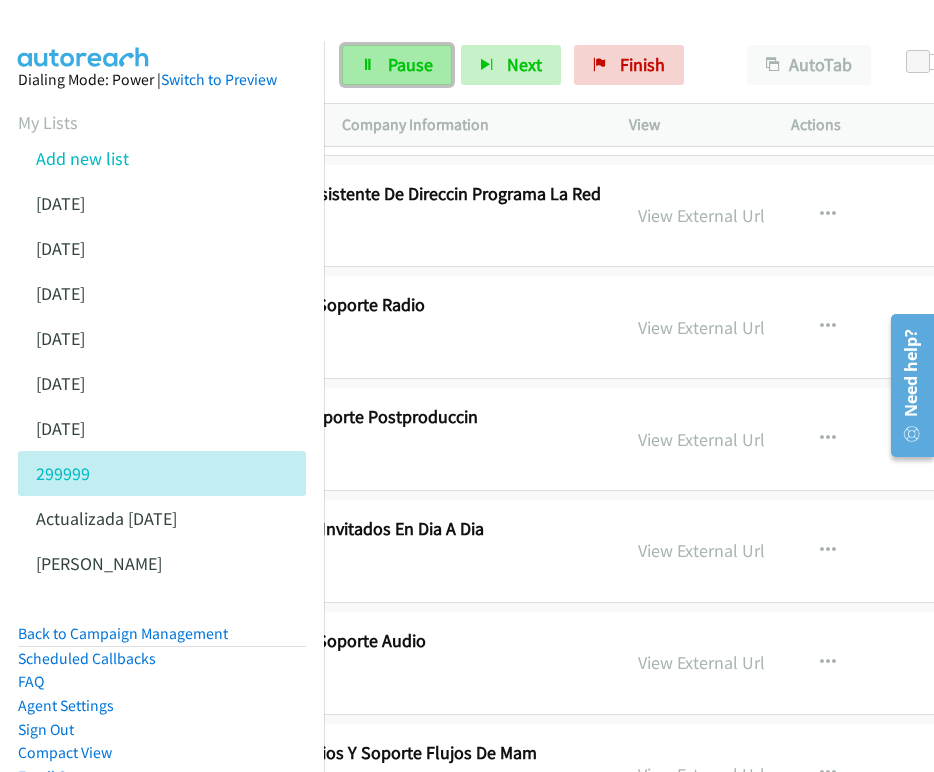 click on "Pause" at bounding box center (410, 64) 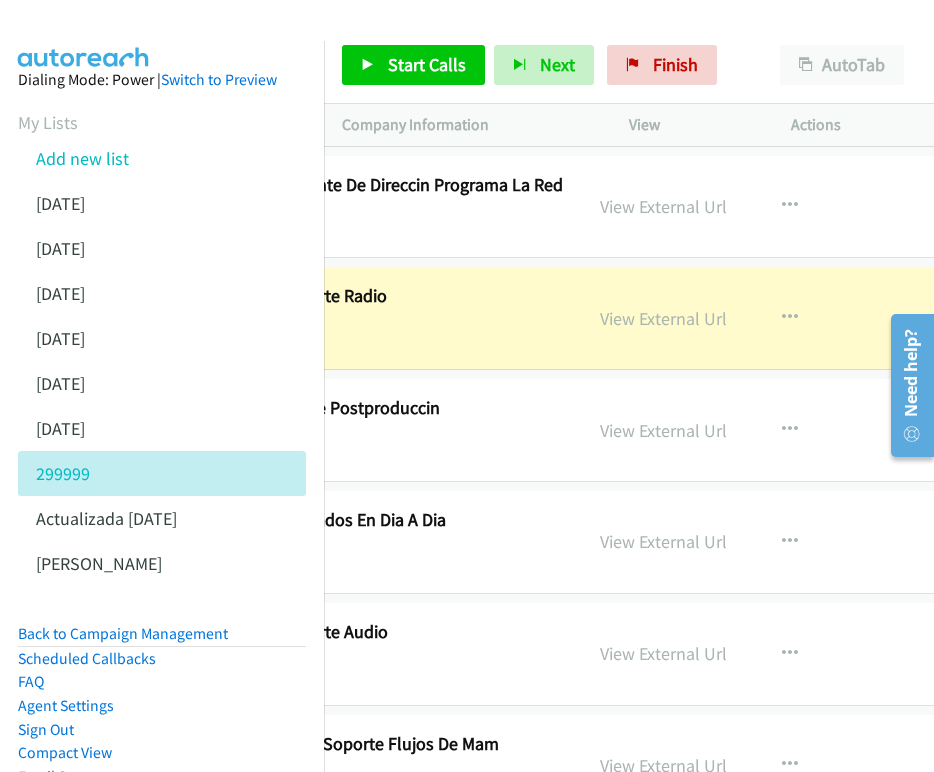 scroll, scrollTop: 59012, scrollLeft: 442, axis: both 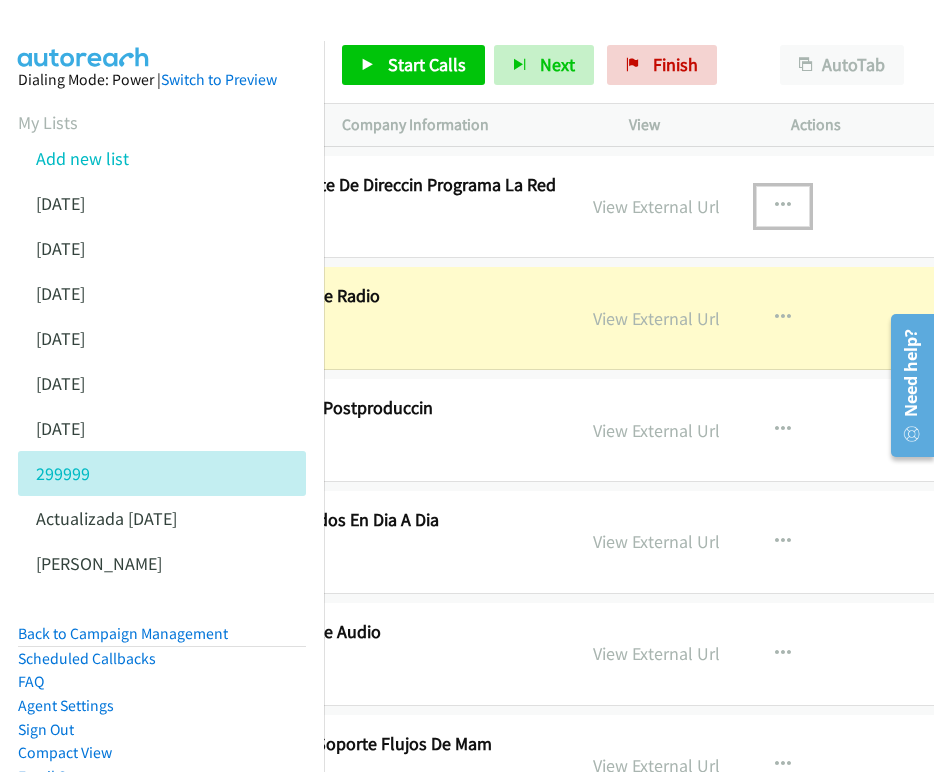 click at bounding box center (783, 206) 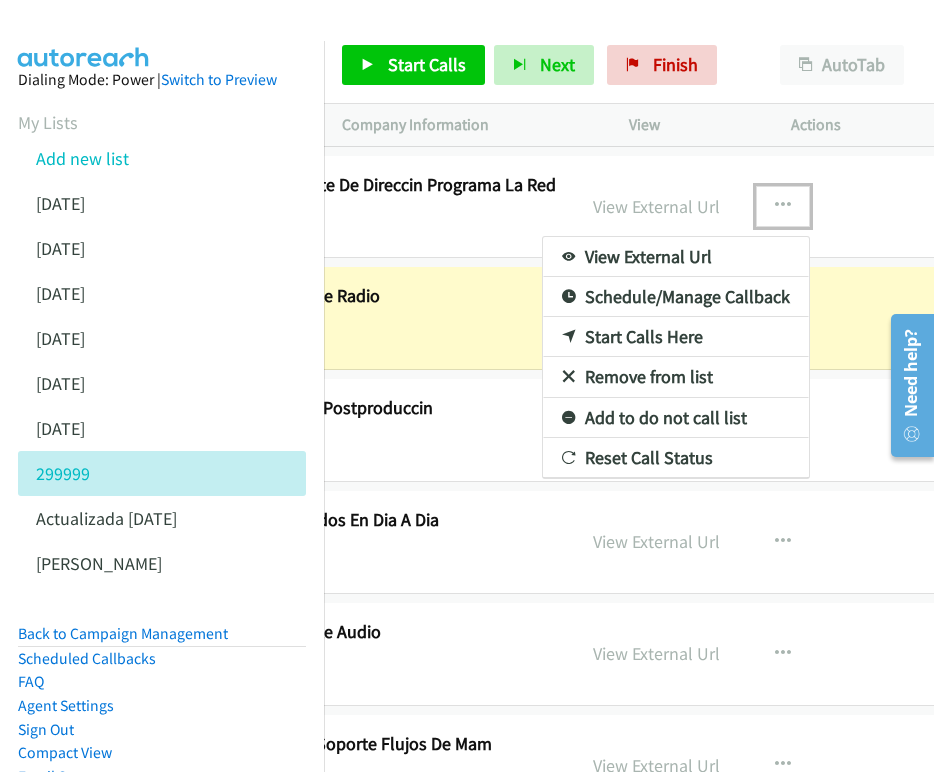 click on "Remove from list" at bounding box center (676, 377) 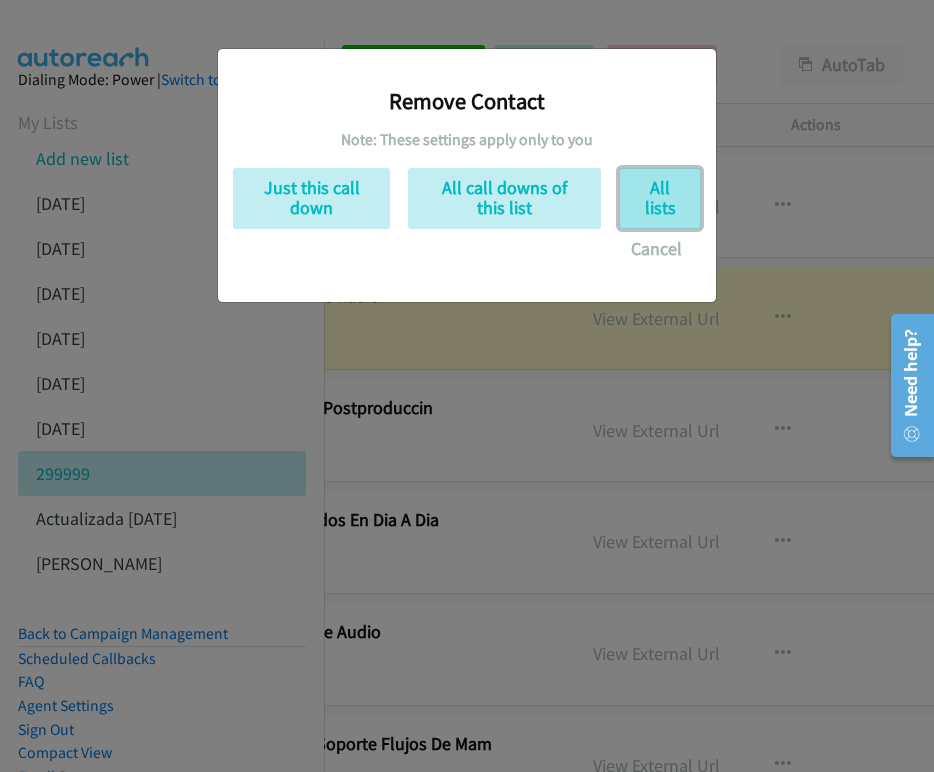 click on "All lists" at bounding box center [660, 198] 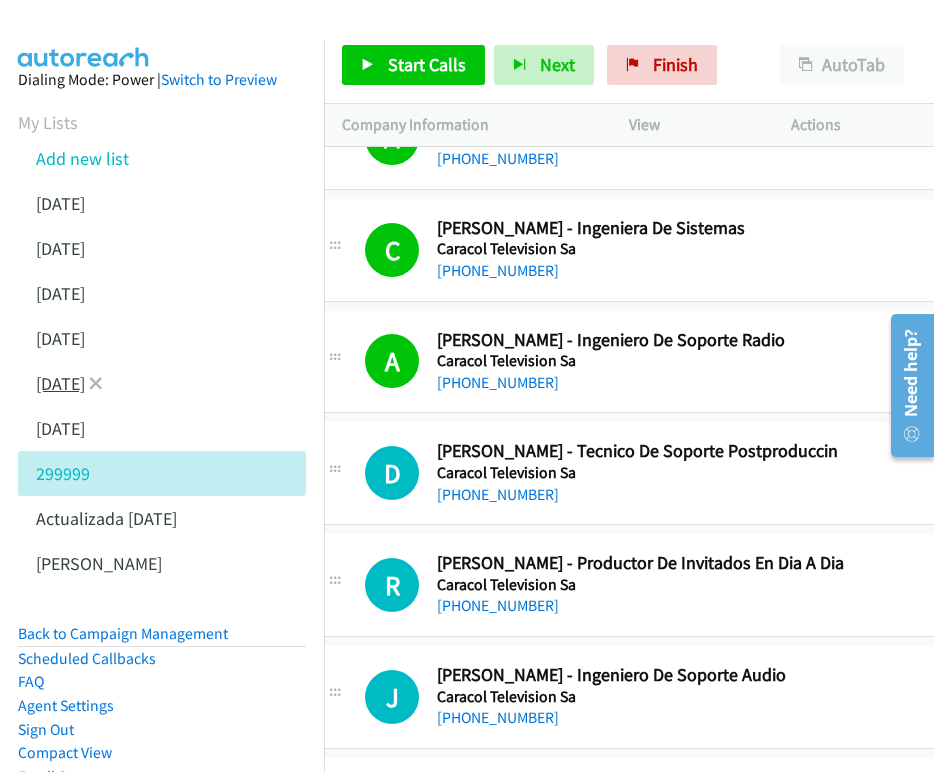 scroll, scrollTop: 58857, scrollLeft: 45, axis: both 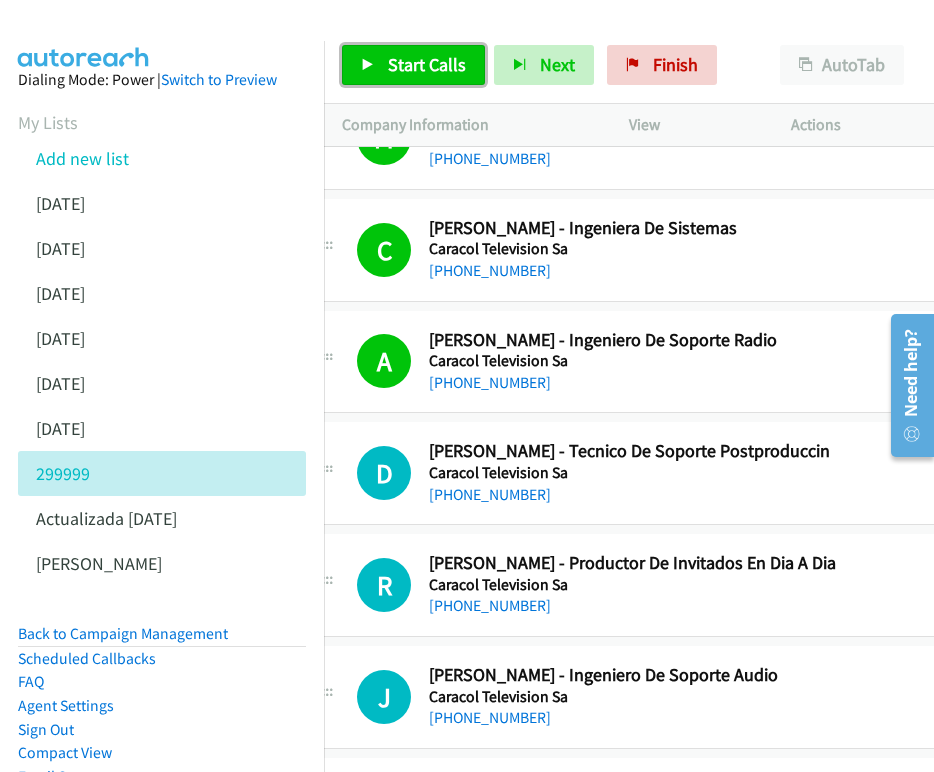 click on "Start Calls" at bounding box center [427, 64] 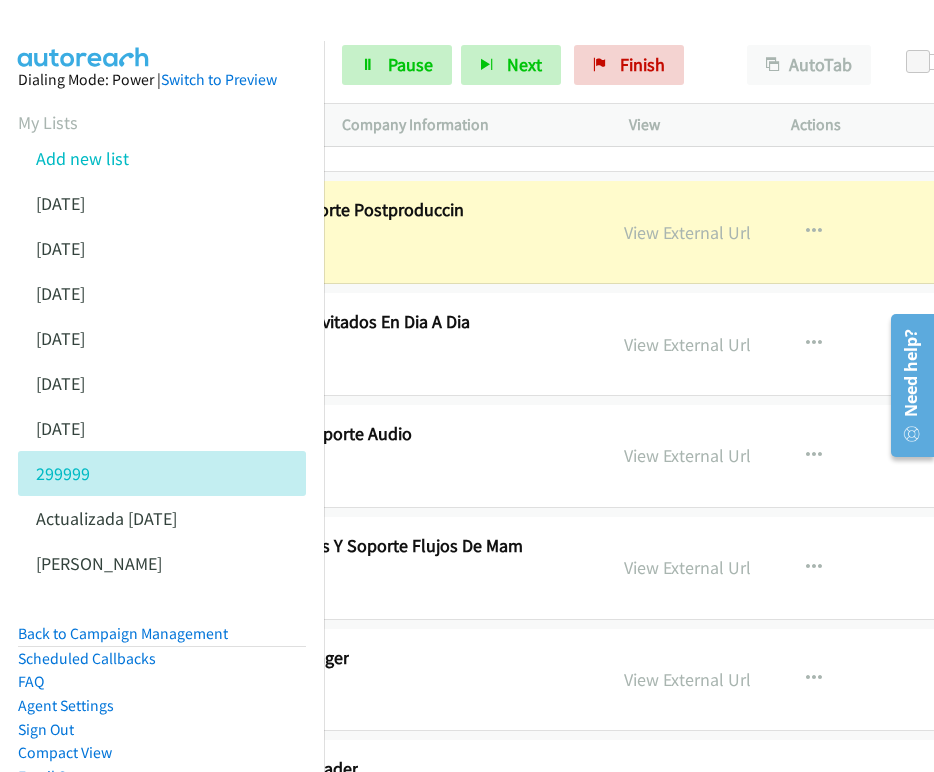 scroll, scrollTop: 59098, scrollLeft: 433, axis: both 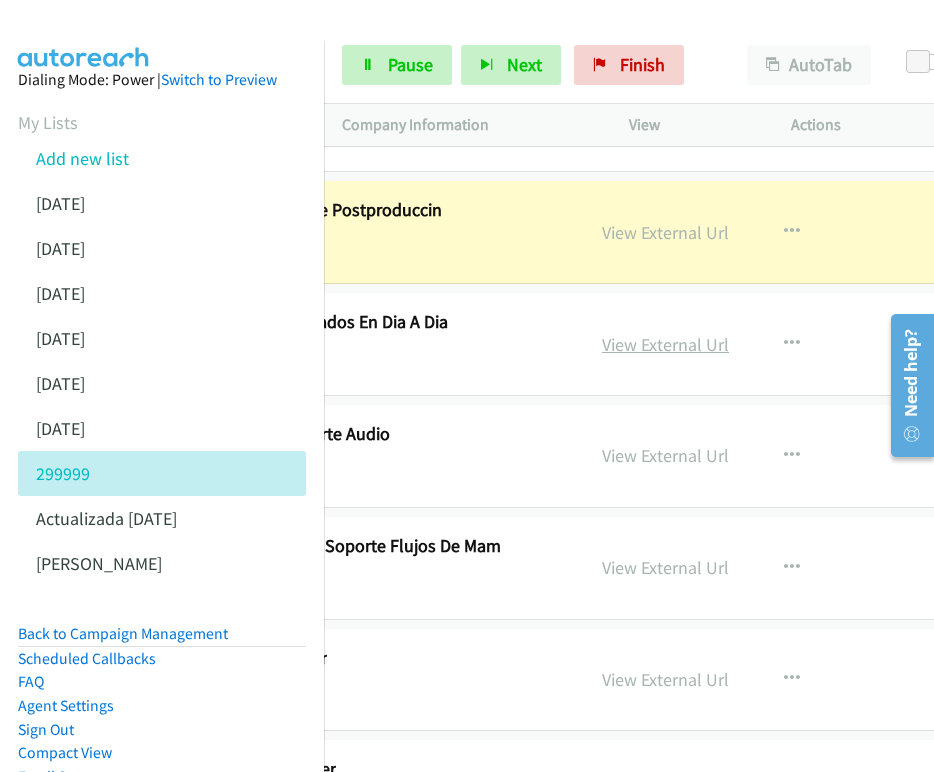 click on "View External Url" at bounding box center (665, 344) 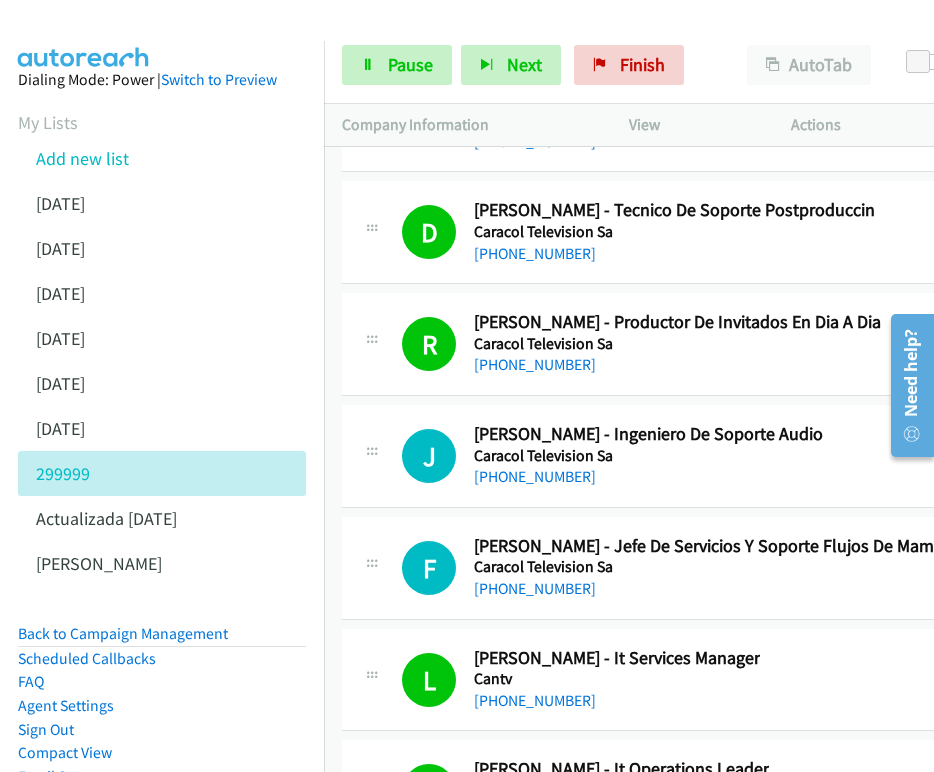 scroll, scrollTop: 59158, scrollLeft: 0, axis: vertical 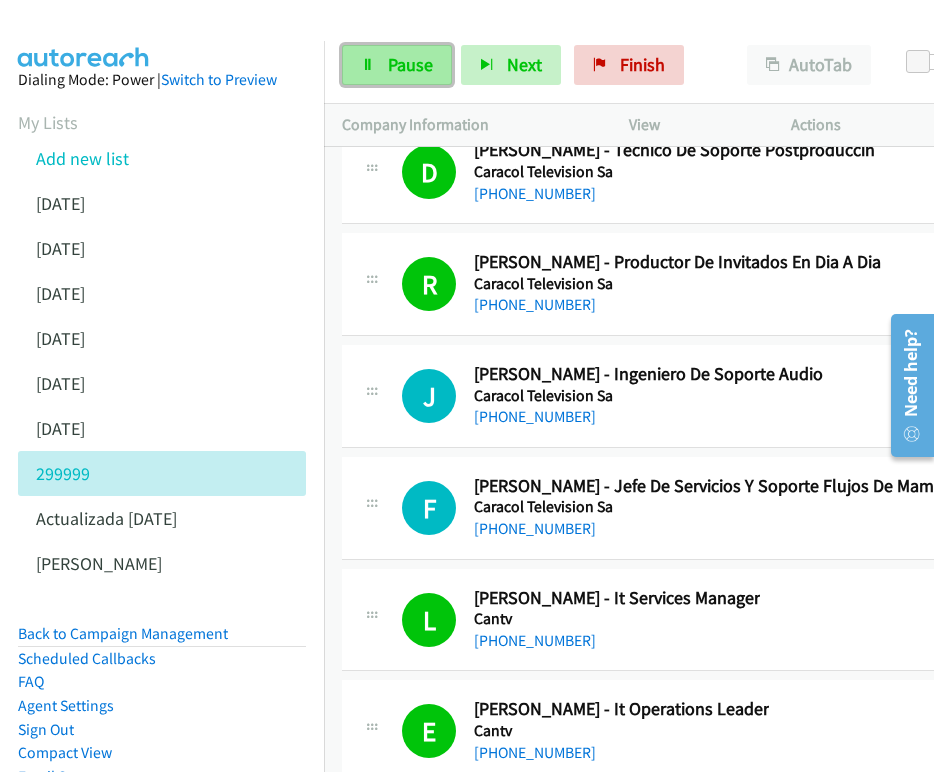 click on "Pause" at bounding box center (410, 64) 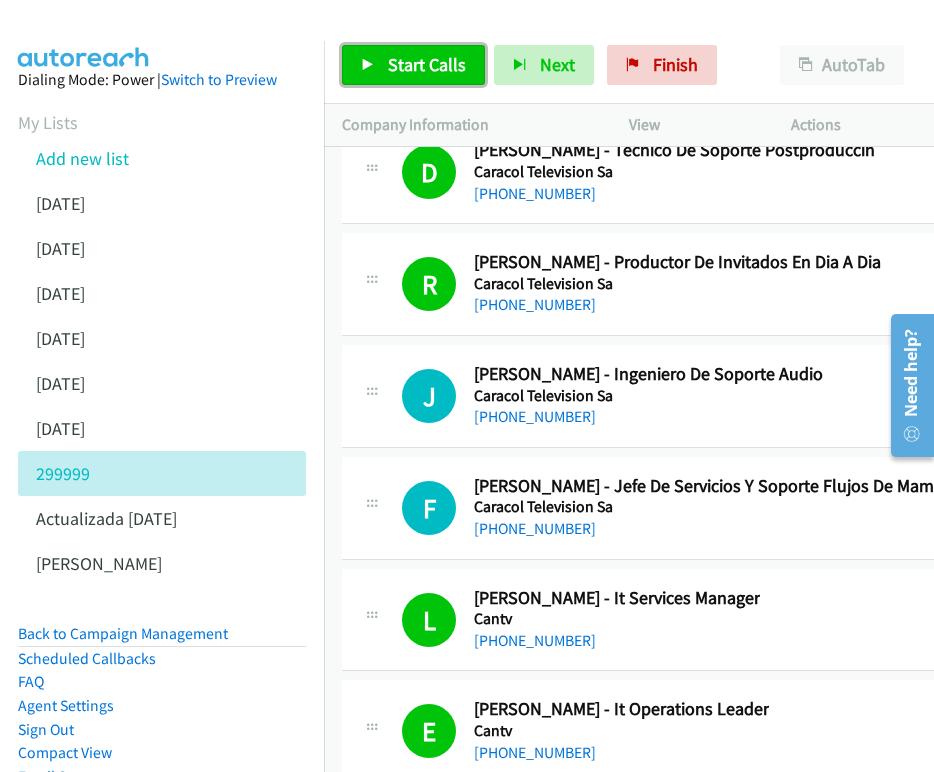 click on "Start Calls" at bounding box center [413, 65] 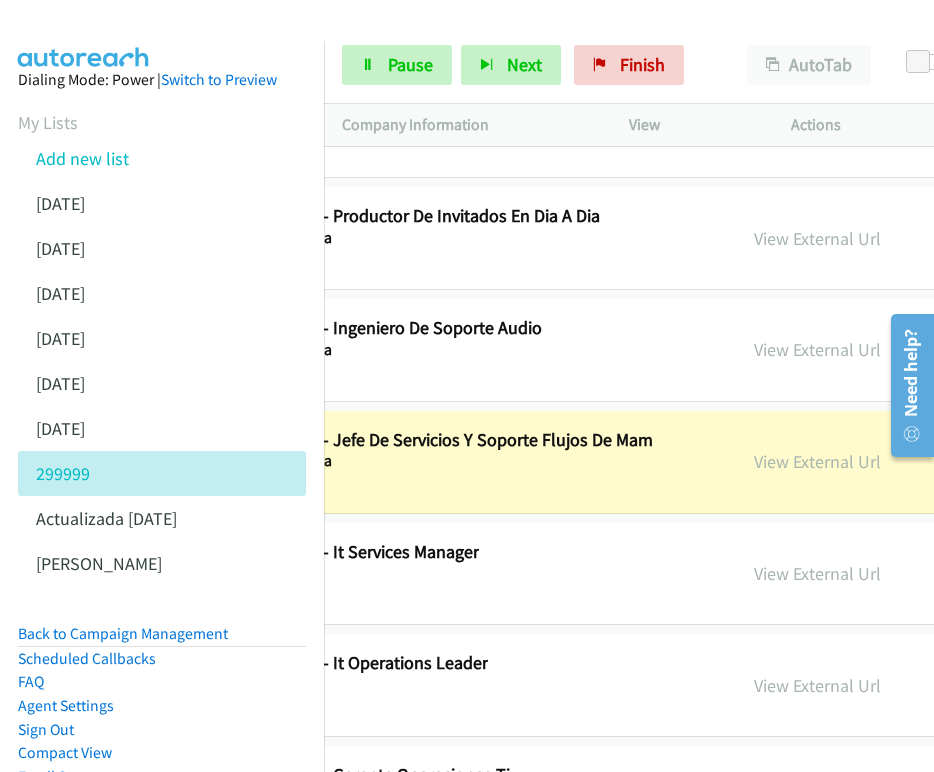 scroll, scrollTop: 59204, scrollLeft: 312, axis: both 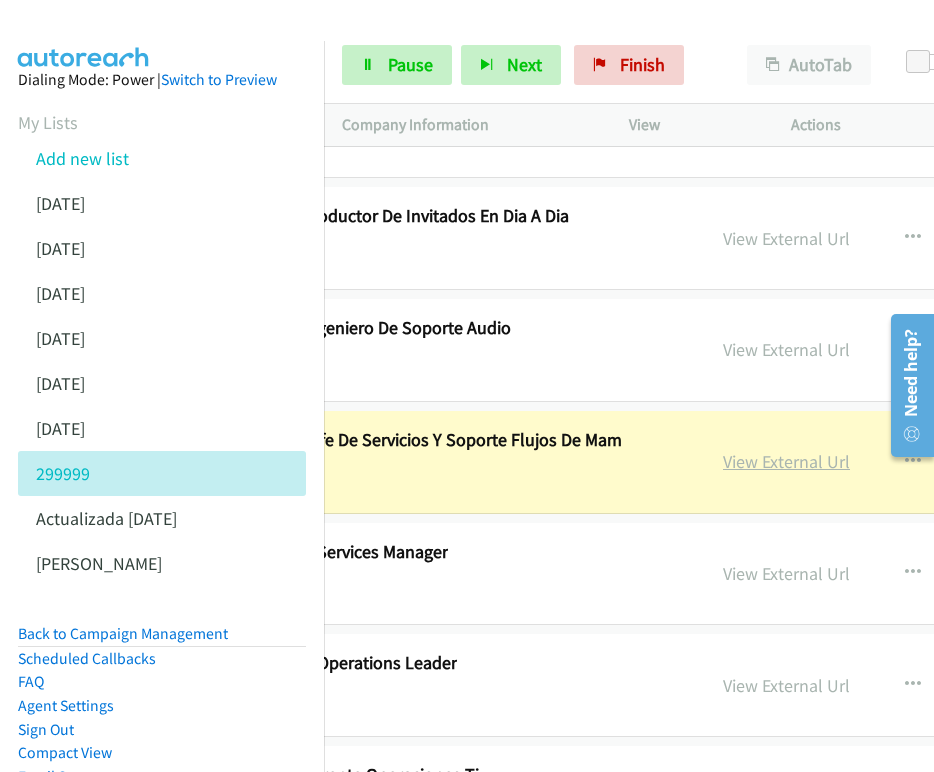 click on "View External Url" at bounding box center [786, 461] 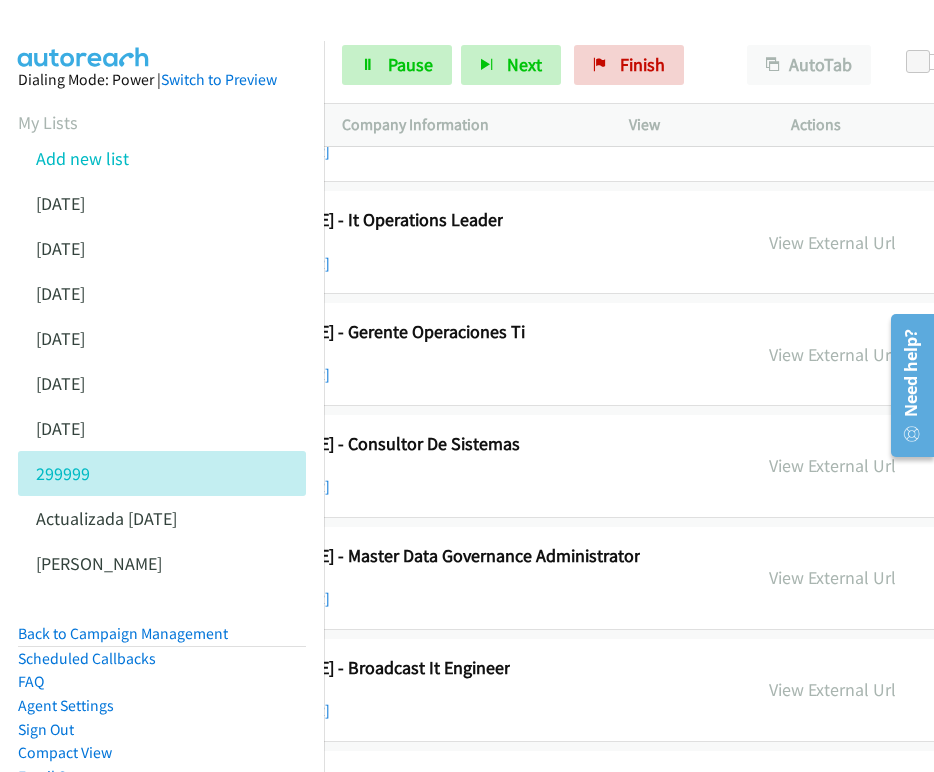 scroll, scrollTop: 59647, scrollLeft: 351, axis: both 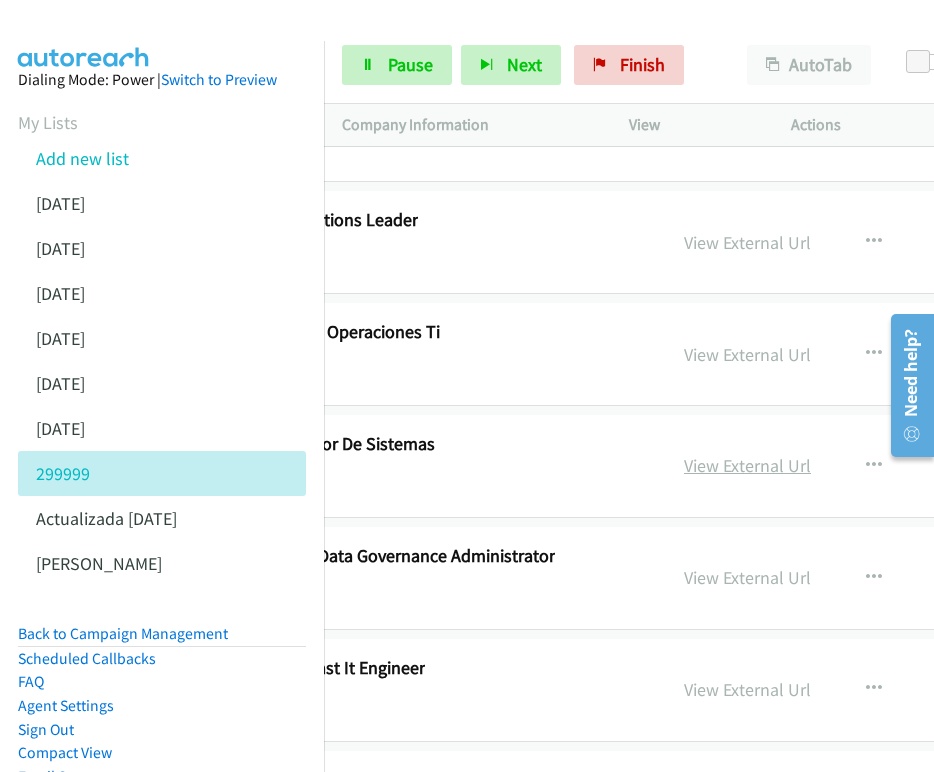 click on "View External Url" at bounding box center (747, 465) 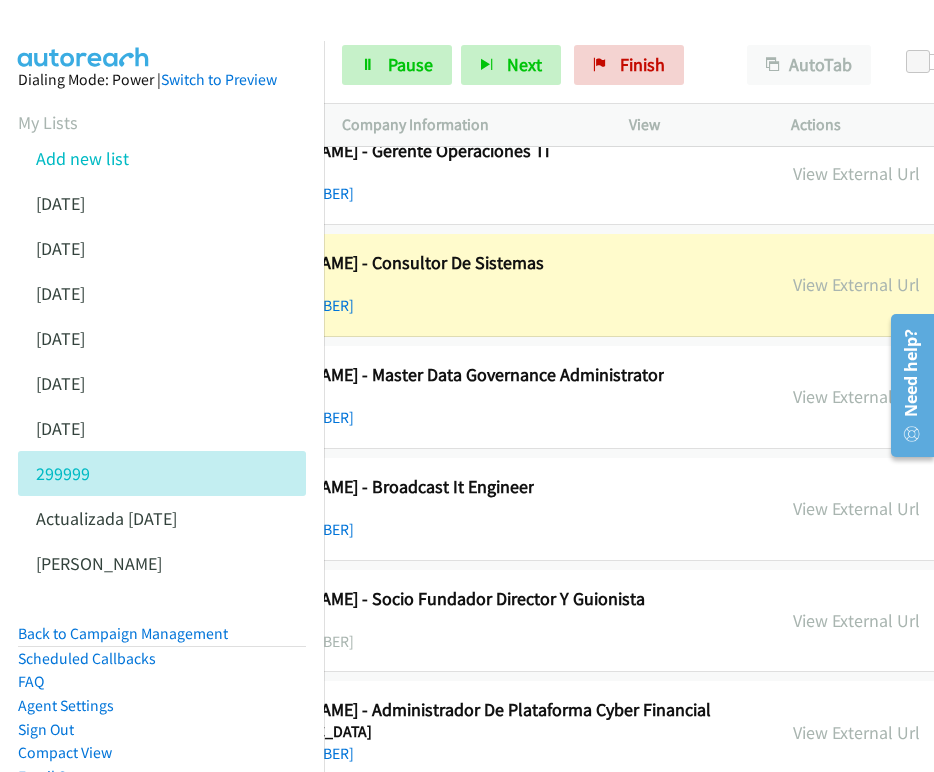scroll, scrollTop: 59828, scrollLeft: 412, axis: both 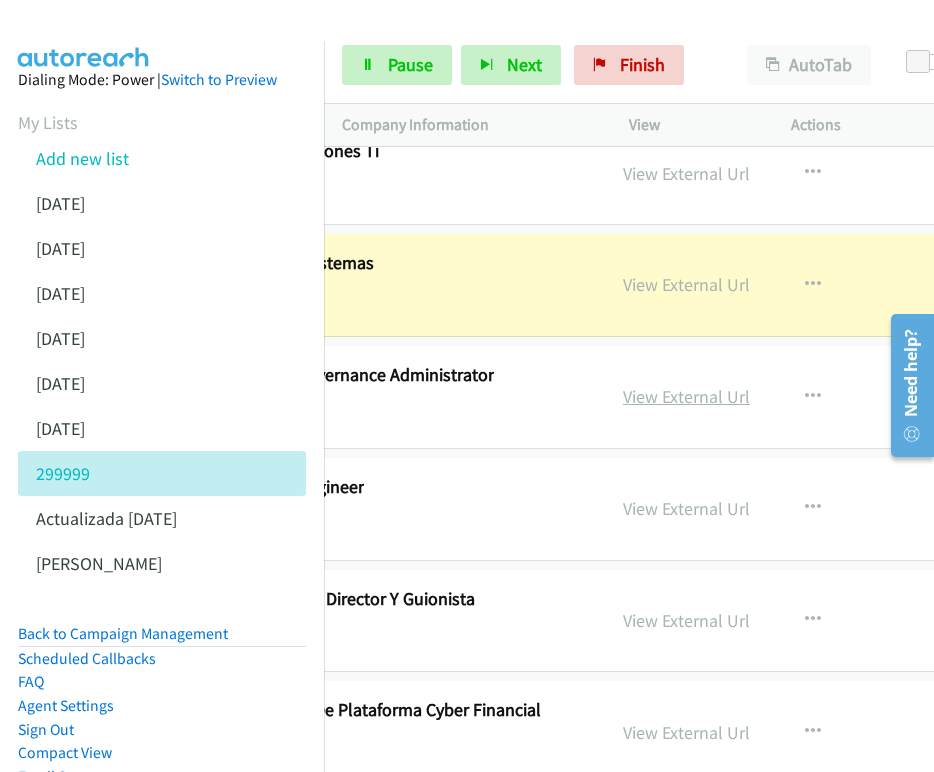 click on "View External Url" at bounding box center [686, 396] 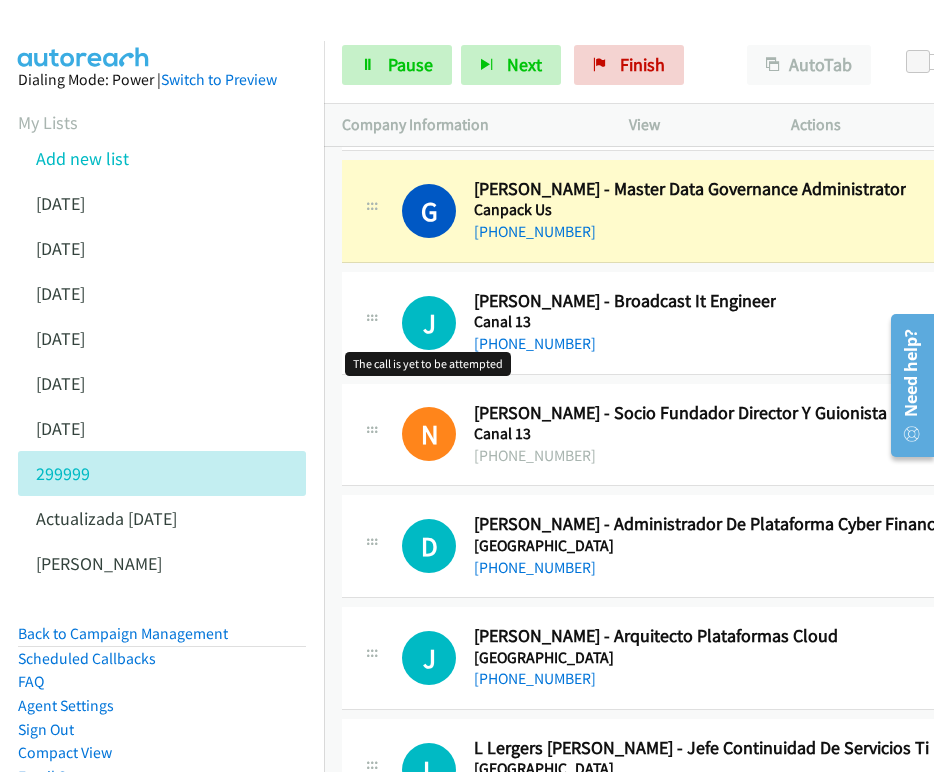 scroll, scrollTop: 60011, scrollLeft: 0, axis: vertical 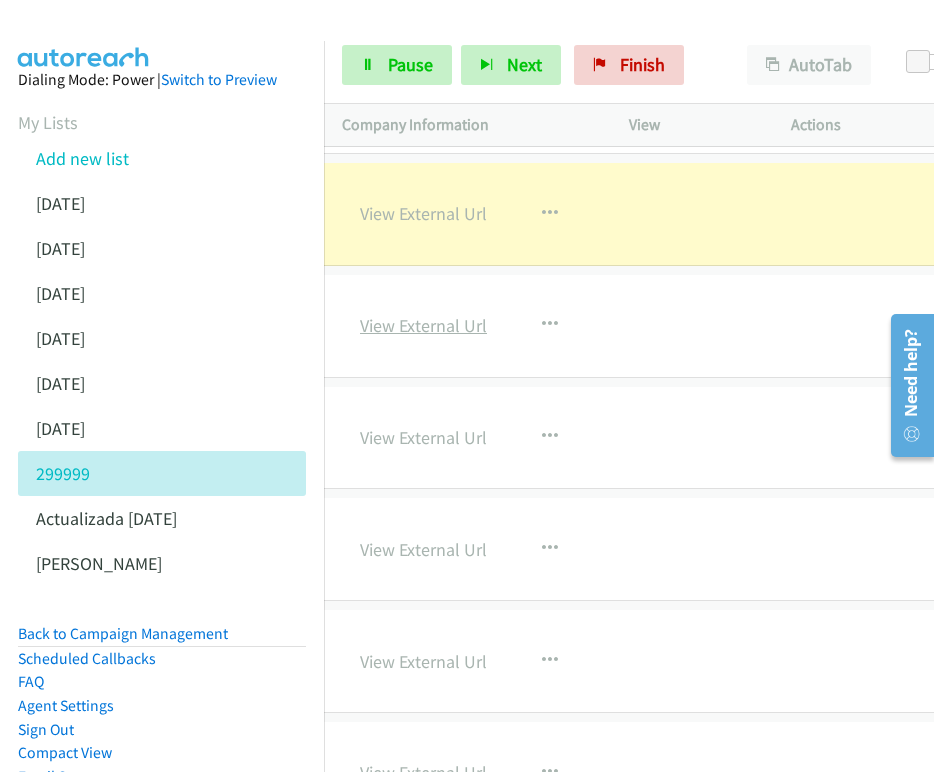 click on "View External Url" at bounding box center (423, 325) 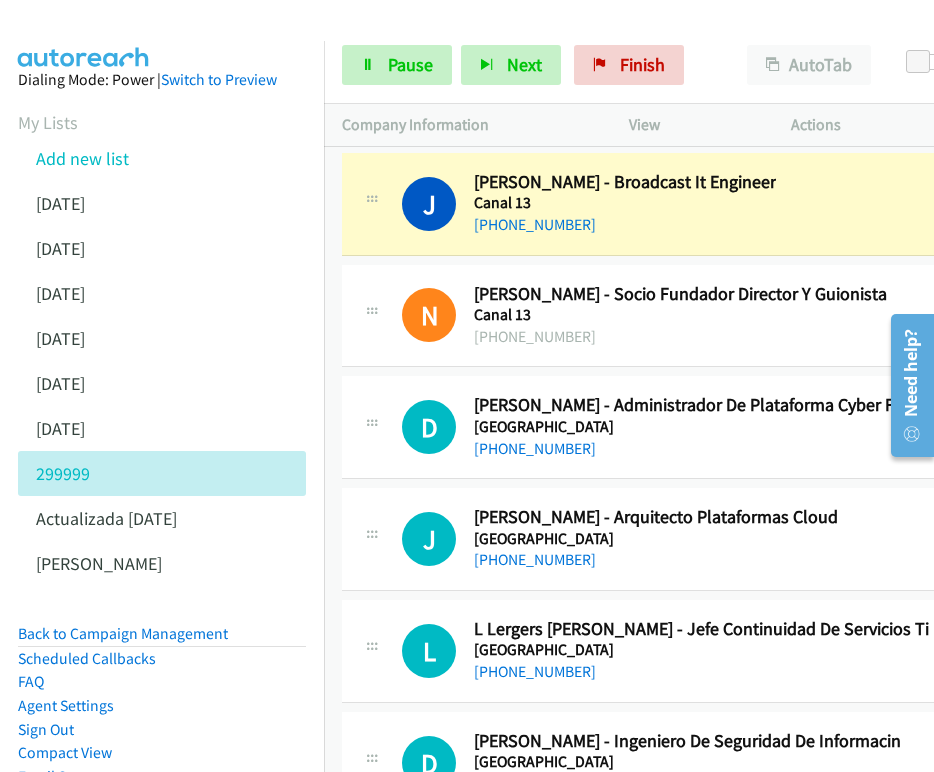 scroll, scrollTop: 60135, scrollLeft: 0, axis: vertical 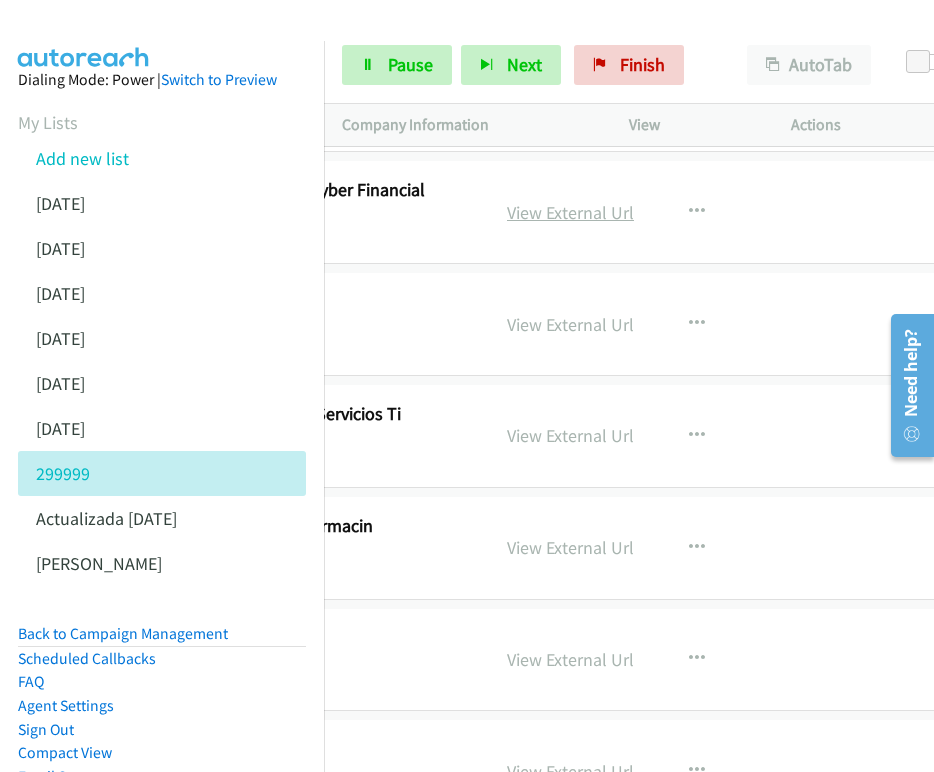click on "View External Url" at bounding box center (570, 212) 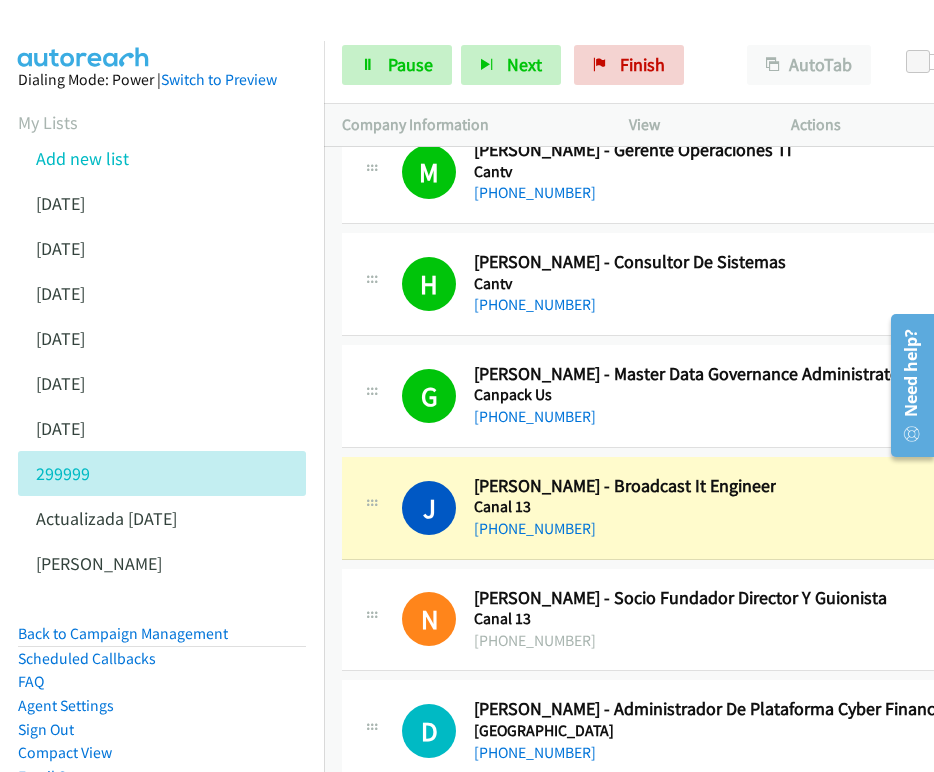 scroll, scrollTop: 59952, scrollLeft: 0, axis: vertical 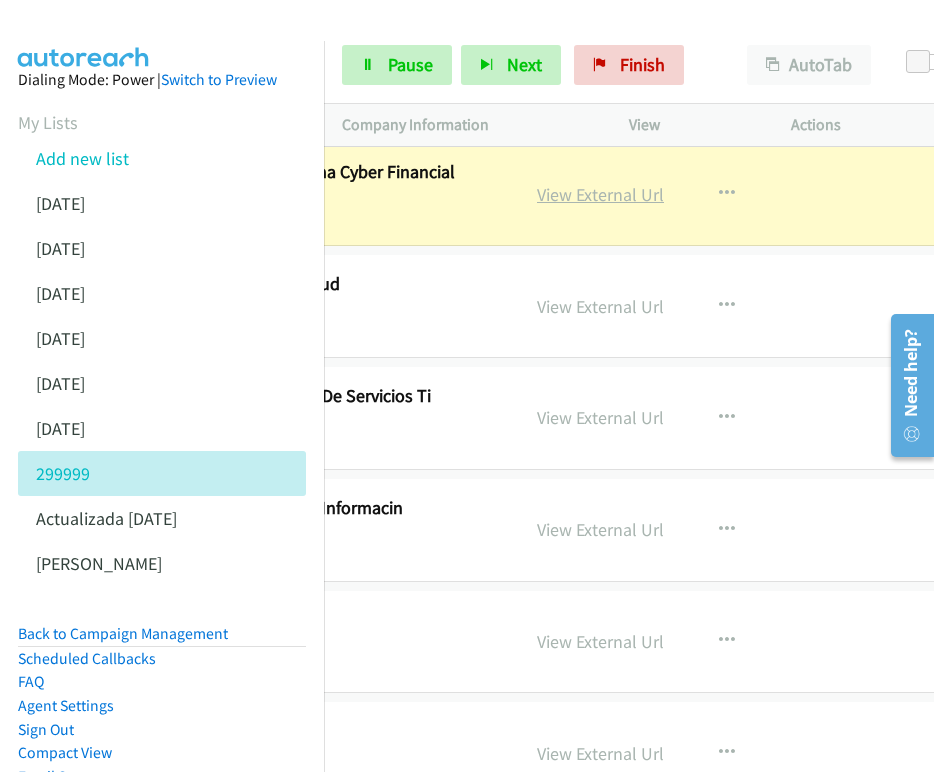 click on "View External Url" at bounding box center [600, 194] 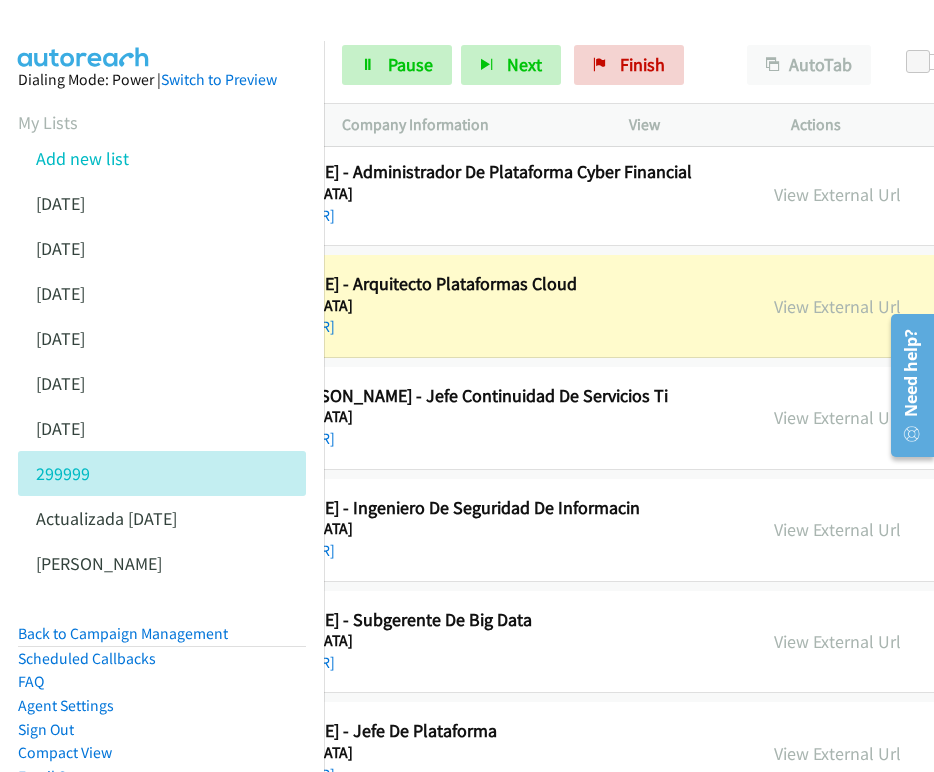 scroll, scrollTop: 60366, scrollLeft: 388, axis: both 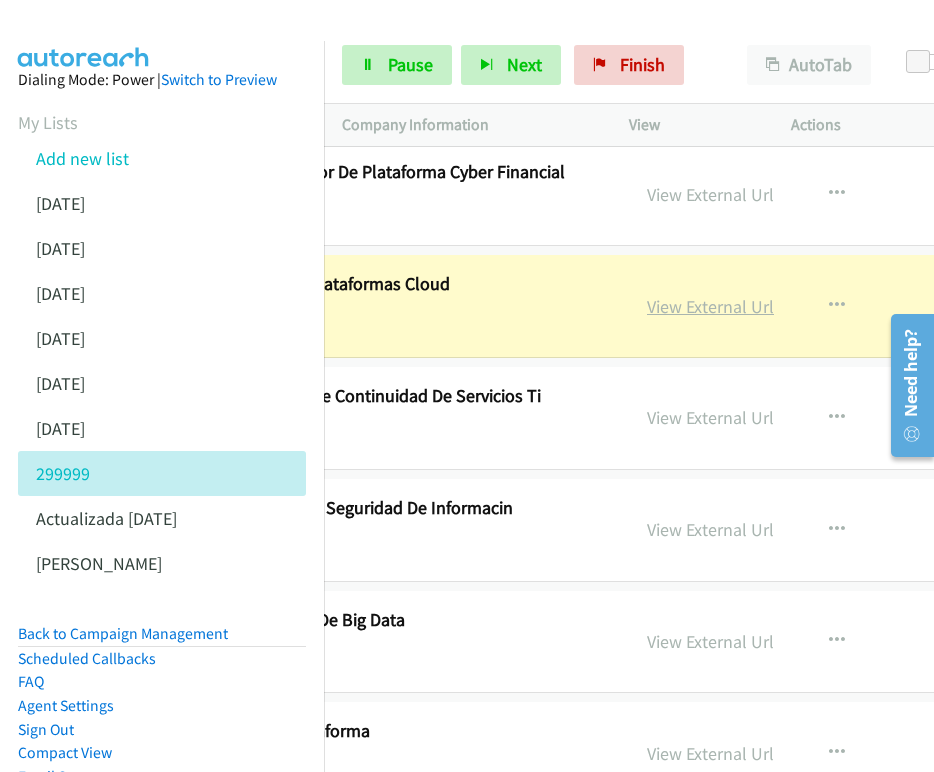 click on "View External Url" at bounding box center [710, 306] 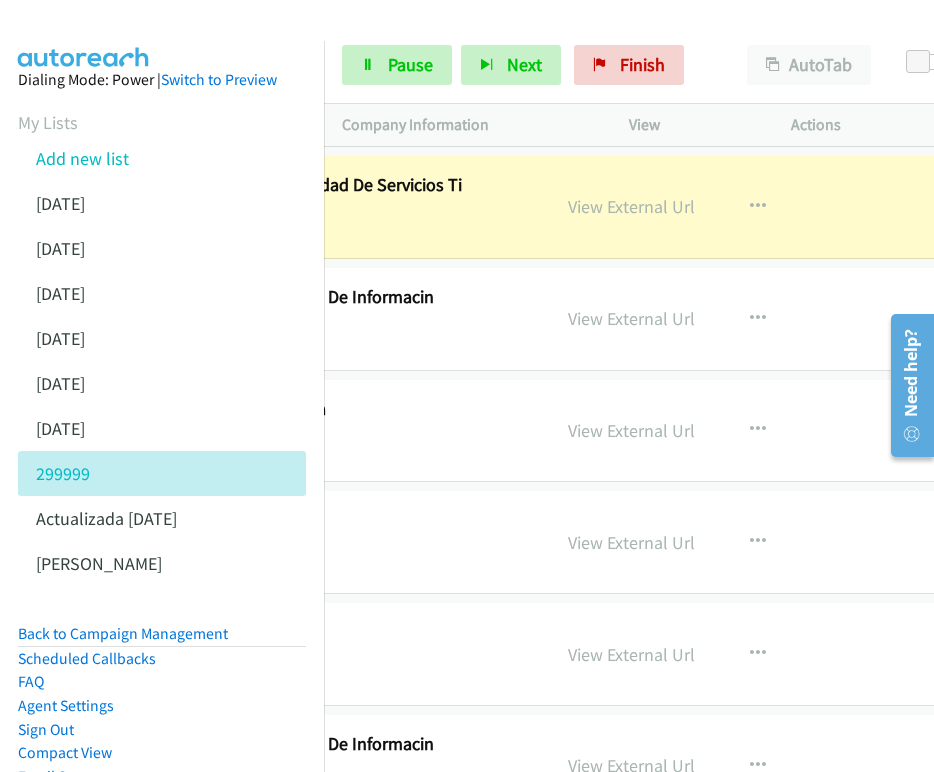 scroll, scrollTop: 60577, scrollLeft: 487, axis: both 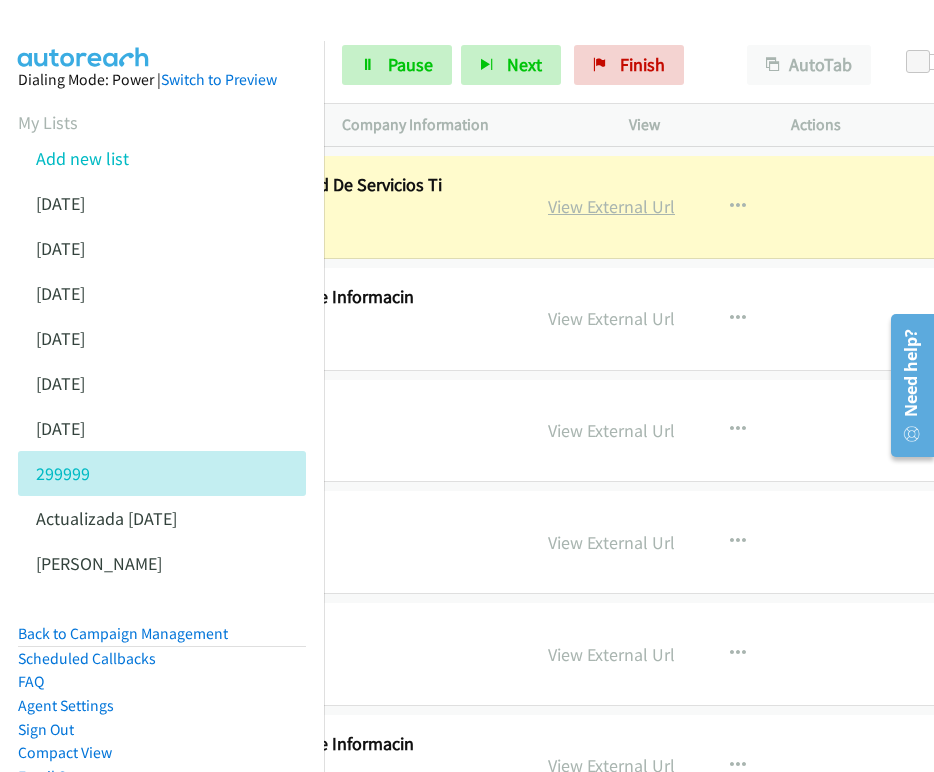 click on "View External Url" at bounding box center [611, 206] 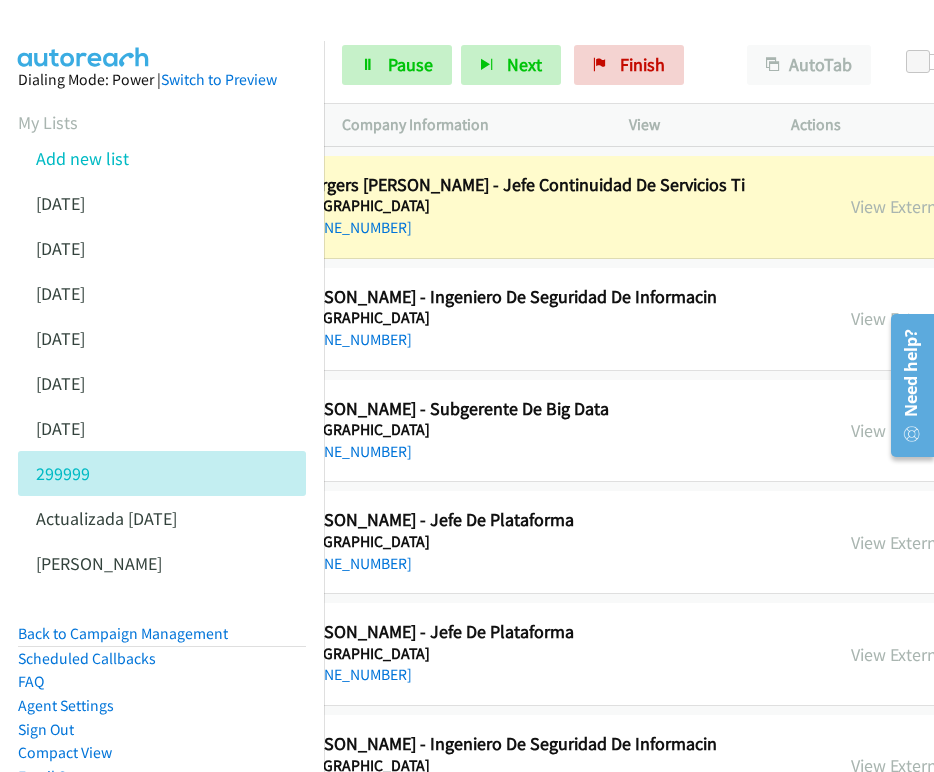 scroll, scrollTop: 60577, scrollLeft: 374, axis: both 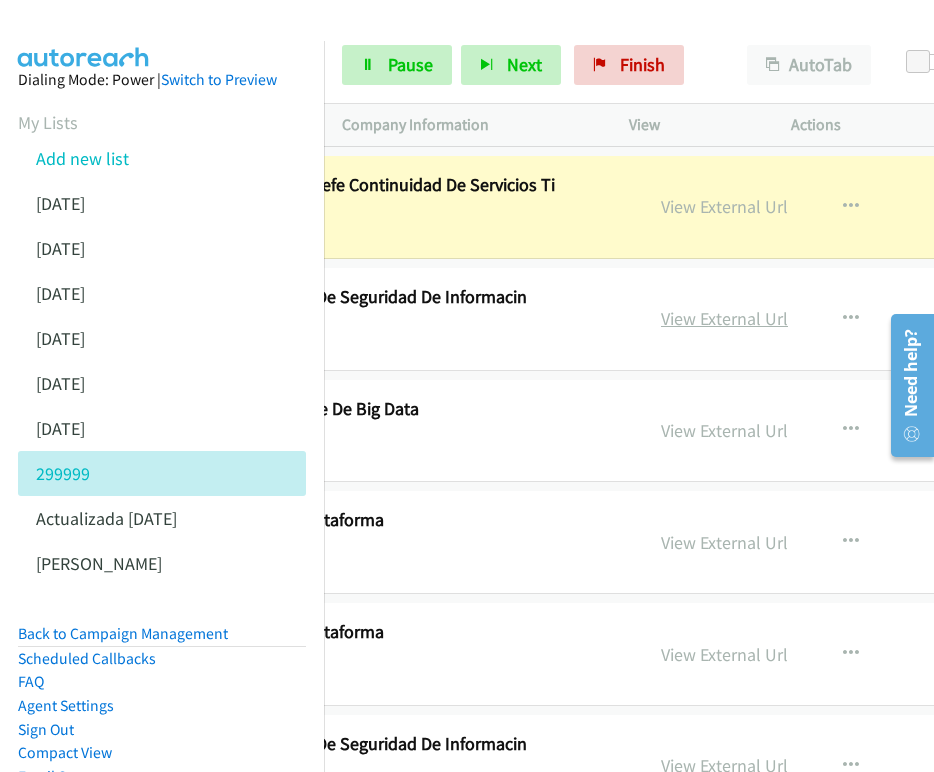 click on "View External Url" at bounding box center [724, 318] 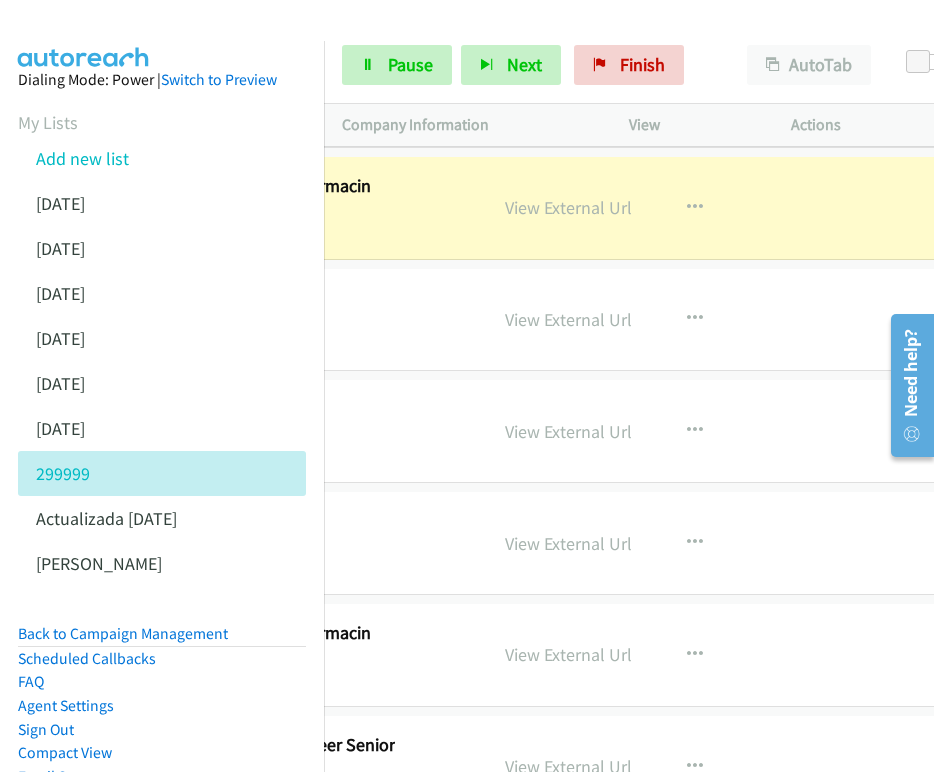 scroll, scrollTop: 60688, scrollLeft: 566, axis: both 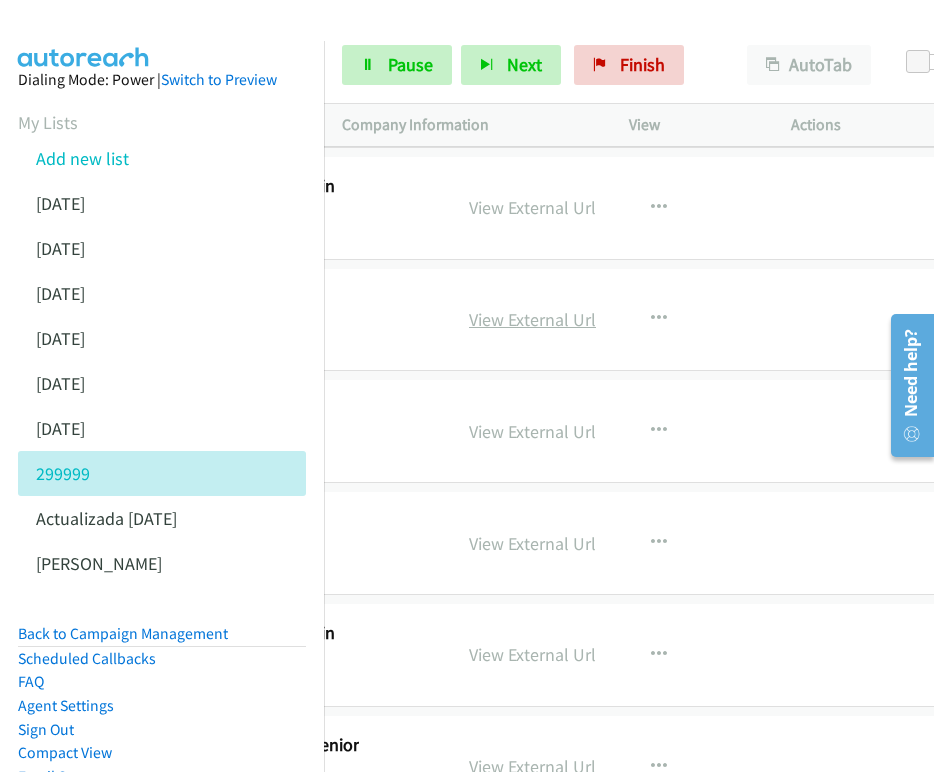 click on "View External Url" at bounding box center [532, 319] 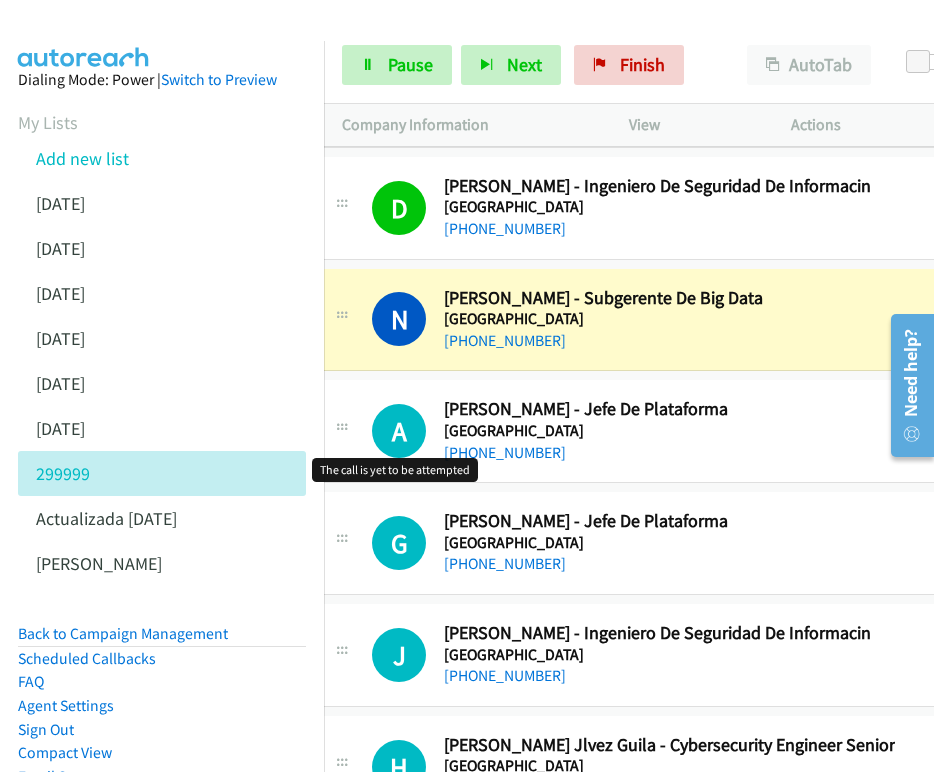 scroll, scrollTop: 60688, scrollLeft: 34, axis: both 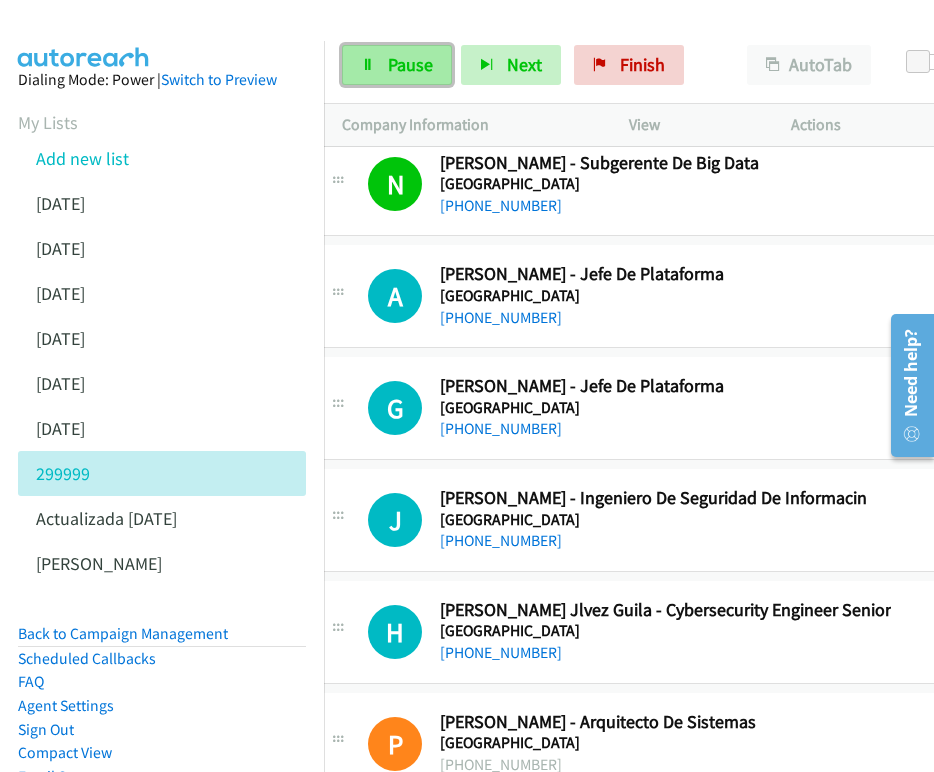 click on "Pause" at bounding box center (410, 64) 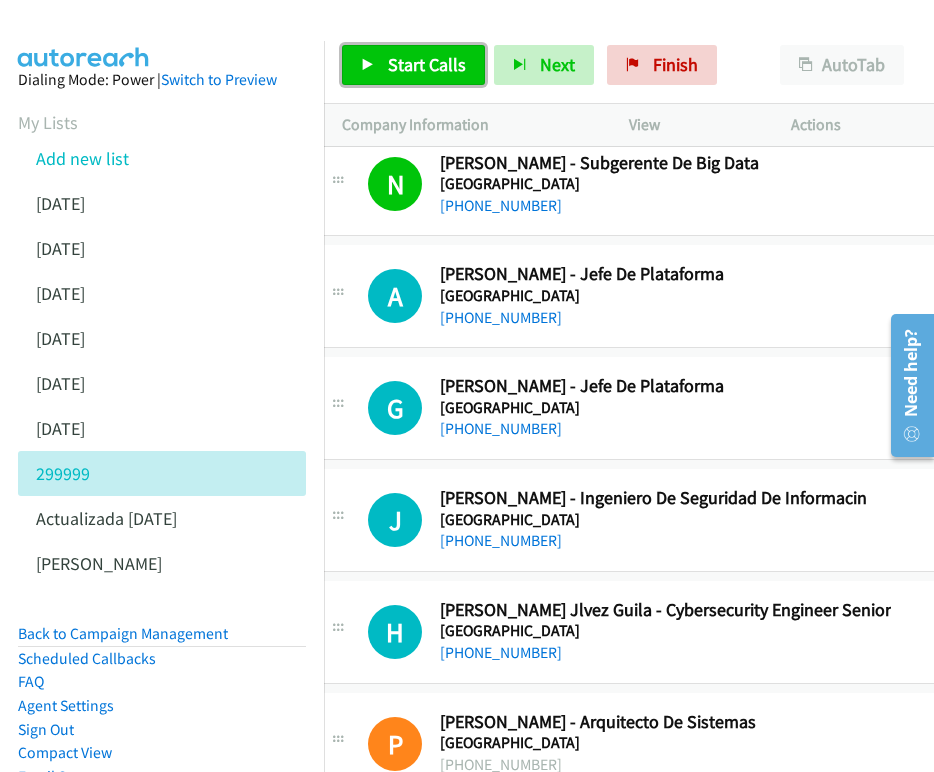 click on "Start Calls" at bounding box center (427, 64) 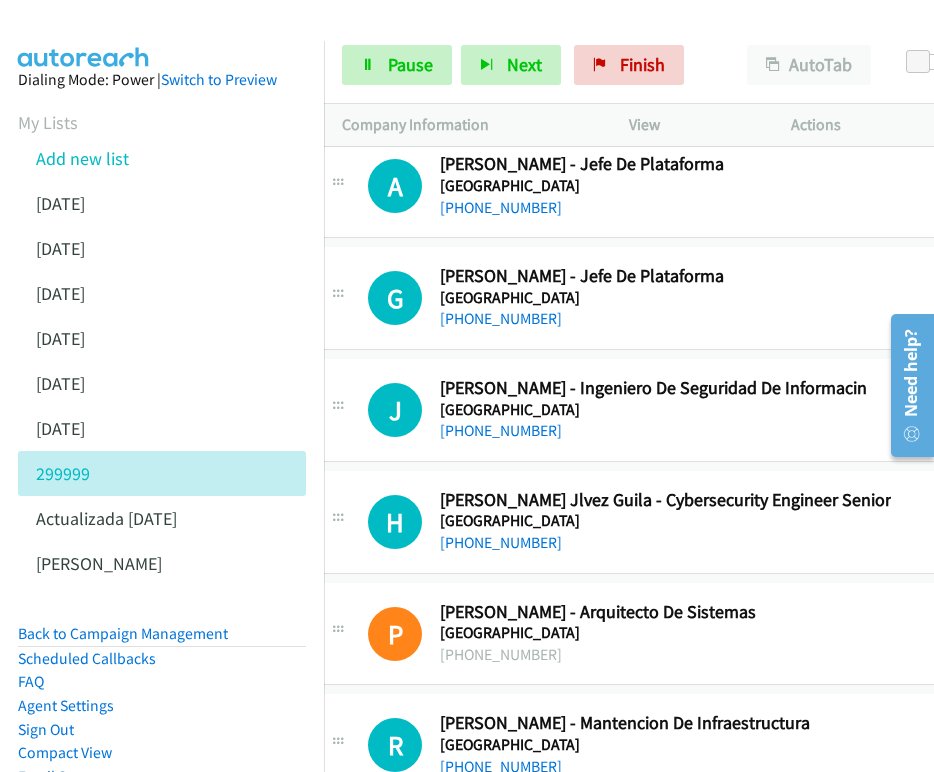 scroll, scrollTop: 60944, scrollLeft: 34, axis: both 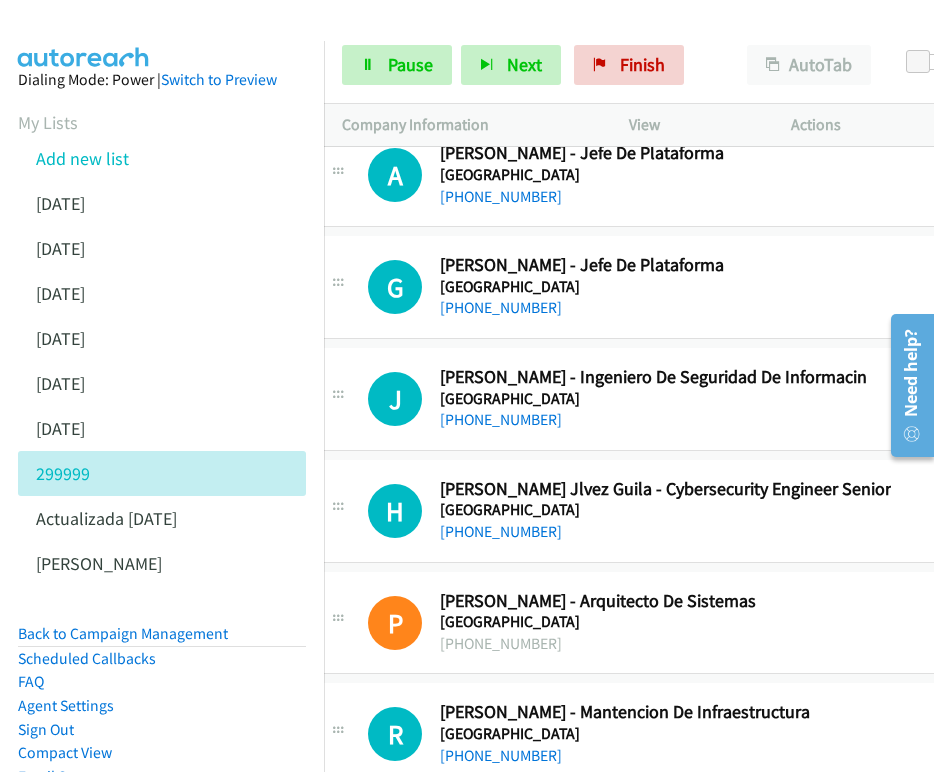 click on "G
Callback Scheduled
[PERSON_NAME] - Jefe De Plataforma
Caja Los Andes
[GEOGRAPHIC_DATA]/[GEOGRAPHIC_DATA]
[PHONE_NUMBER]
View External Url
View External Url
Schedule/Manage Callback
Start Calls Here
Remove from list
Add to do not call list
Reset Call Status" at bounding box center (947, 288) 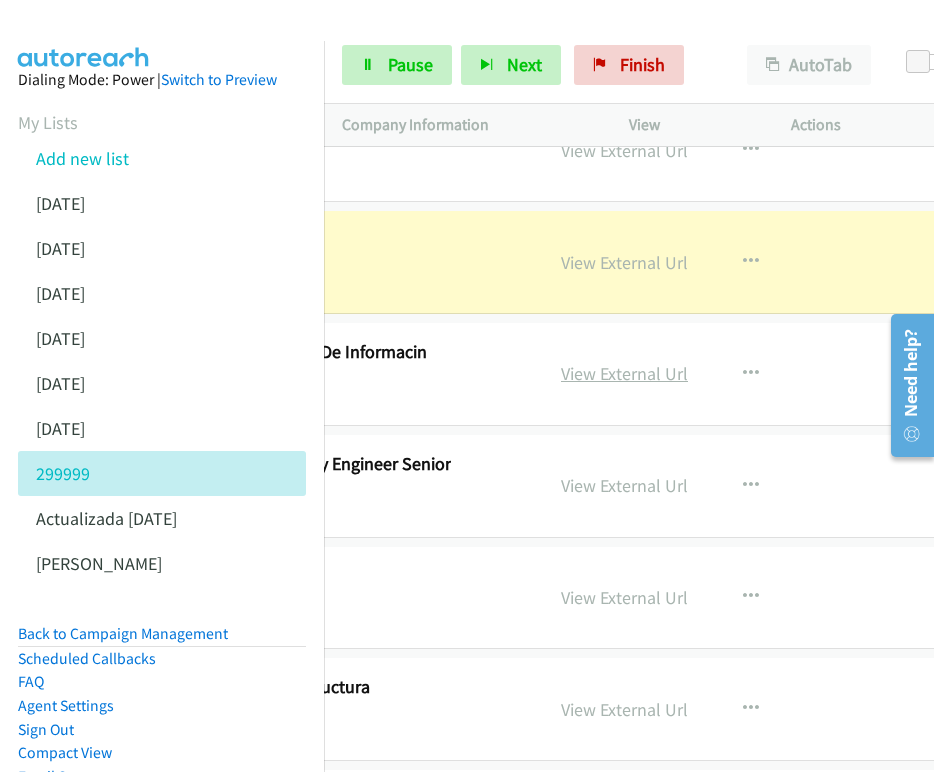 scroll, scrollTop: 60969, scrollLeft: 475, axis: both 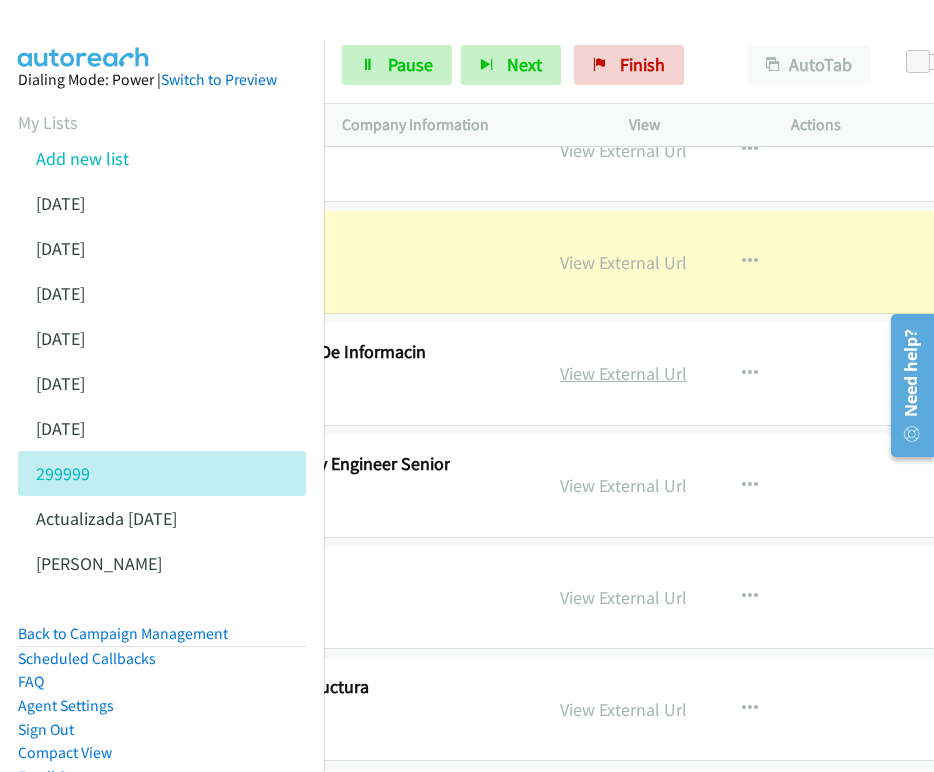 click on "View External Url" at bounding box center (623, 373) 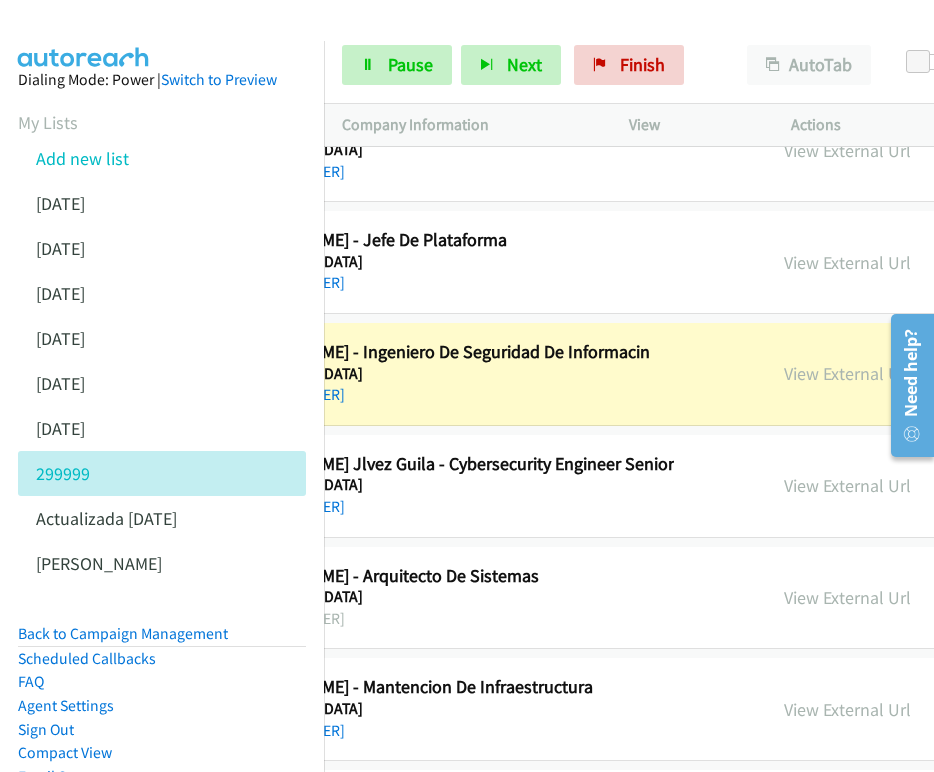 scroll, scrollTop: 60969, scrollLeft: 346, axis: both 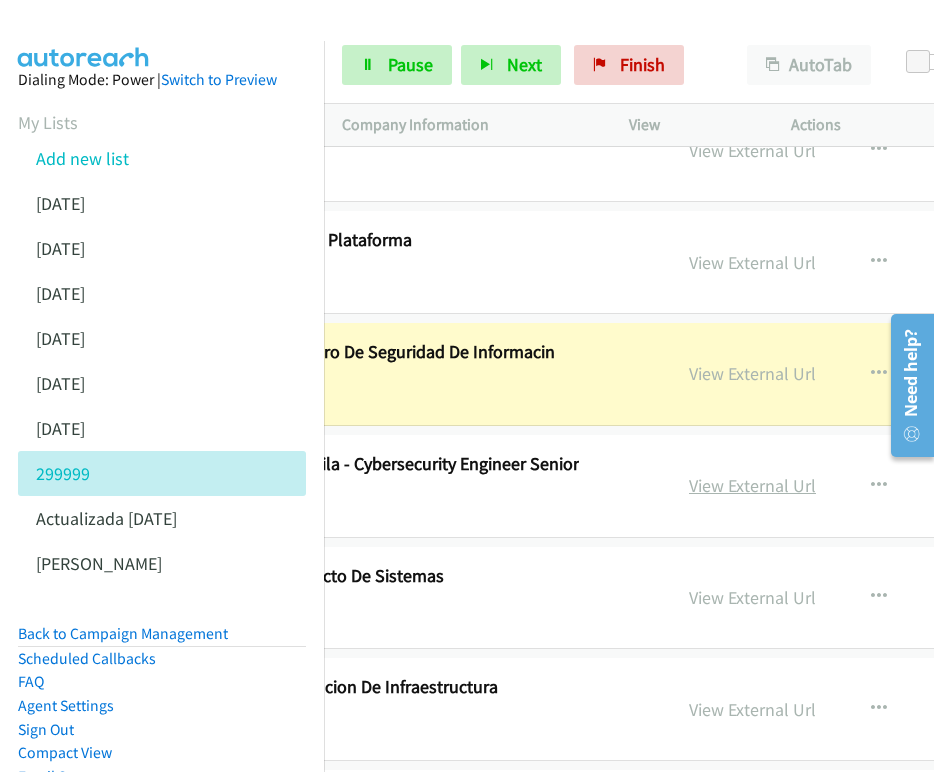 click on "View External Url" at bounding box center (752, 485) 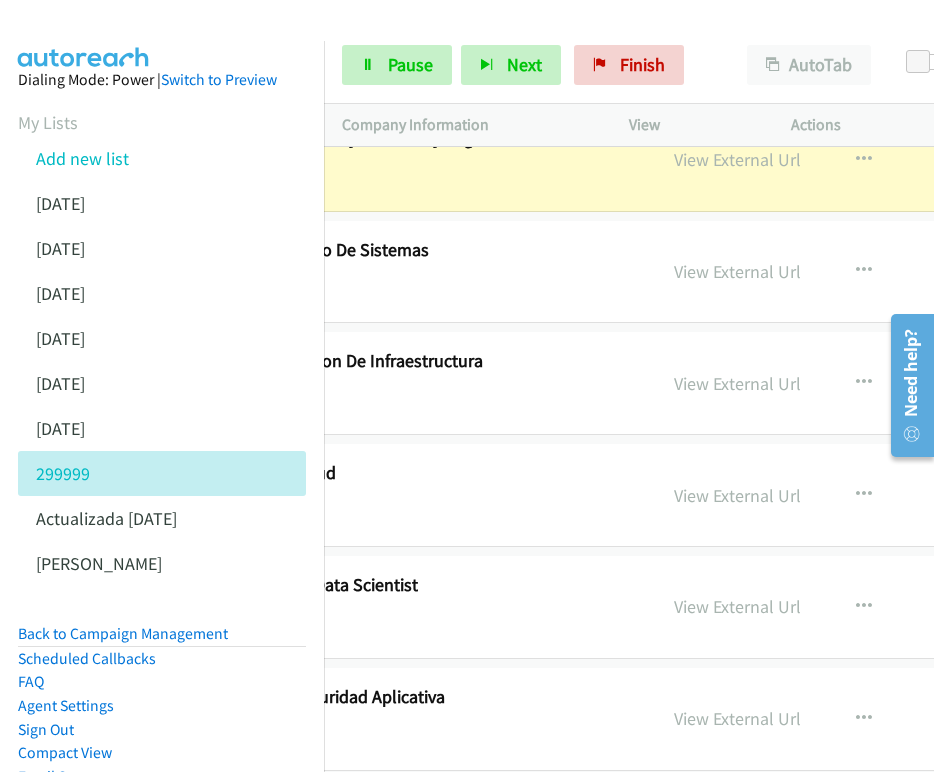 scroll, scrollTop: 61295, scrollLeft: 370, axis: both 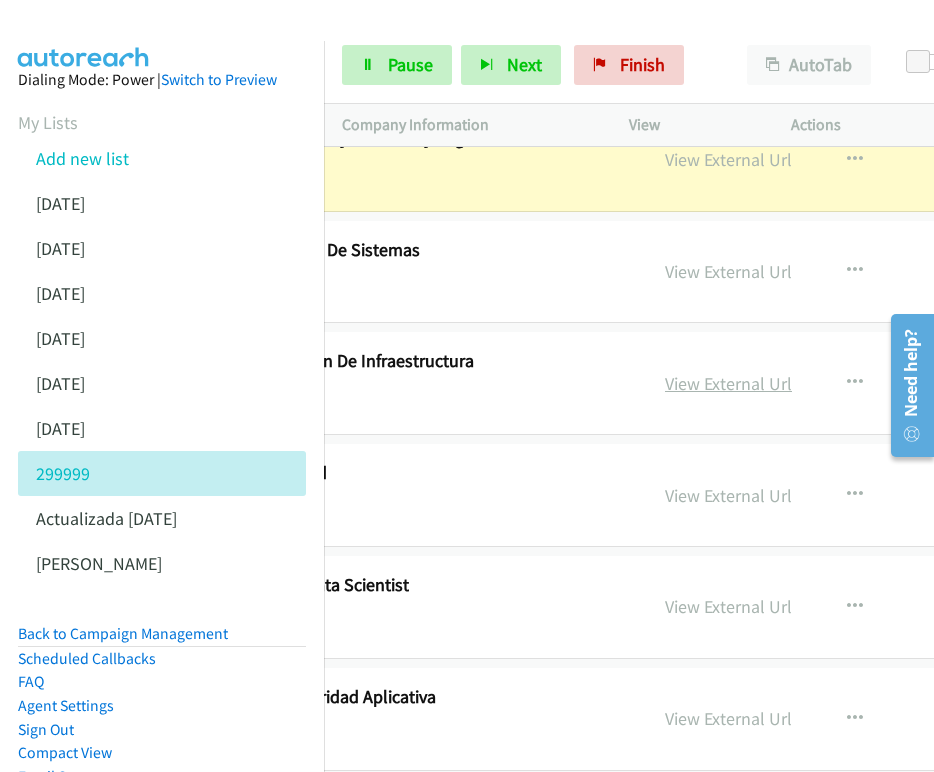 click on "View External Url" at bounding box center [728, 383] 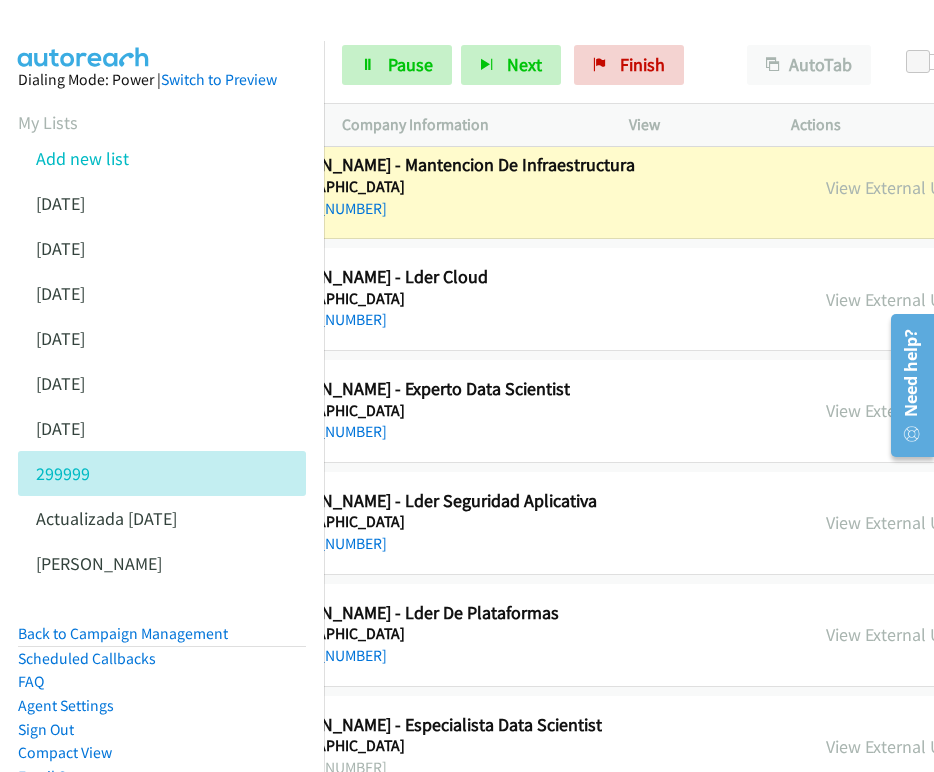 scroll, scrollTop: 61491, scrollLeft: 326, axis: both 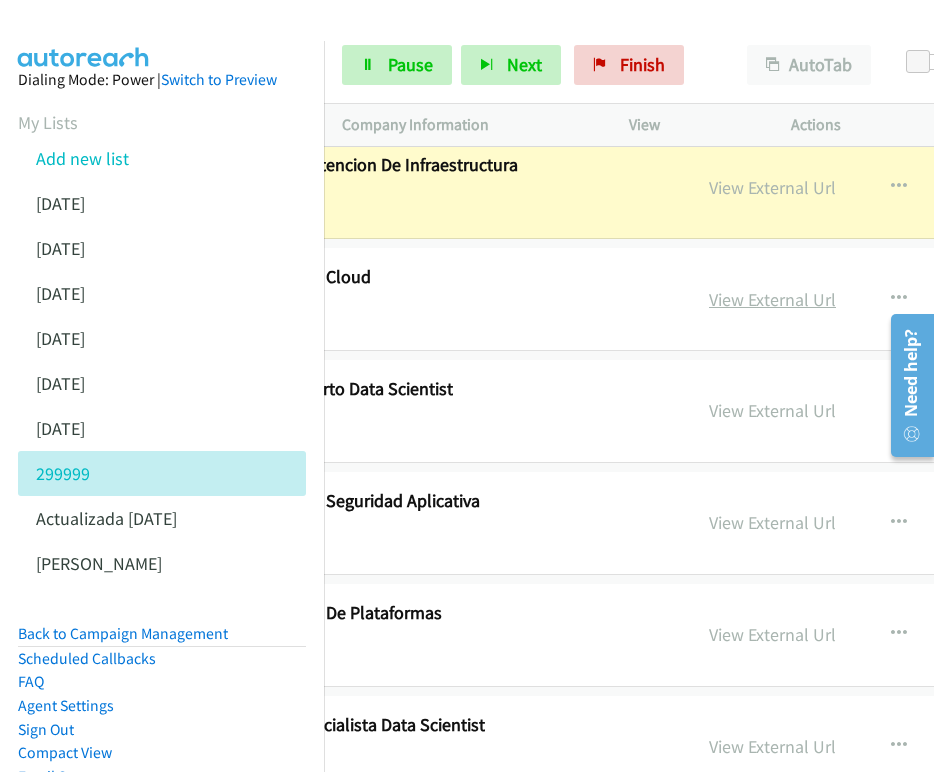 click on "View External Url" at bounding box center (772, 299) 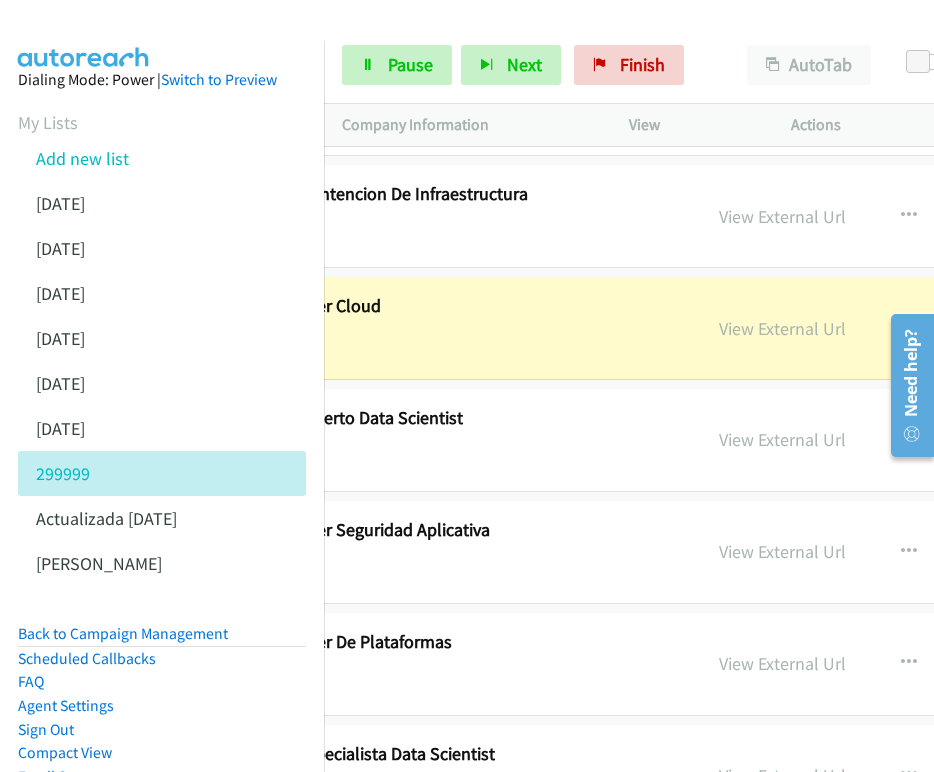 scroll, scrollTop: 61462, scrollLeft: 419, axis: both 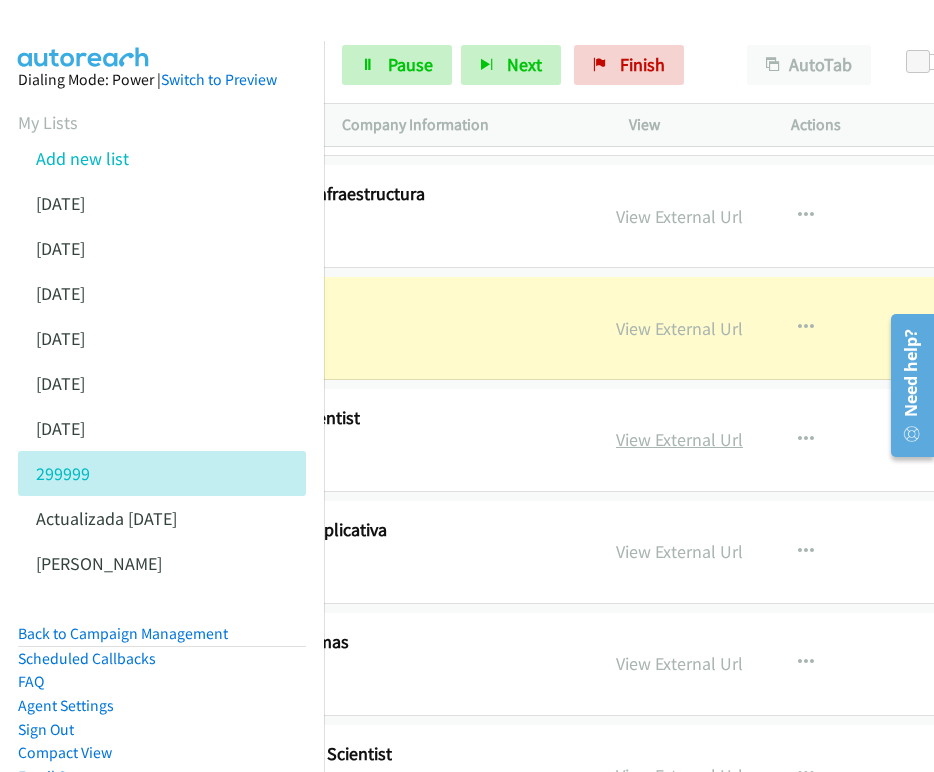 click on "View External Url" at bounding box center [679, 439] 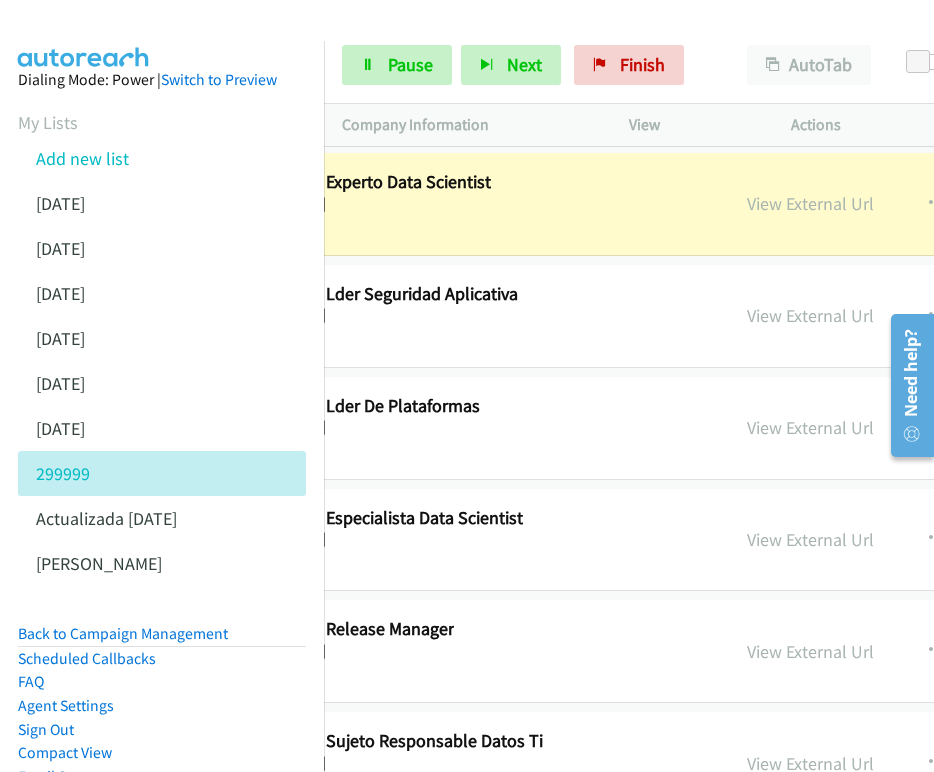 scroll, scrollTop: 61698, scrollLeft: 350, axis: both 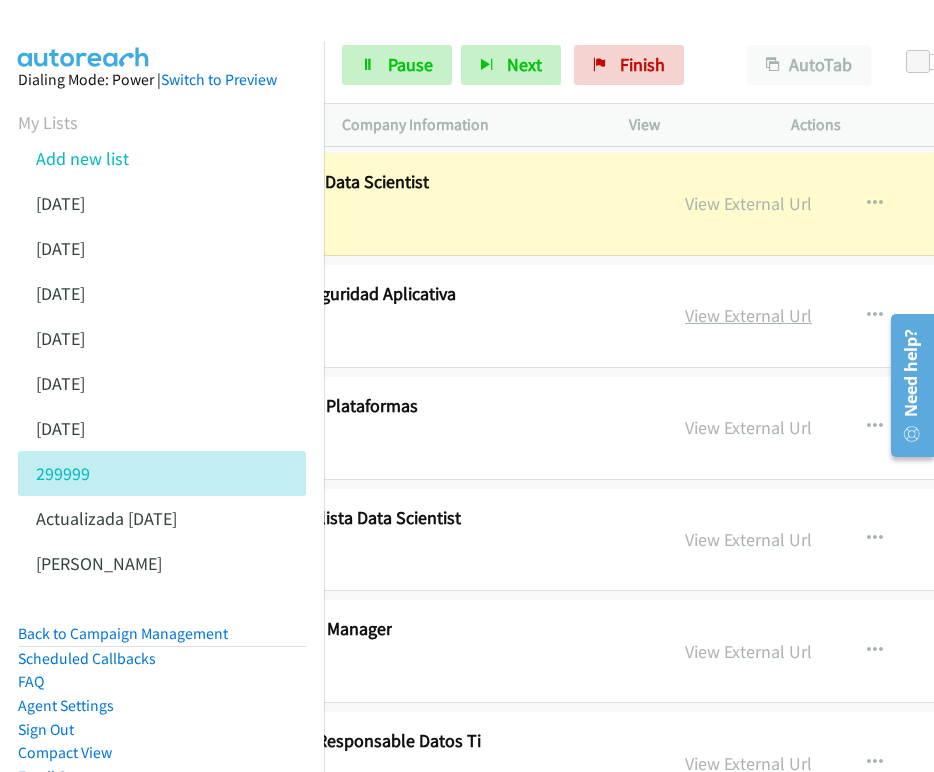 click on "View External Url" at bounding box center (748, 315) 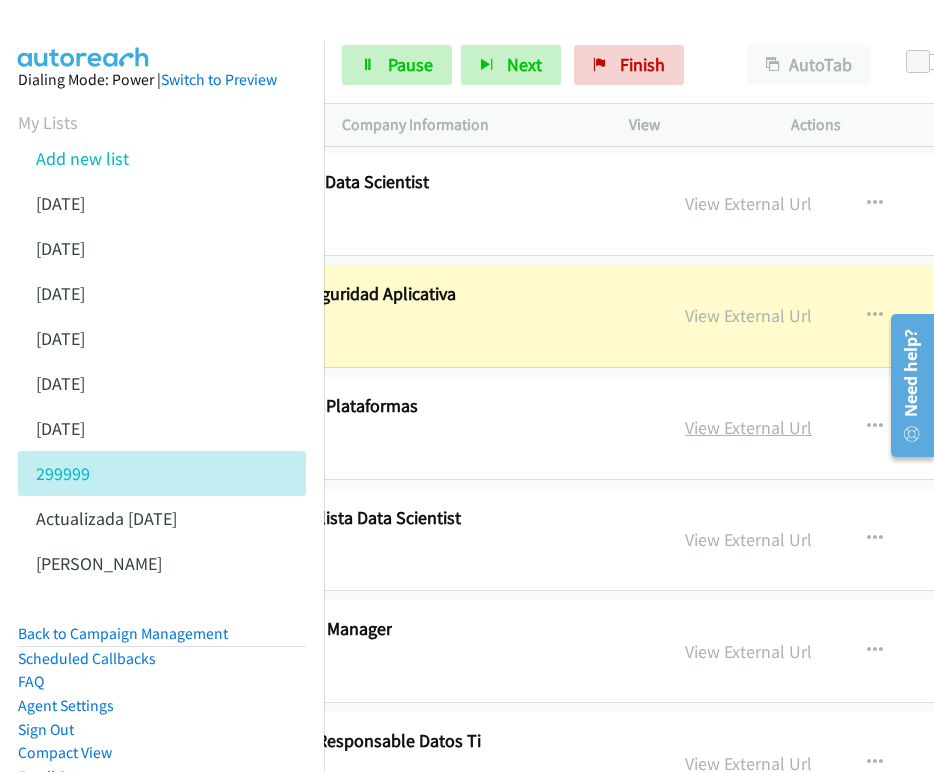 click on "View External Url" at bounding box center (748, 427) 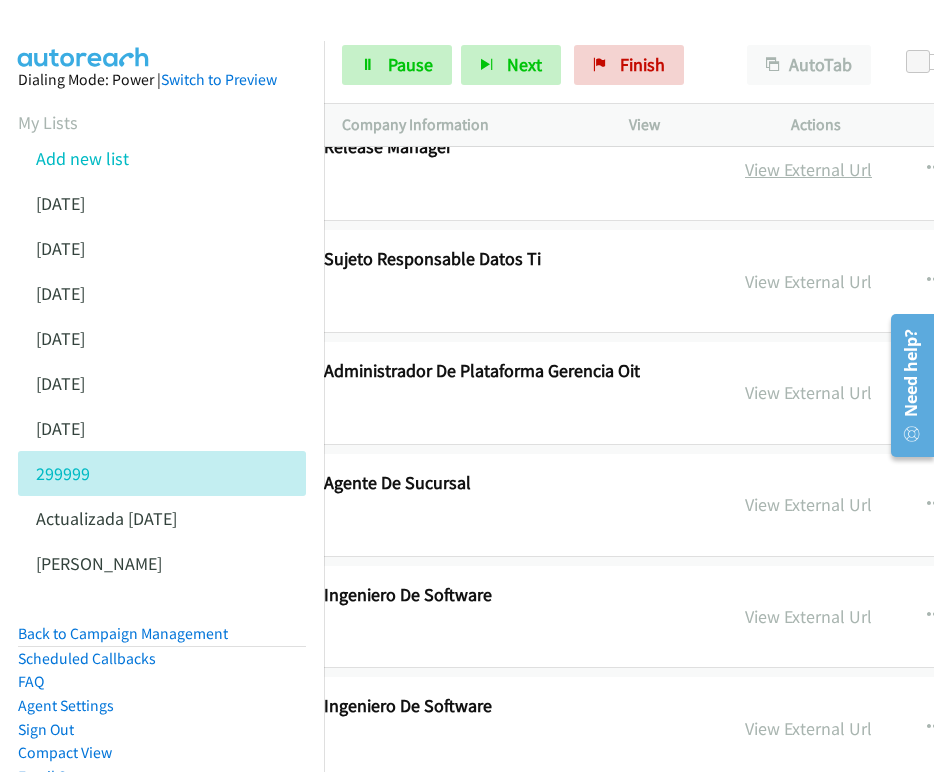 scroll, scrollTop: 62180, scrollLeft: 442, axis: both 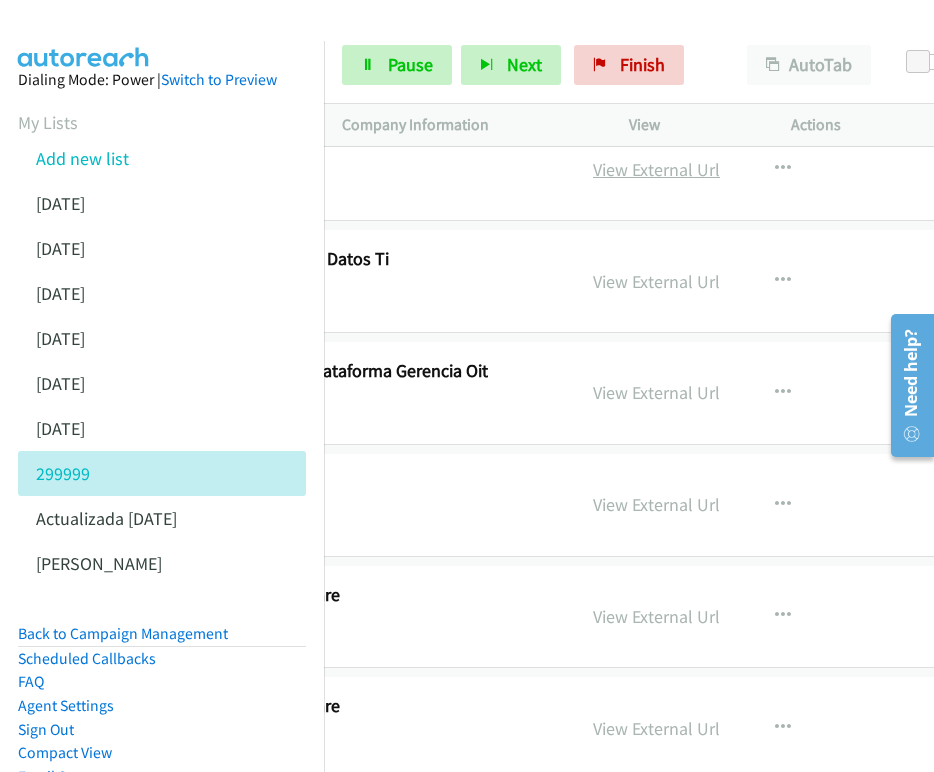 click on "View External Url" at bounding box center (656, 169) 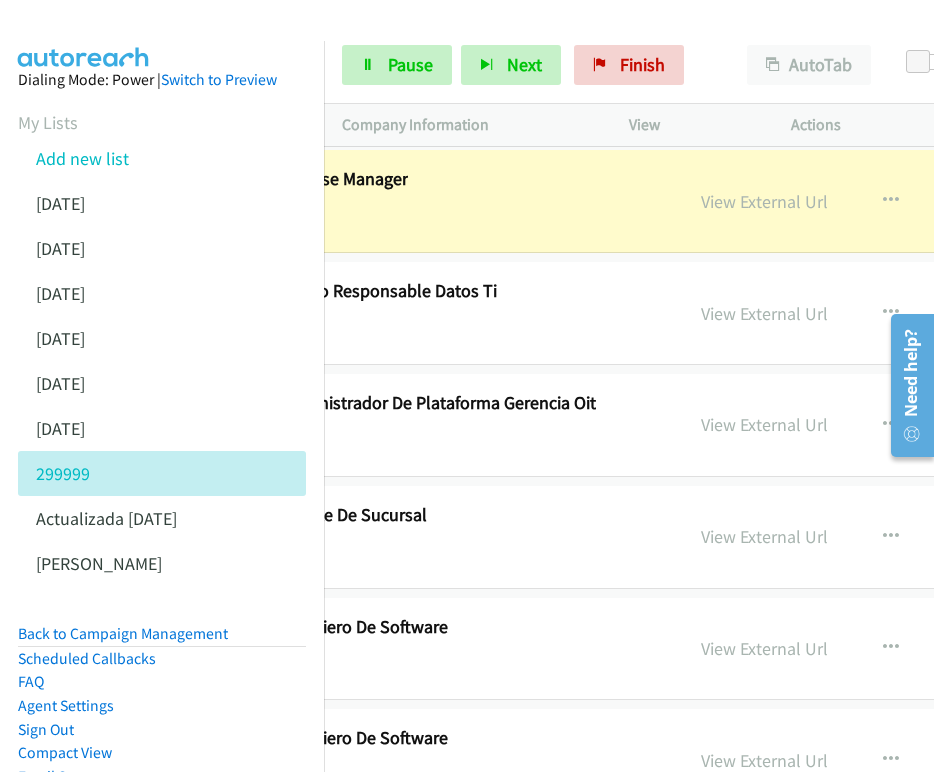 scroll, scrollTop: 62148, scrollLeft: 357, axis: both 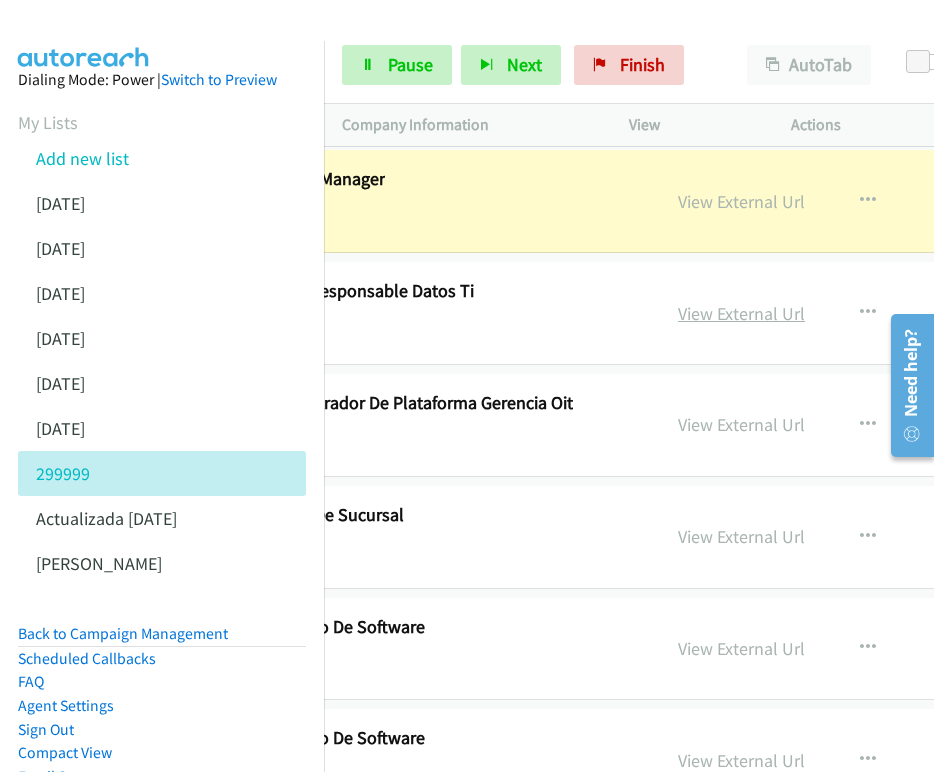 click on "View External Url" at bounding box center [741, 313] 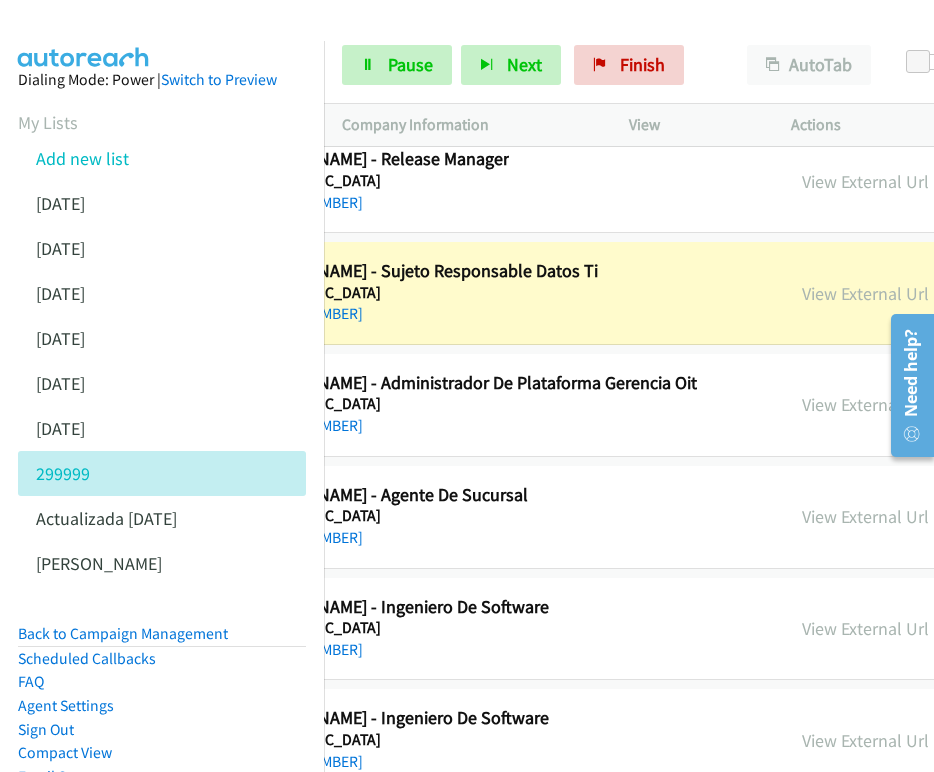 scroll, scrollTop: 62168, scrollLeft: 516, axis: both 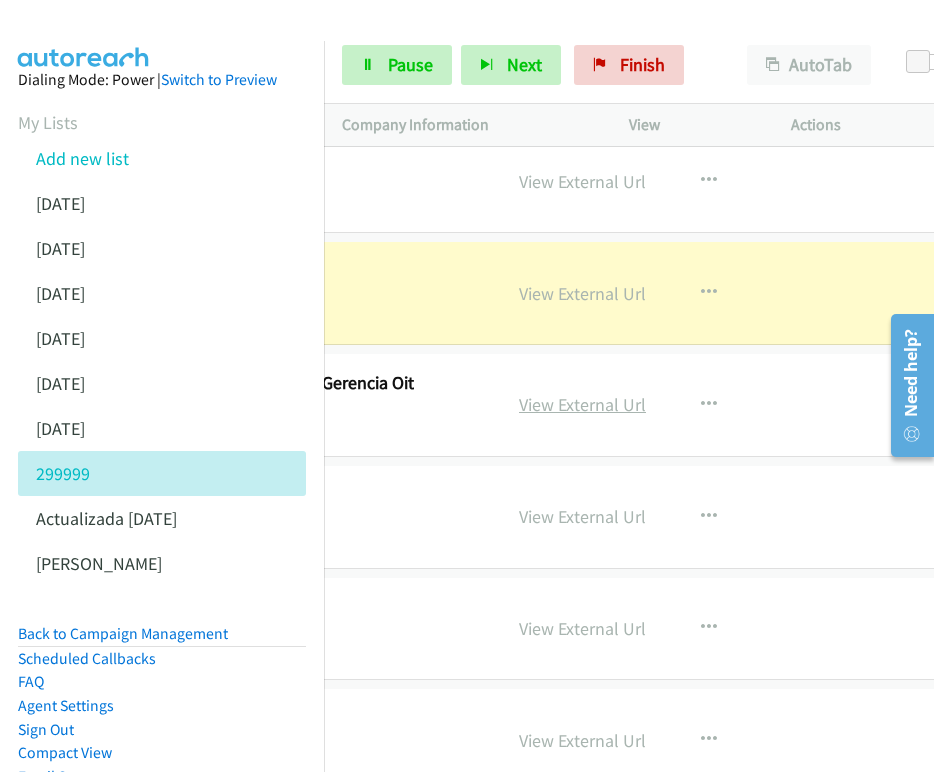 click on "View External Url" at bounding box center (582, 404) 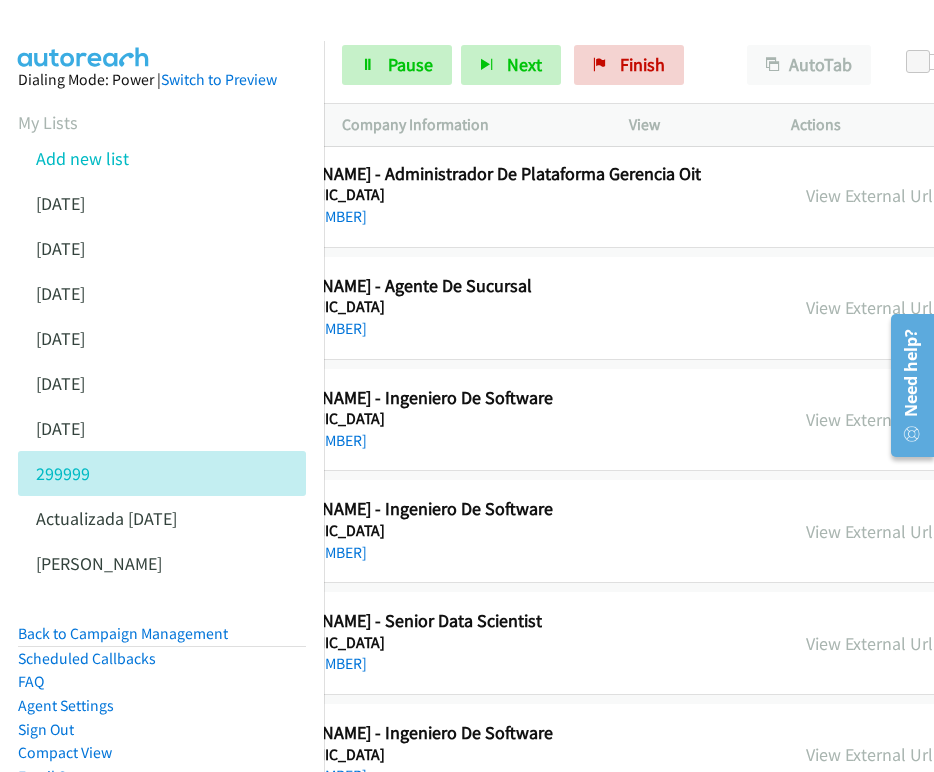 scroll, scrollTop: 62377, scrollLeft: 323, axis: both 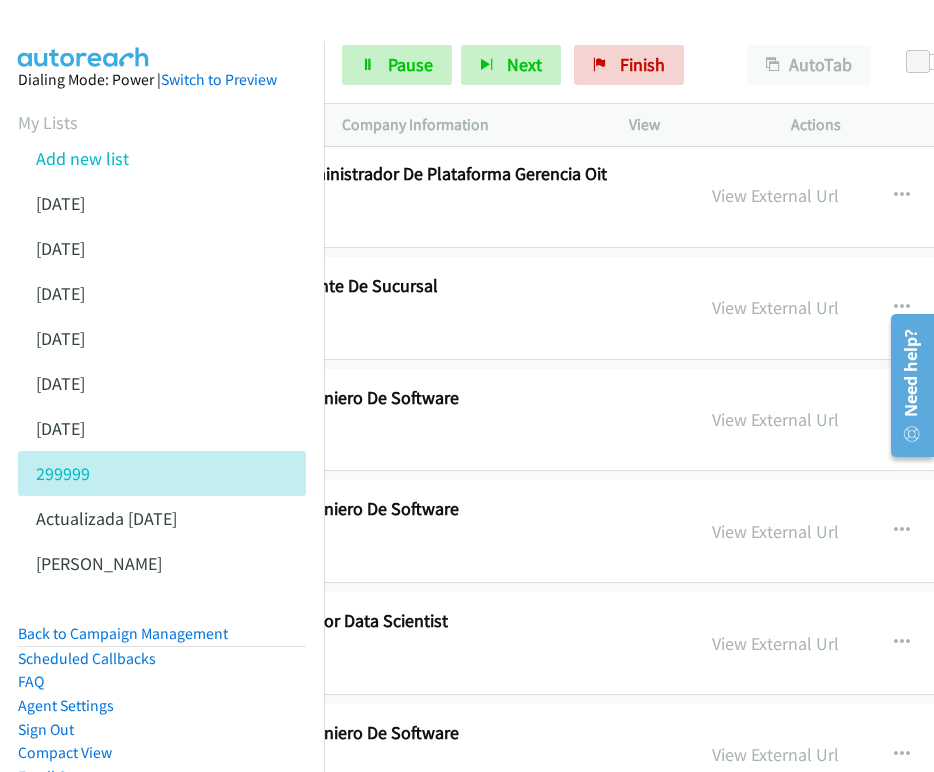 click on "View External Url" at bounding box center (775, 307) 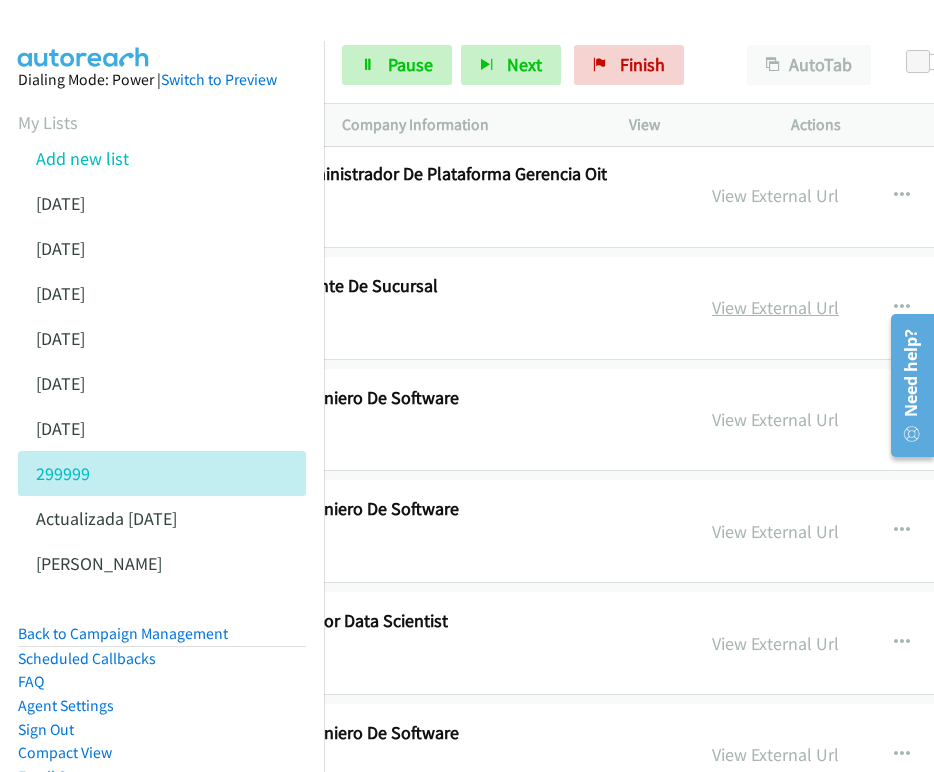 click on "View External Url" at bounding box center (775, 307) 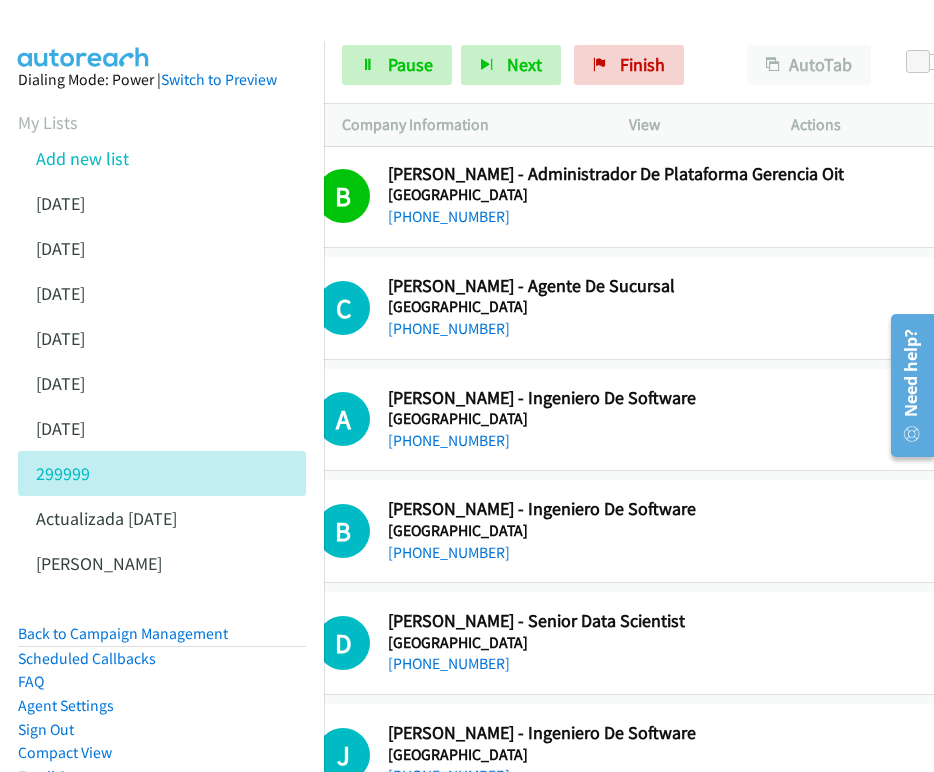 scroll, scrollTop: 62377, scrollLeft: 177, axis: both 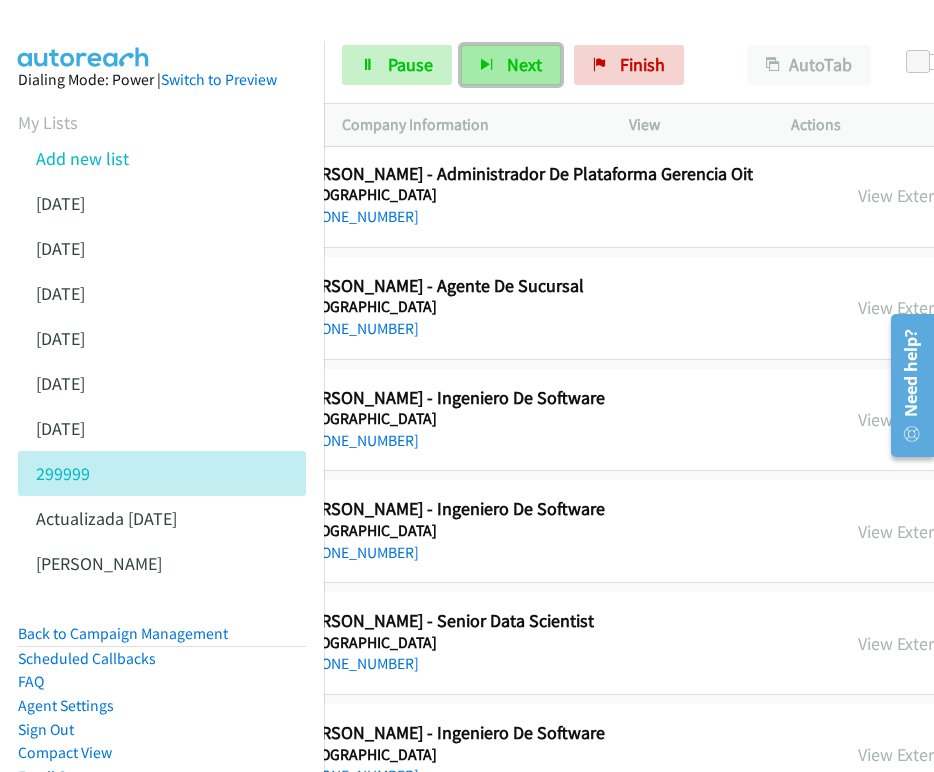 click on "Next" at bounding box center [524, 64] 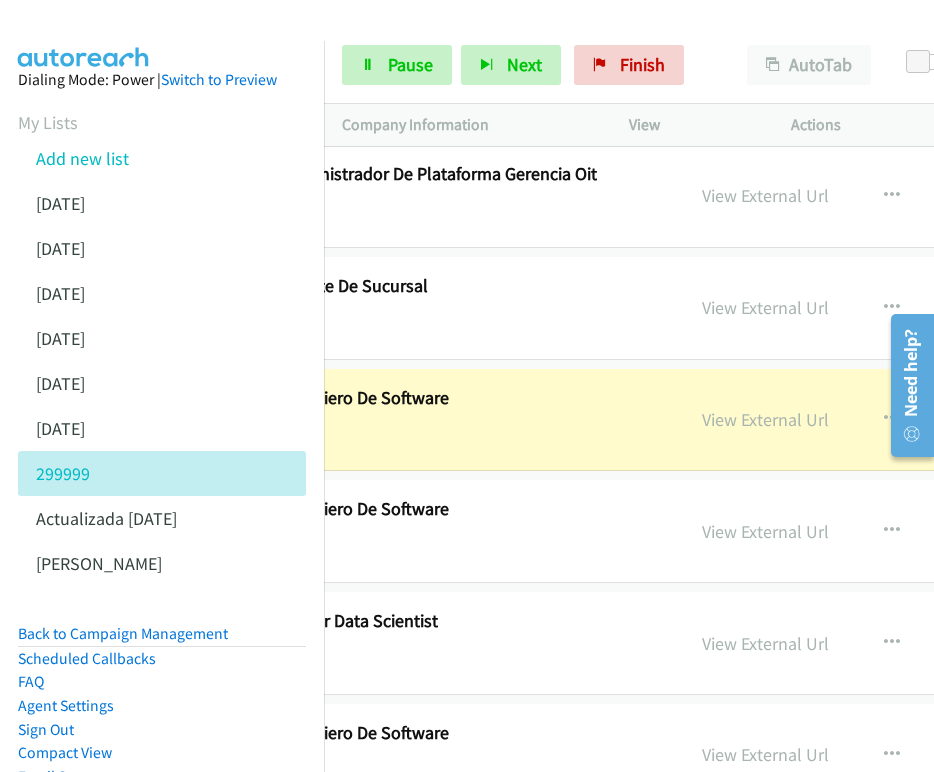 scroll, scrollTop: 62377, scrollLeft: 436, axis: both 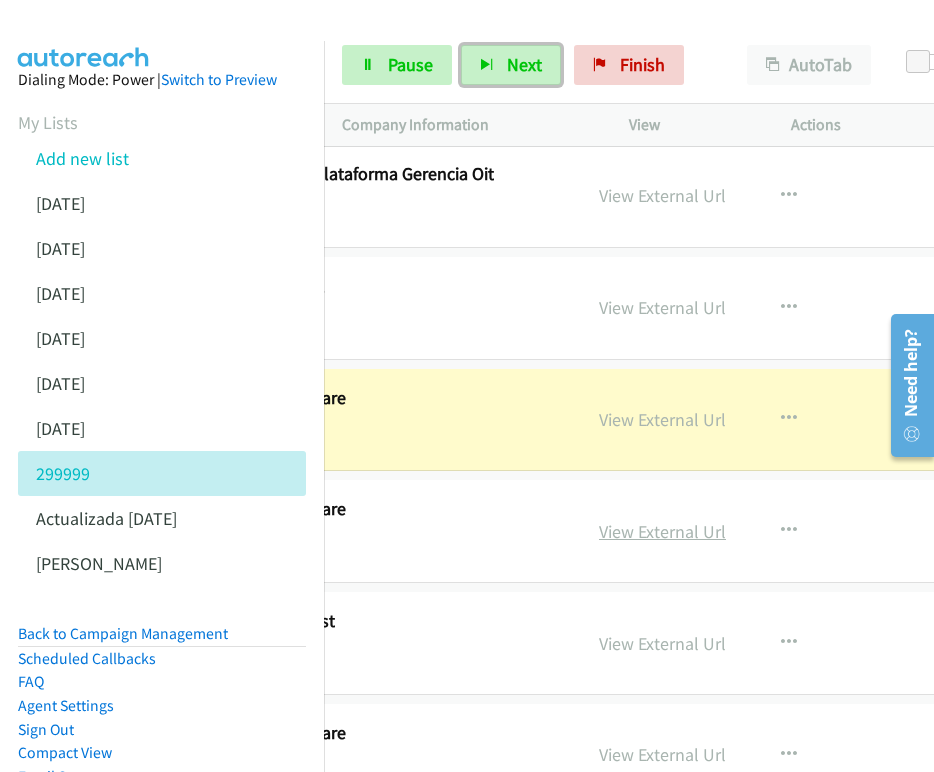 click on "View External Url" at bounding box center [662, 531] 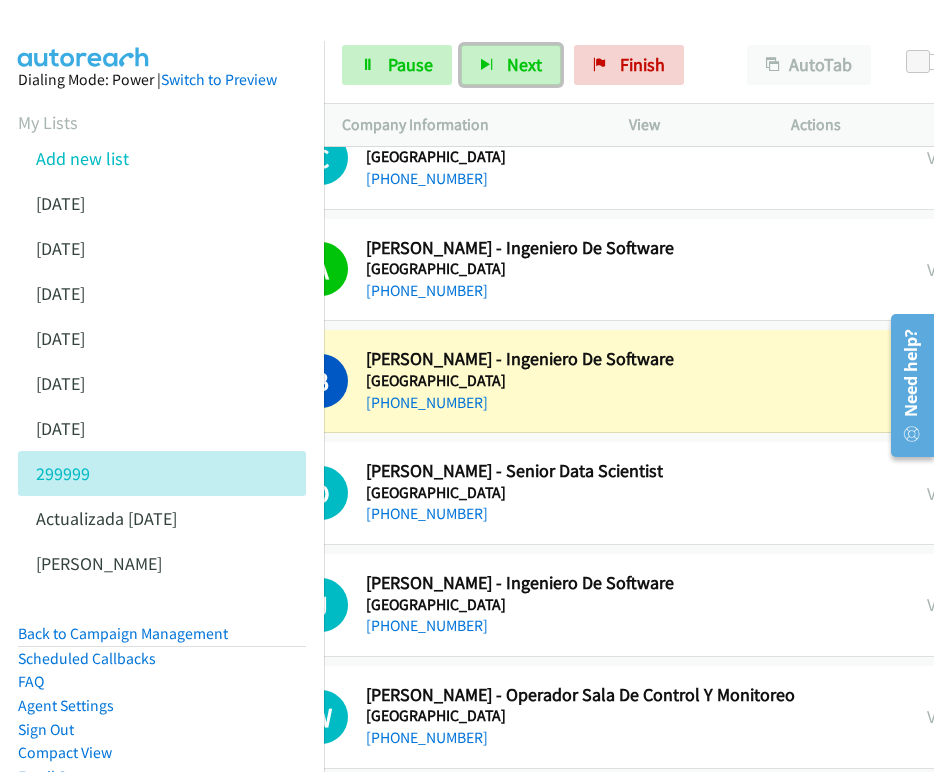 scroll, scrollTop: 62527, scrollLeft: 381, axis: both 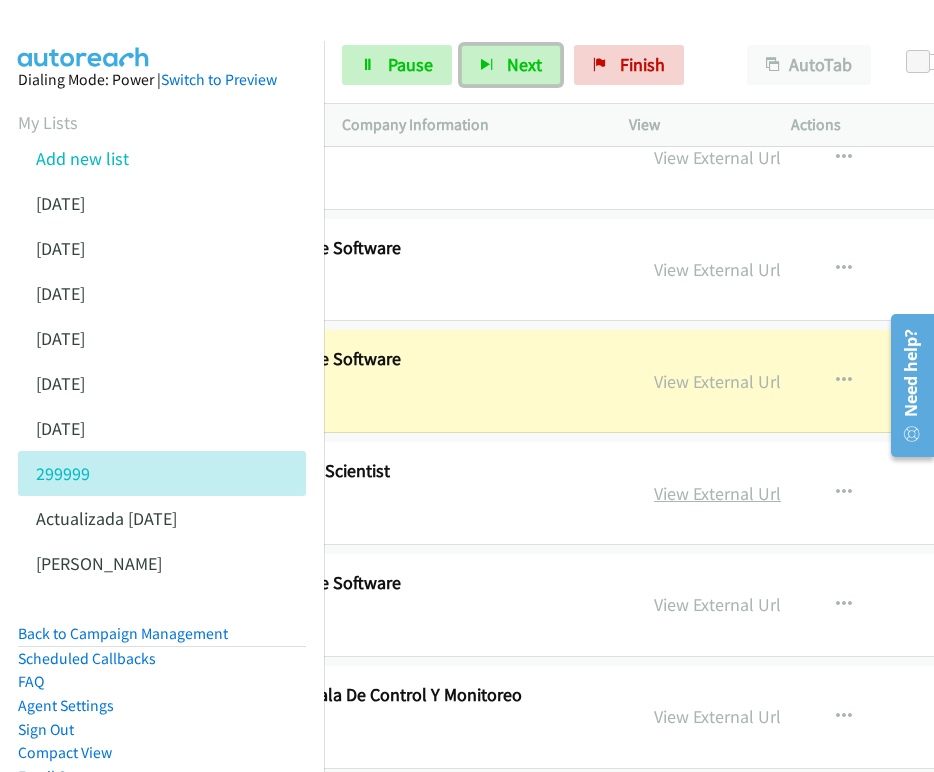 click on "View External Url" at bounding box center (717, 493) 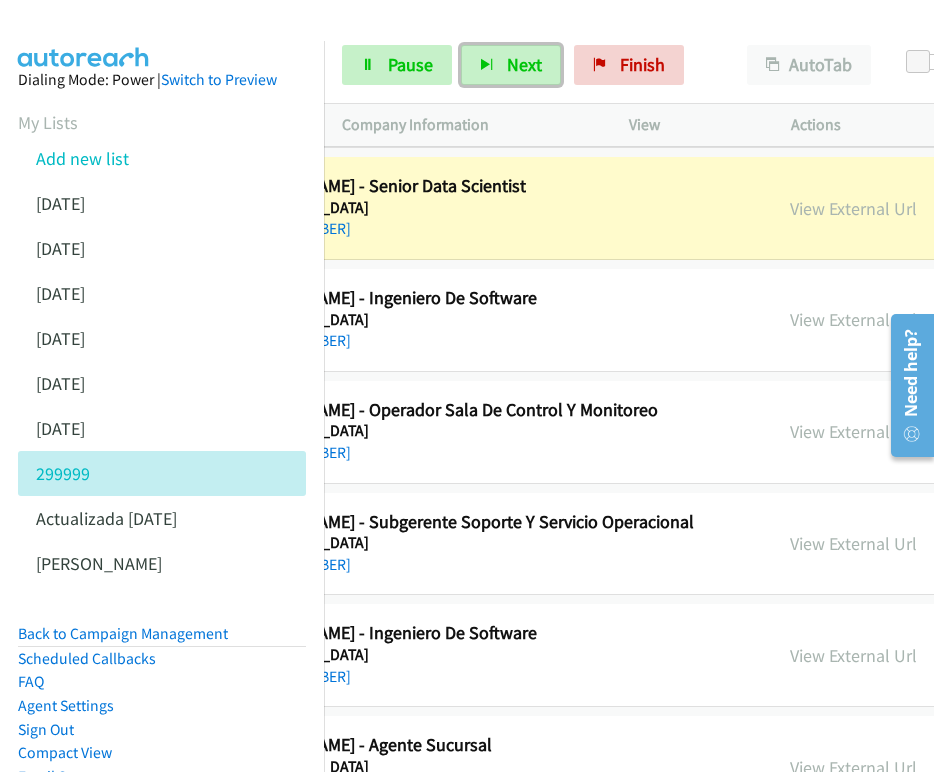 scroll, scrollTop: 62812, scrollLeft: 370, axis: both 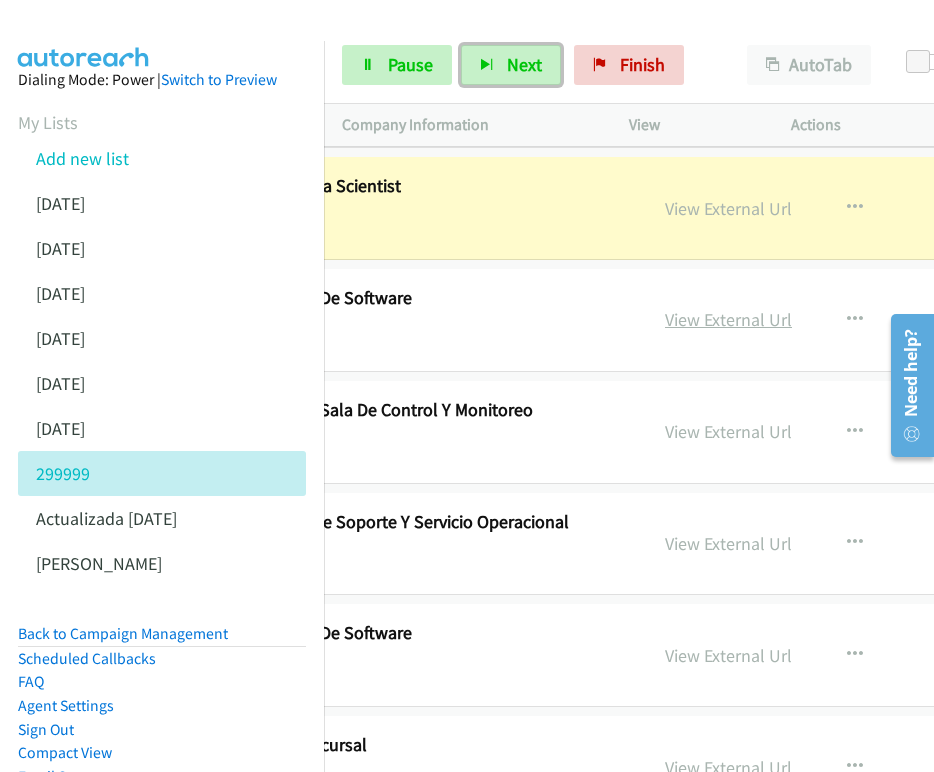 click on "View External Url" at bounding box center (728, 319) 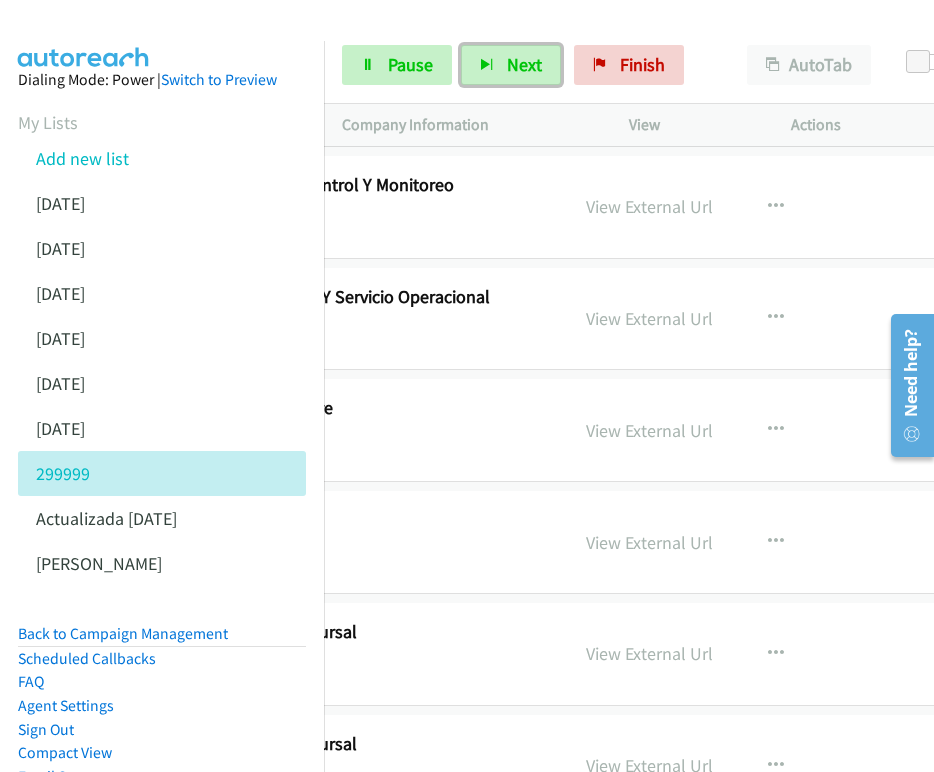 scroll, scrollTop: 63037, scrollLeft: 474, axis: both 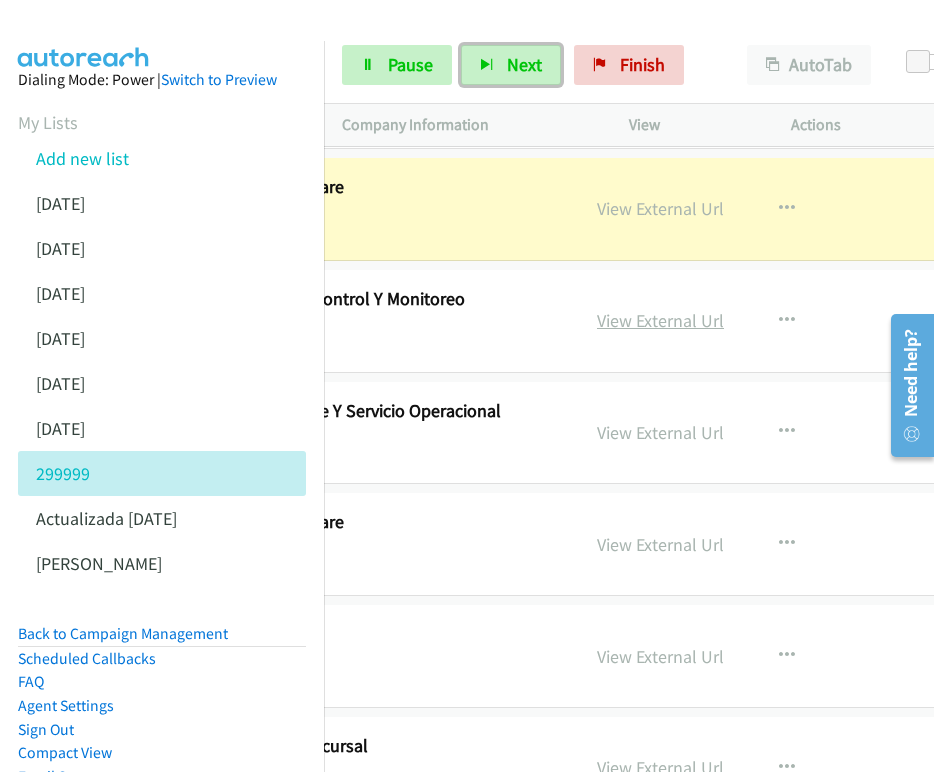 click on "View External Url" at bounding box center (660, 320) 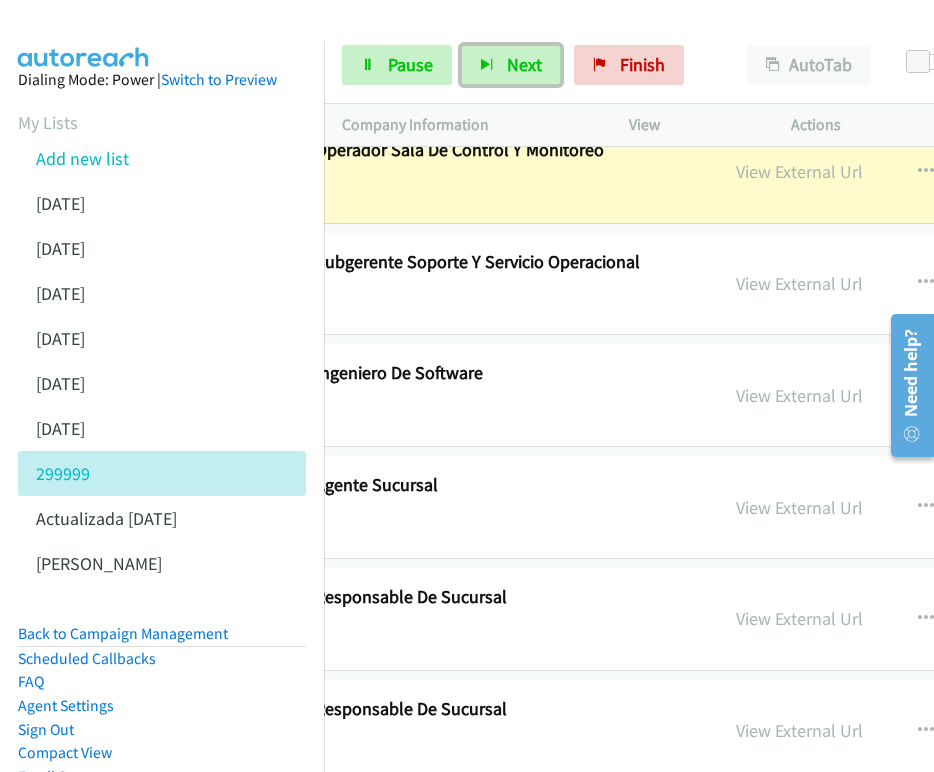 scroll, scrollTop: 63072, scrollLeft: 325, axis: both 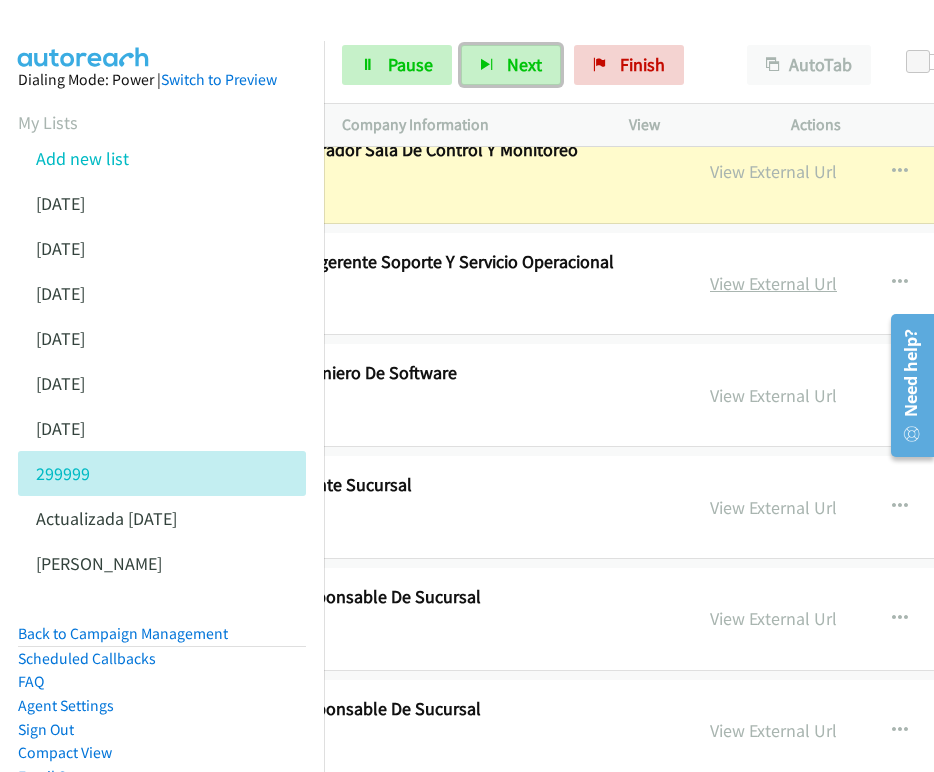 click on "View External Url" at bounding box center [773, 283] 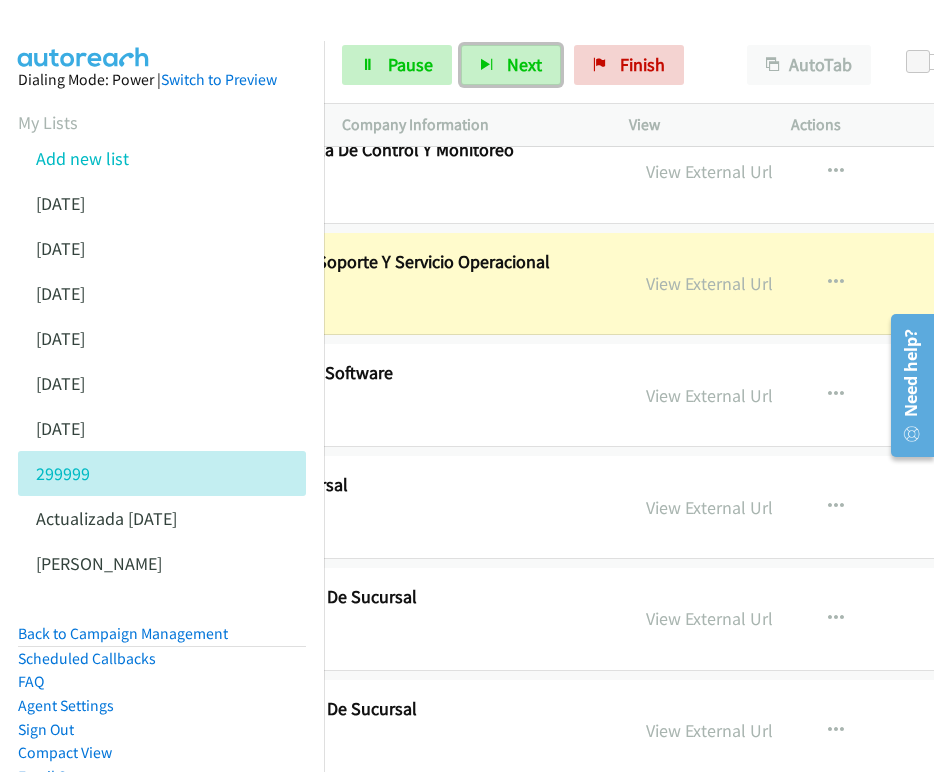 scroll, scrollTop: 63072, scrollLeft: 558, axis: both 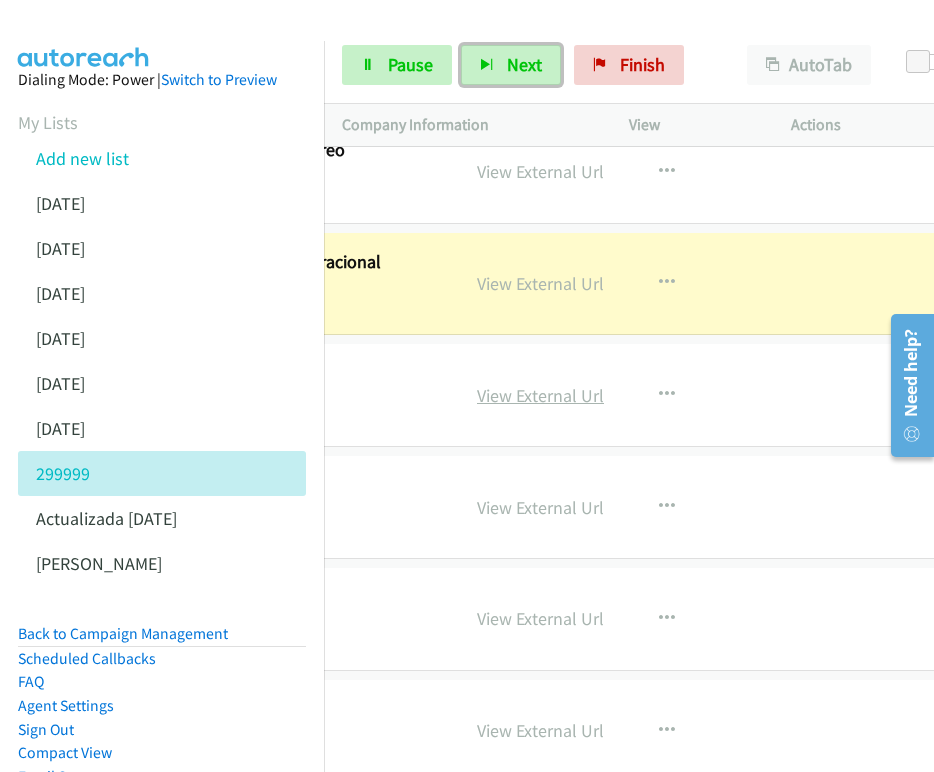 click on "View External Url" at bounding box center (540, 395) 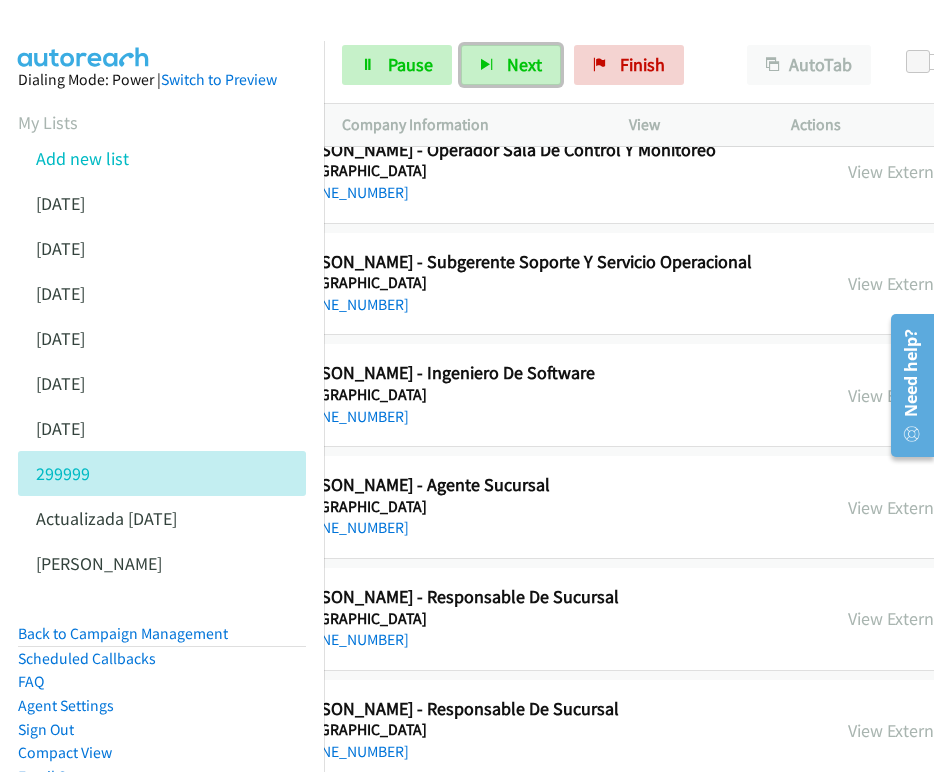 scroll, scrollTop: 63072, scrollLeft: 0, axis: vertical 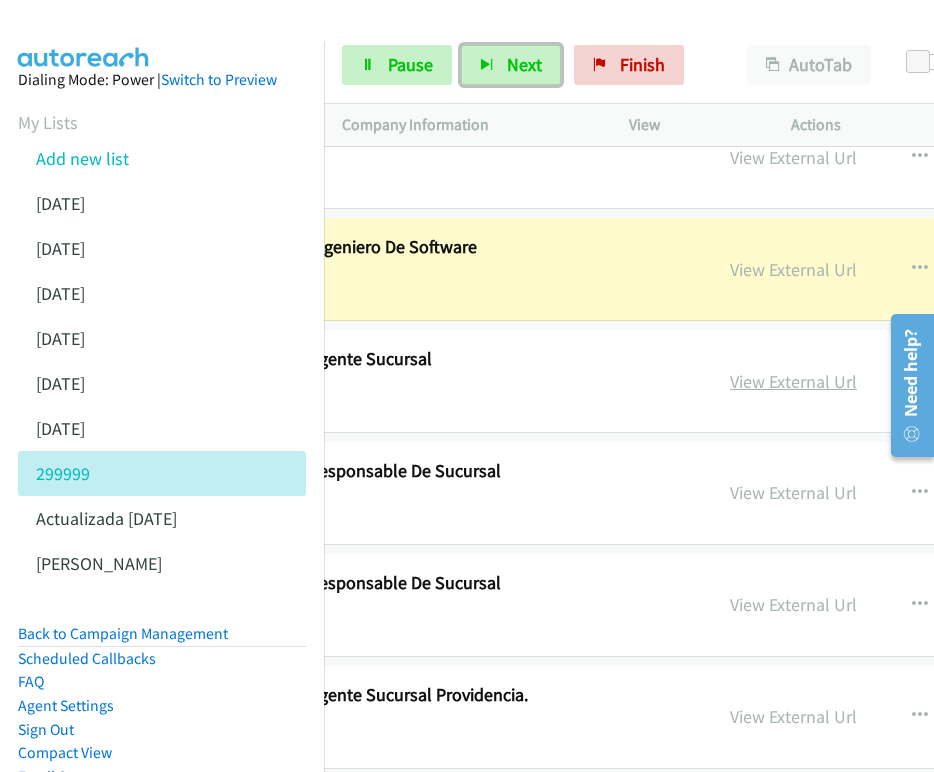 click on "View External Url" at bounding box center (793, 381) 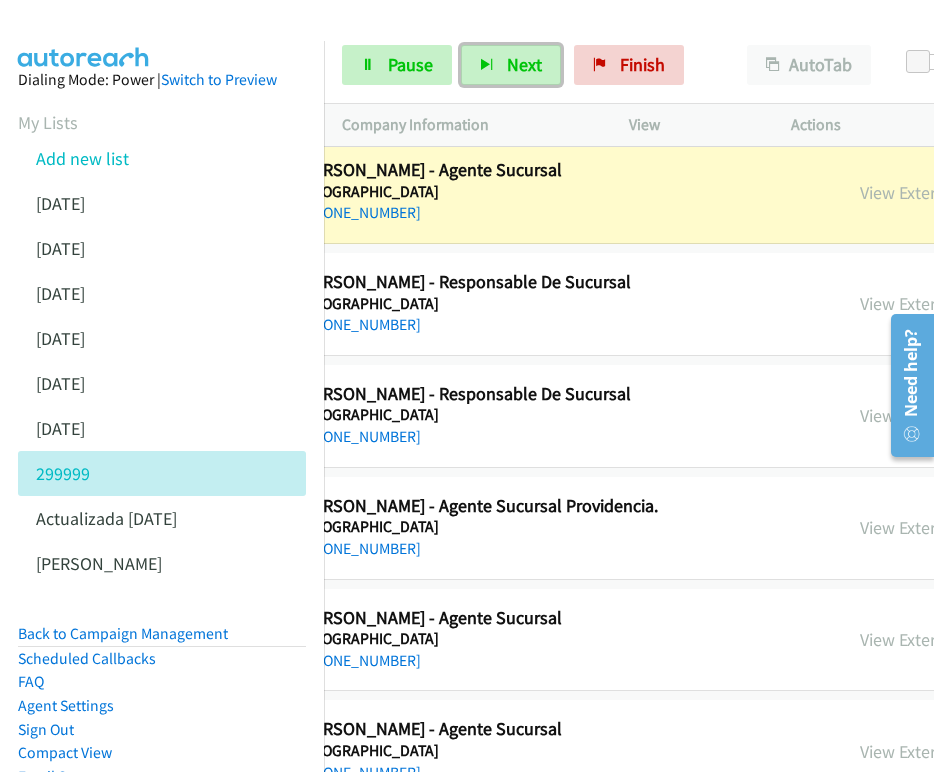 scroll, scrollTop: 63387, scrollLeft: 305, axis: both 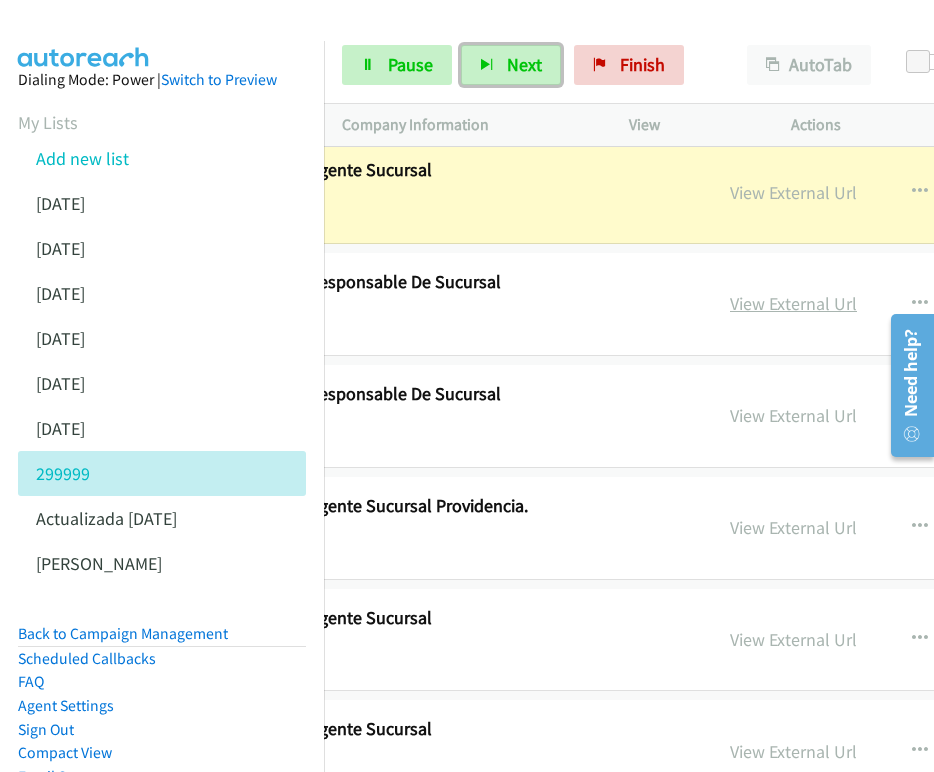 click on "View External Url" at bounding box center [793, 303] 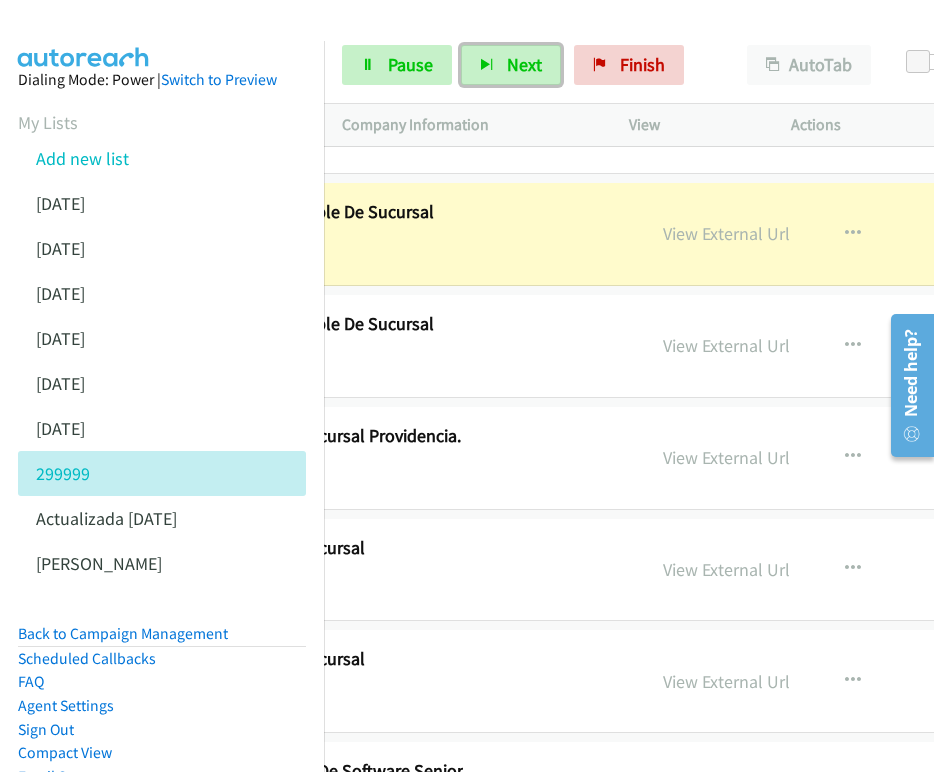scroll, scrollTop: 63457, scrollLeft: 600, axis: both 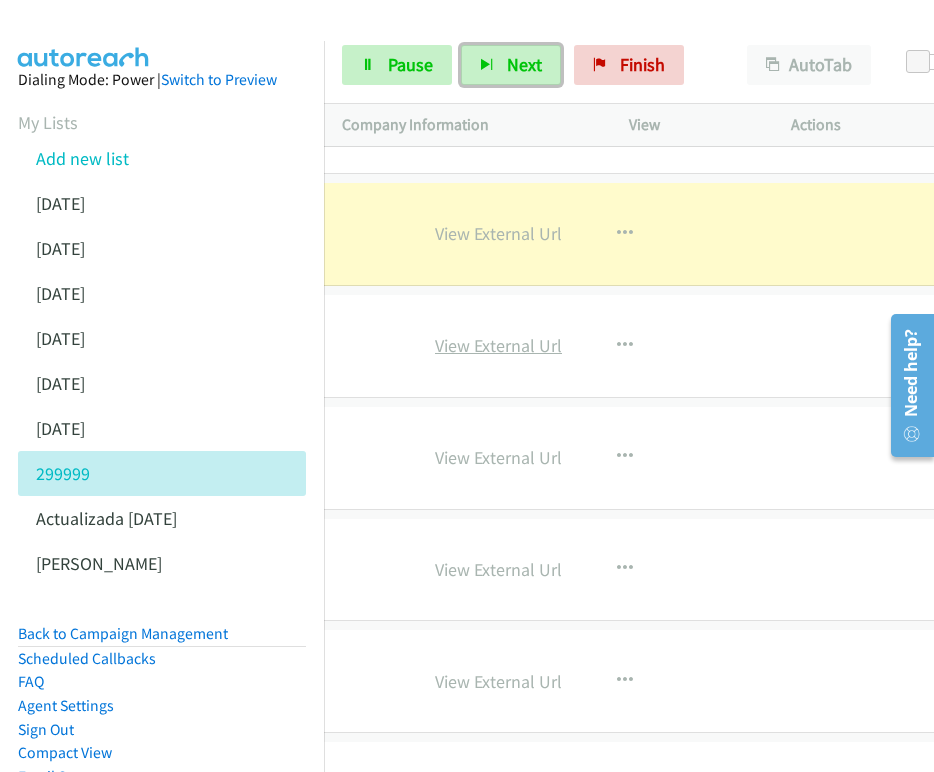 click on "View External Url" at bounding box center (498, 345) 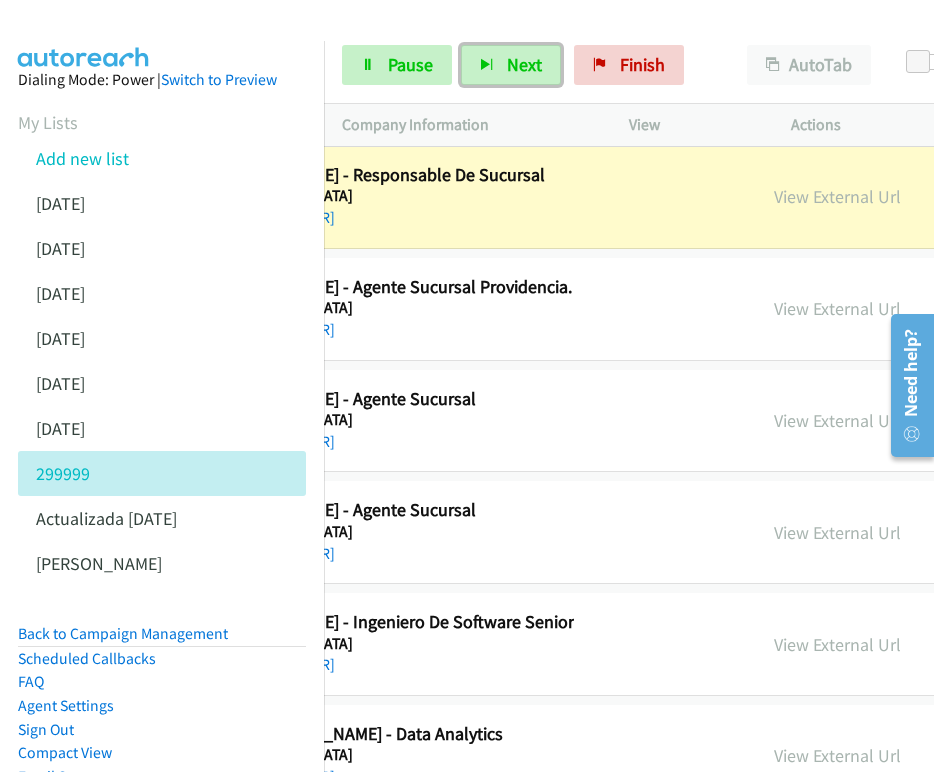 scroll, scrollTop: 63606, scrollLeft: 388, axis: both 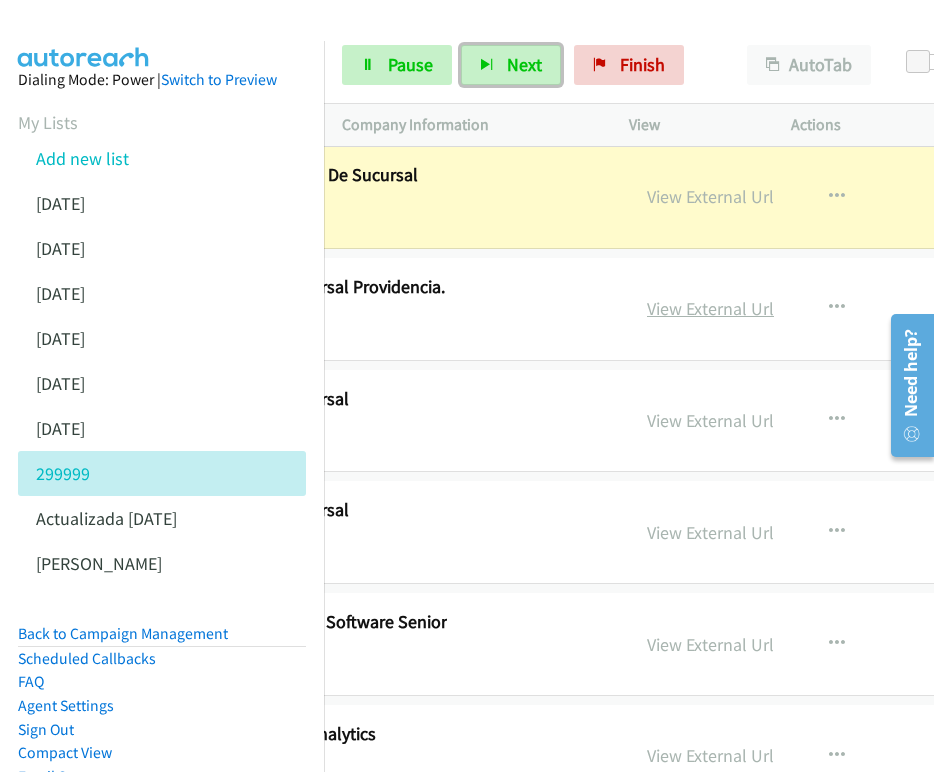 click on "View External Url" at bounding box center [710, 308] 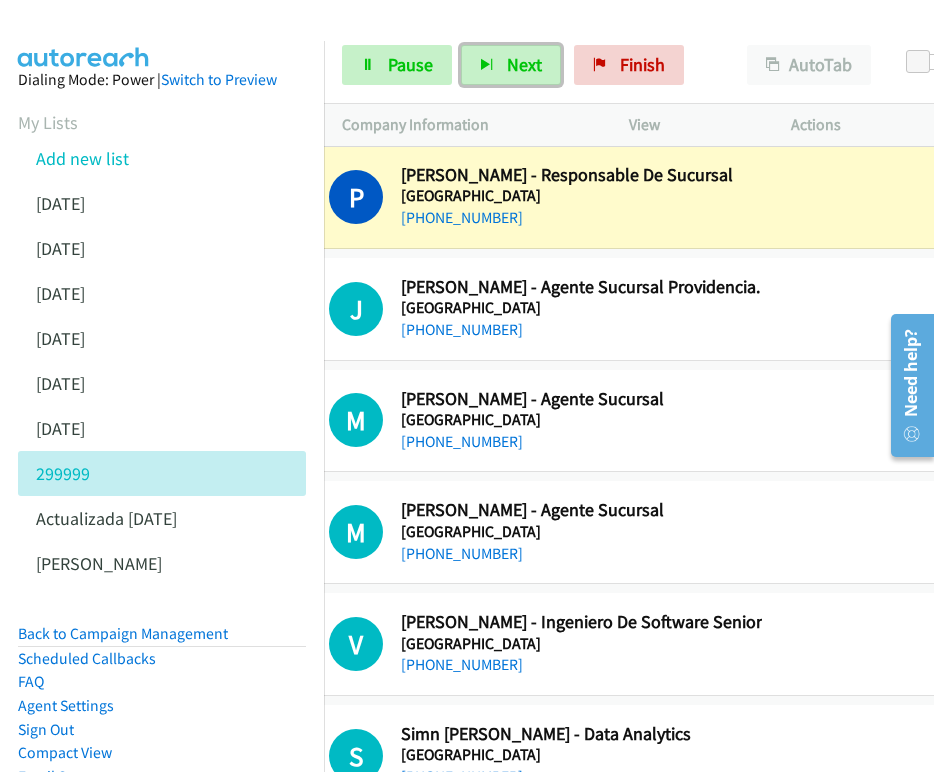 scroll, scrollTop: 63606, scrollLeft: 0, axis: vertical 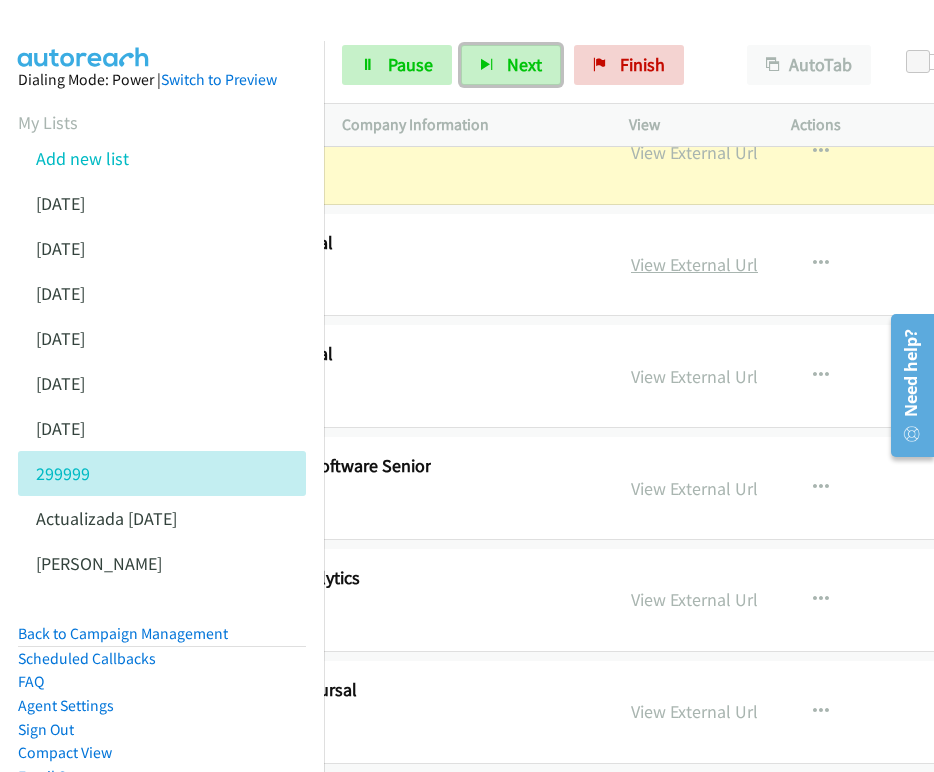 click on "View External Url" at bounding box center (694, 264) 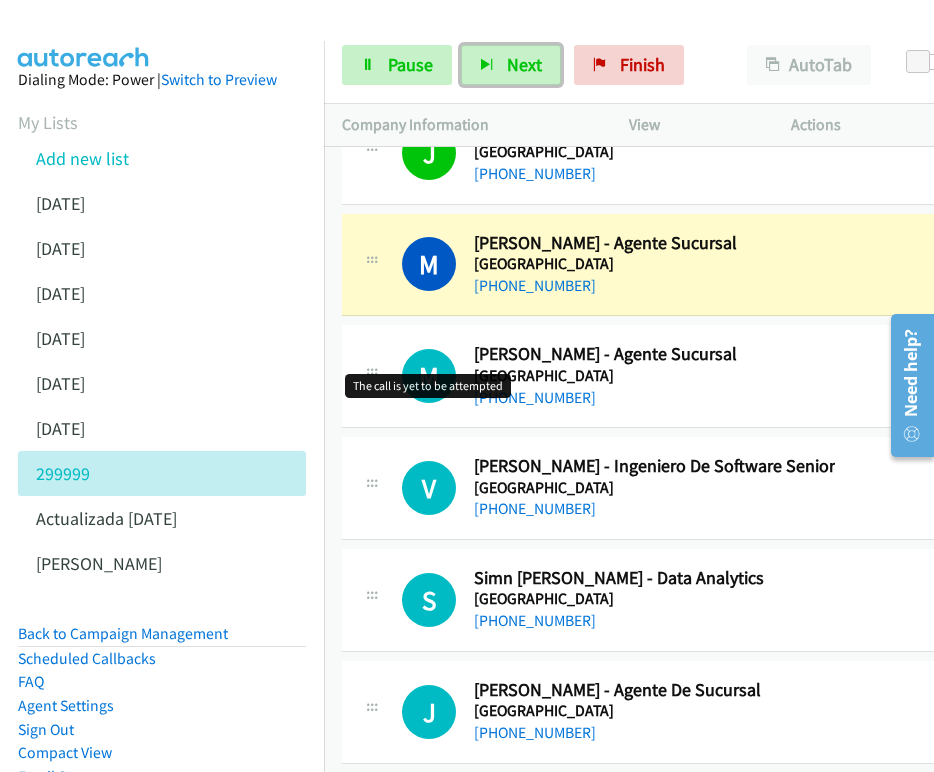 scroll, scrollTop: 63828, scrollLeft: 0, axis: vertical 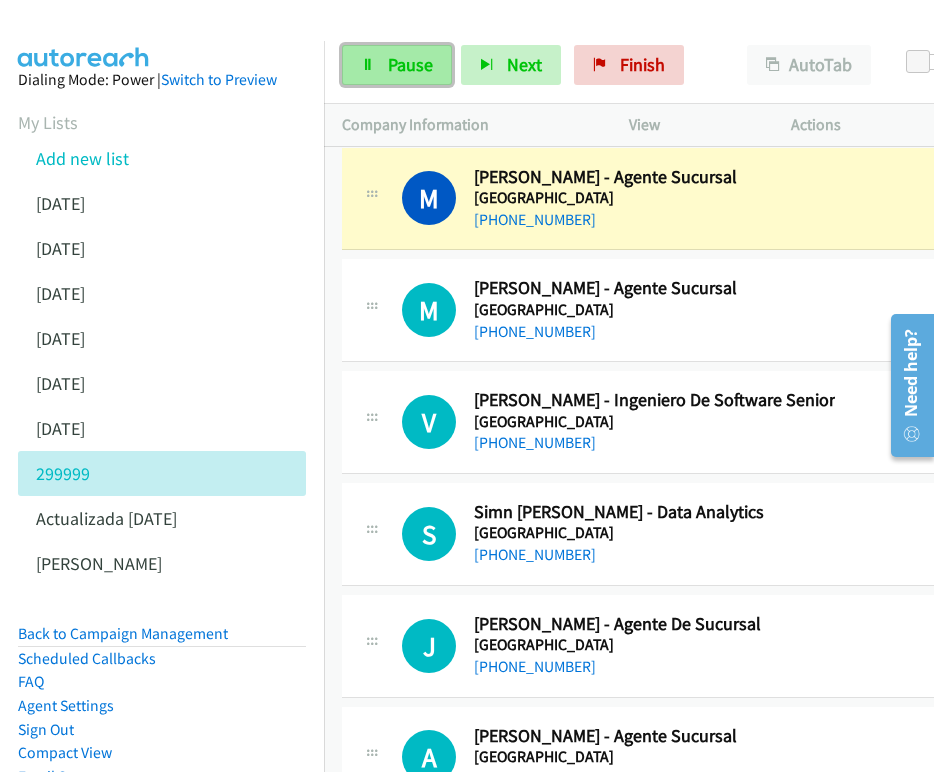 click on "Pause" at bounding box center (397, 65) 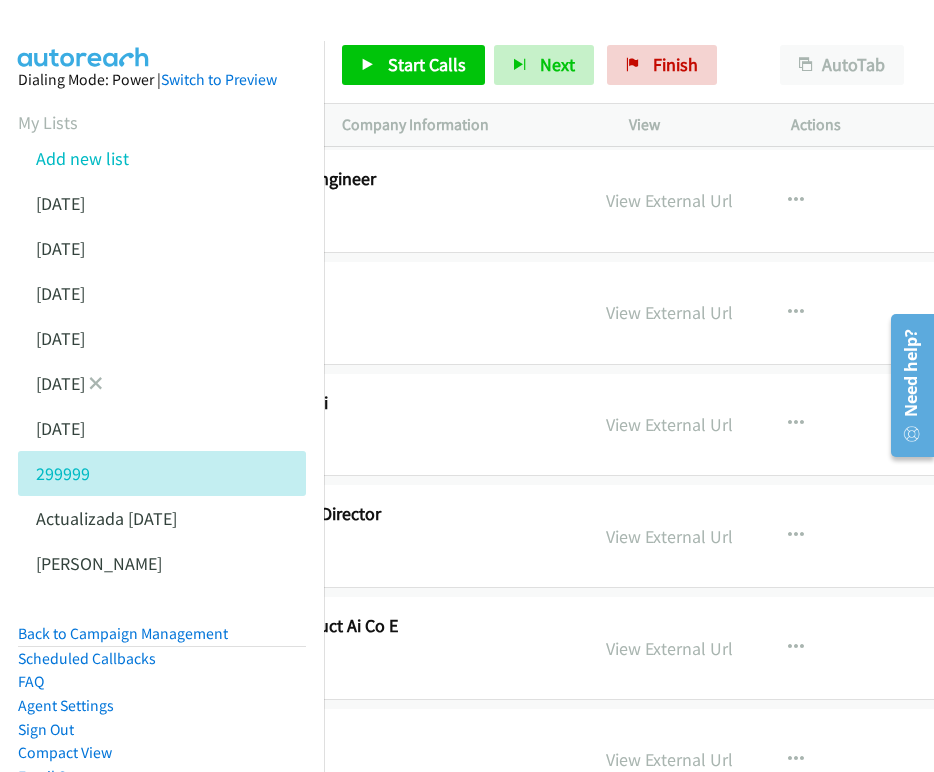 scroll, scrollTop: 19995, scrollLeft: 688, axis: both 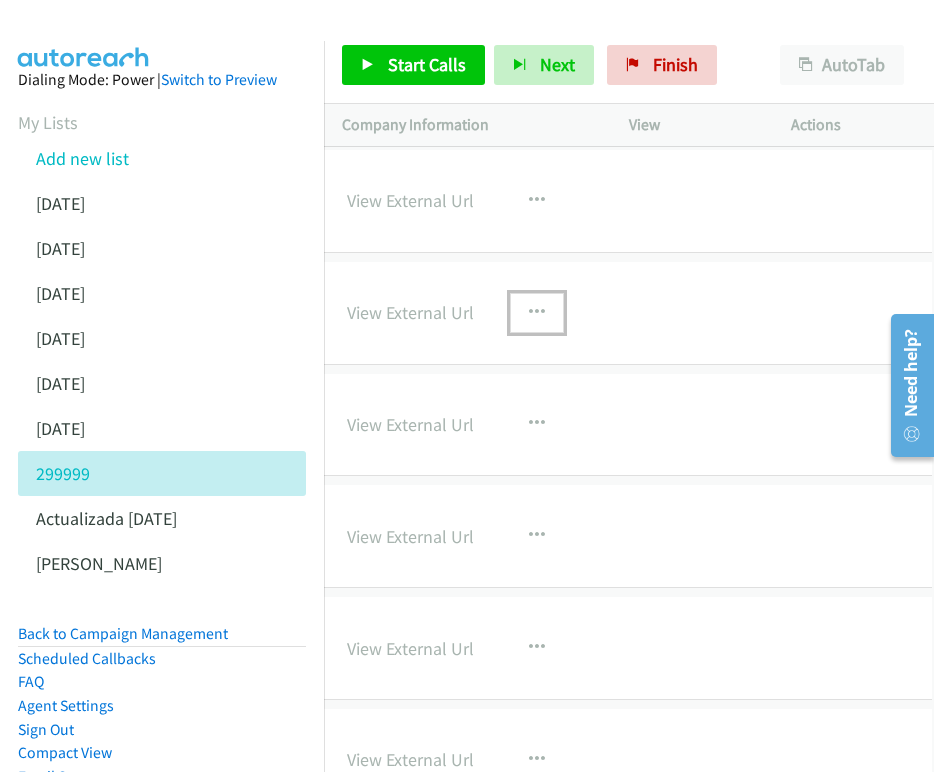 click at bounding box center (537, 313) 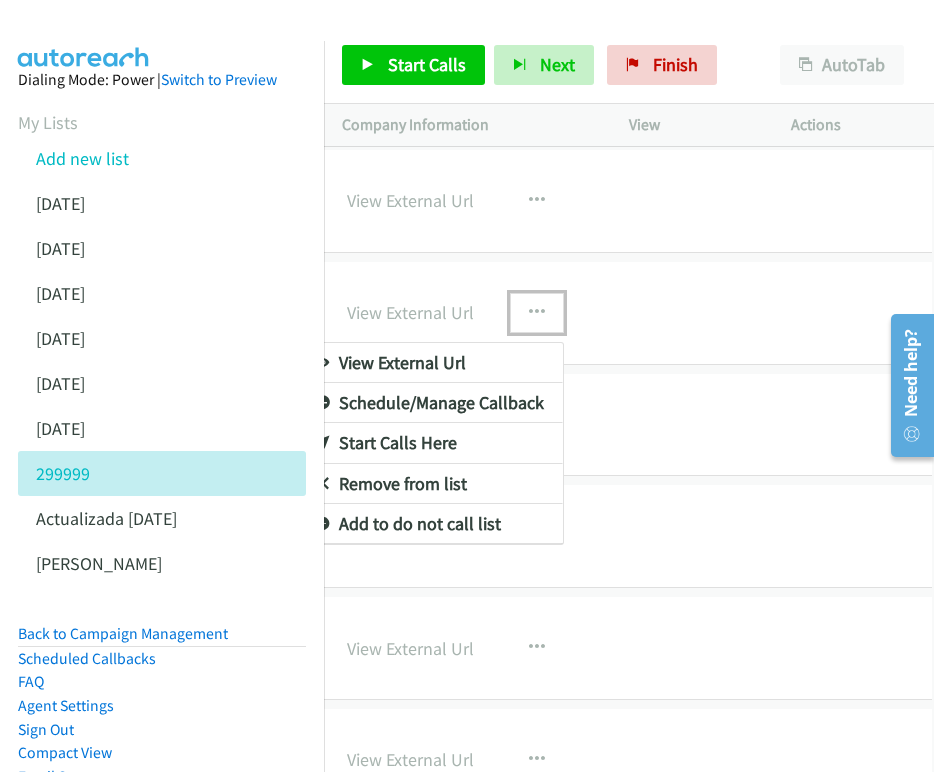 click on "Start Calls Here" at bounding box center (430, 443) 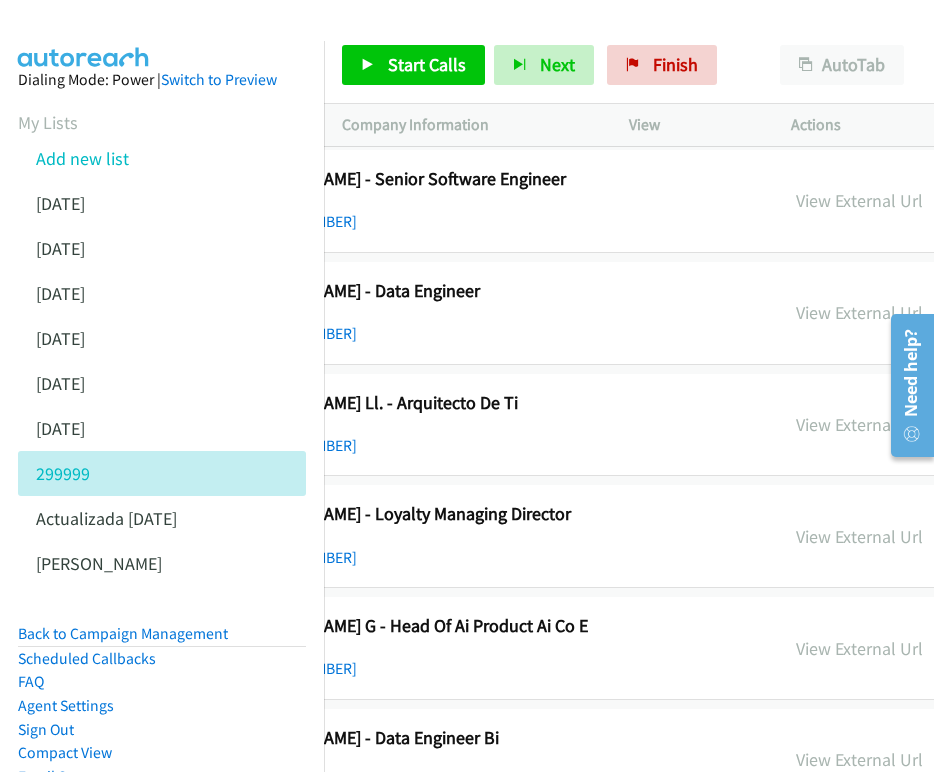 scroll, scrollTop: 19995, scrollLeft: 0, axis: vertical 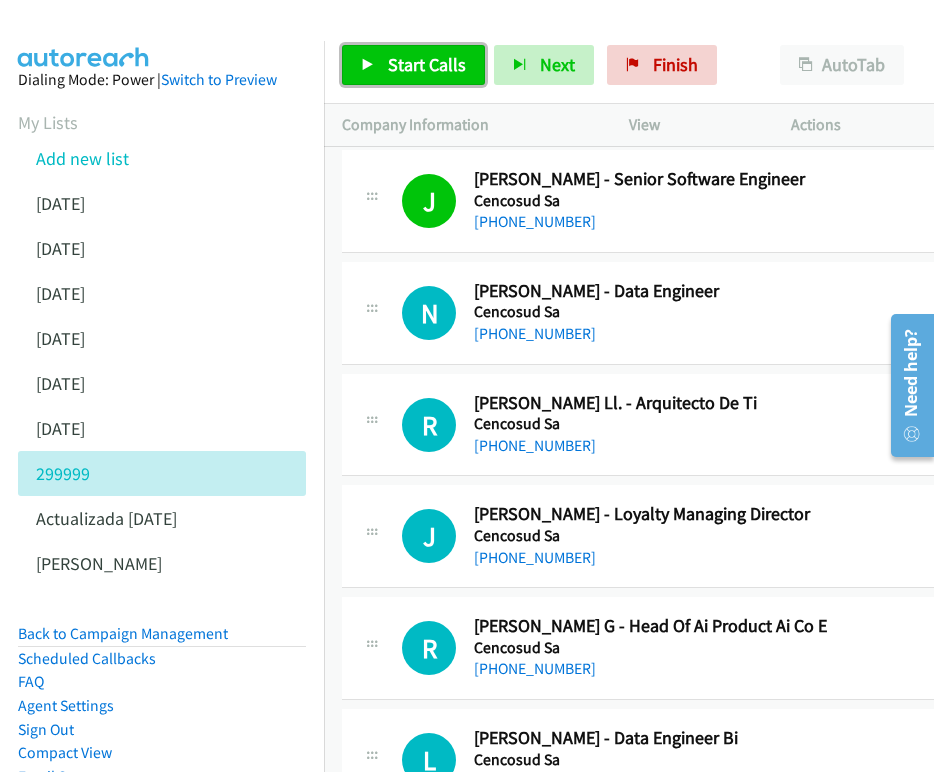 click on "Start Calls" at bounding box center [427, 64] 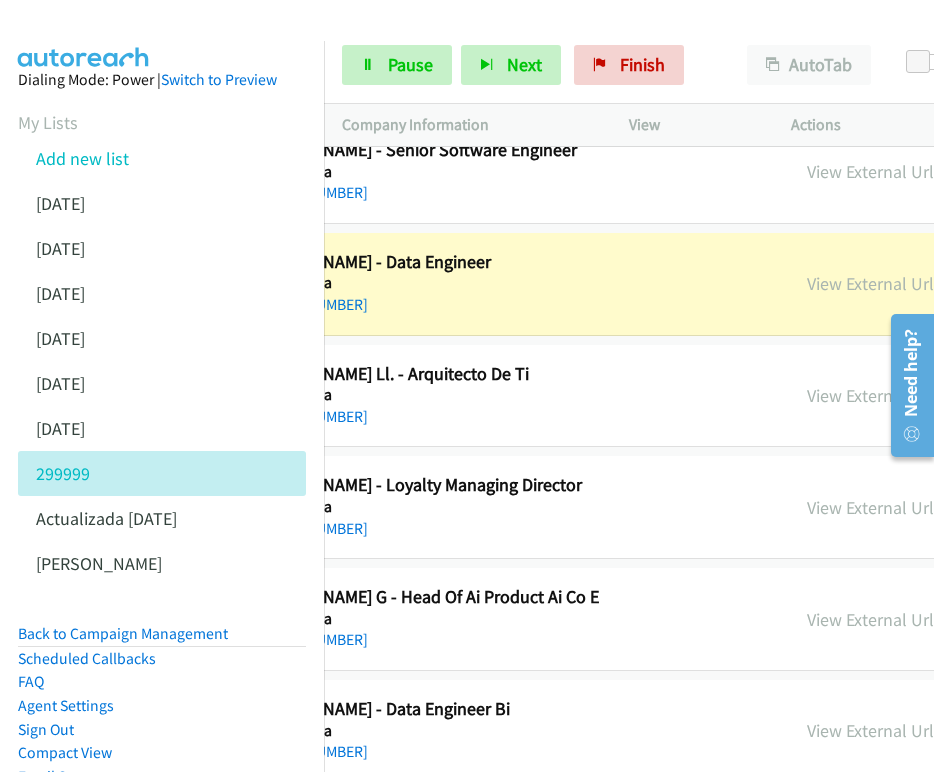 scroll, scrollTop: 20024, scrollLeft: 355, axis: both 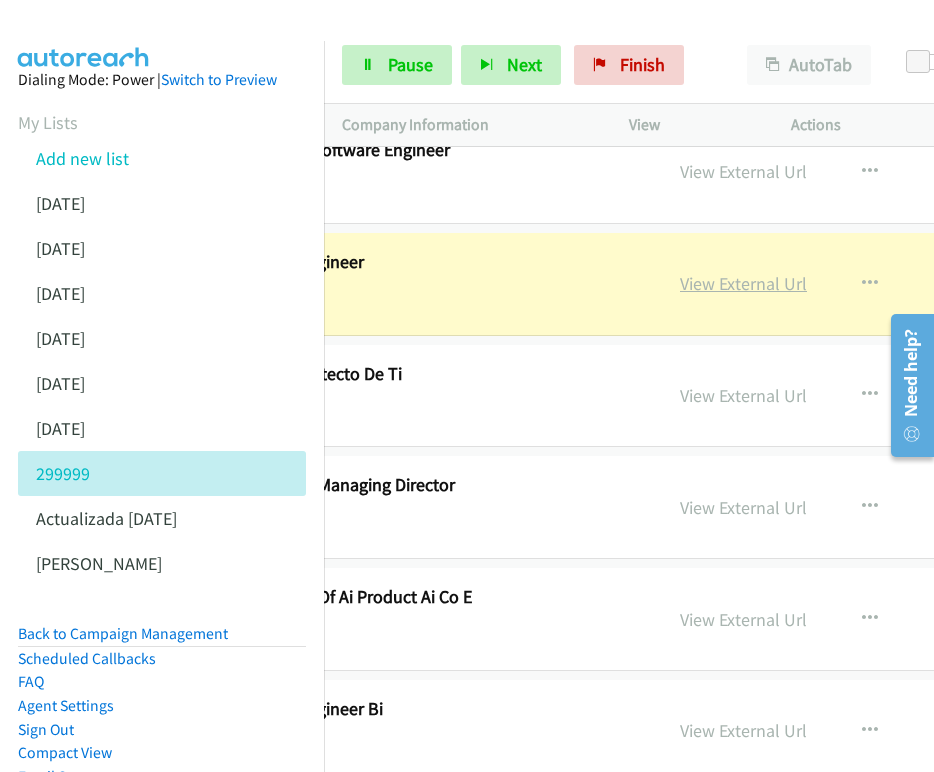 click on "View External Url" at bounding box center (743, 283) 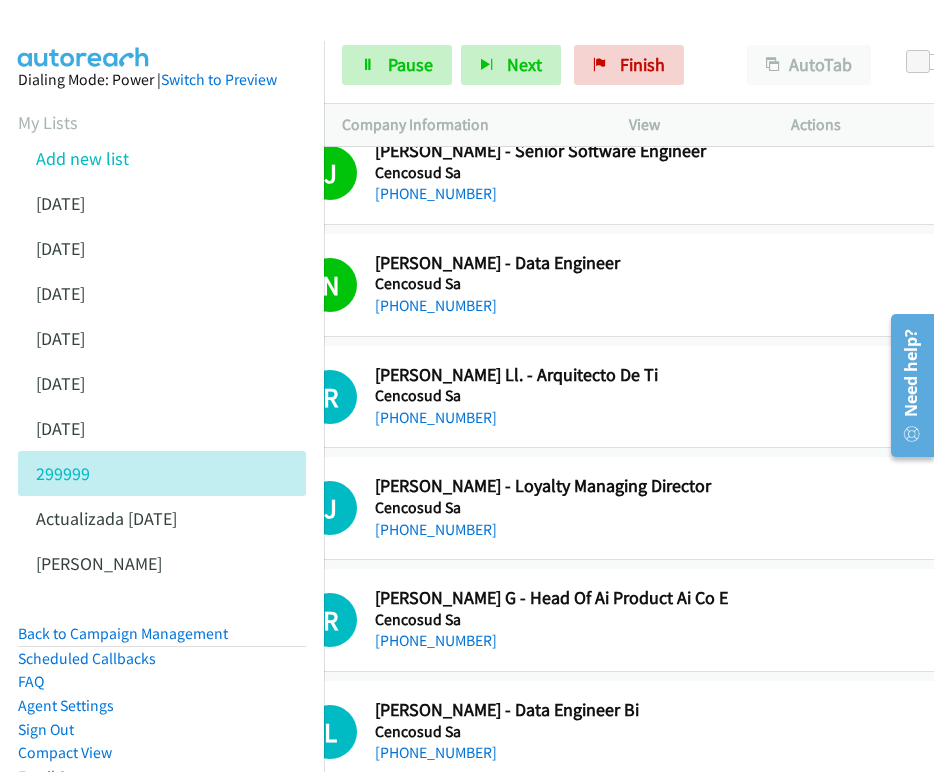 scroll, scrollTop: 20023, scrollLeft: 326, axis: both 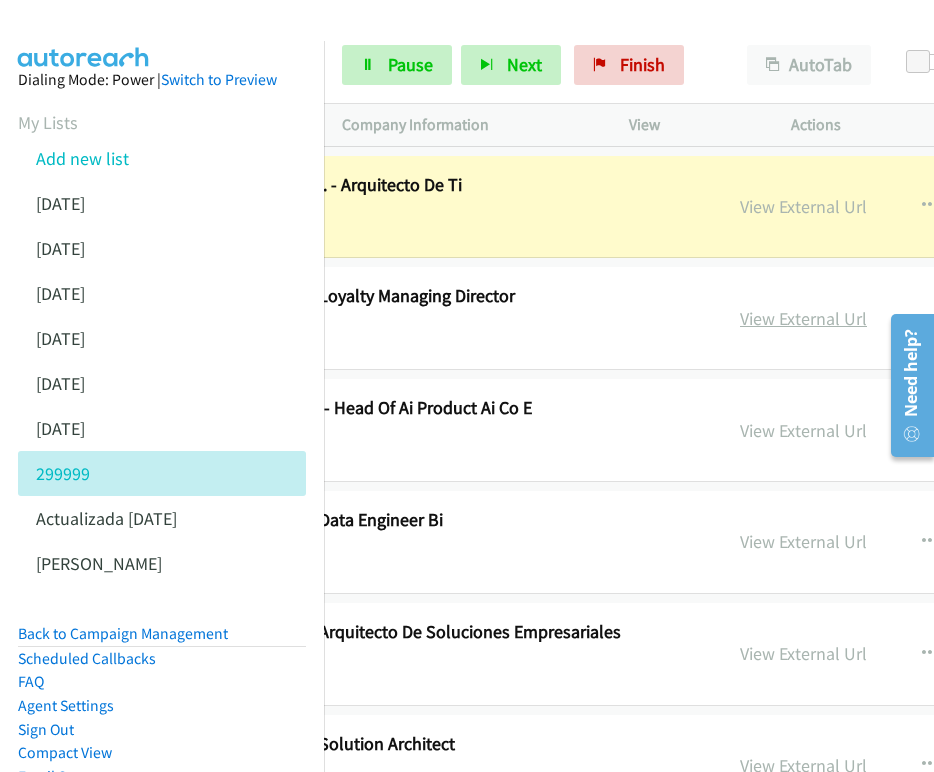 click on "View External Url" at bounding box center (803, 318) 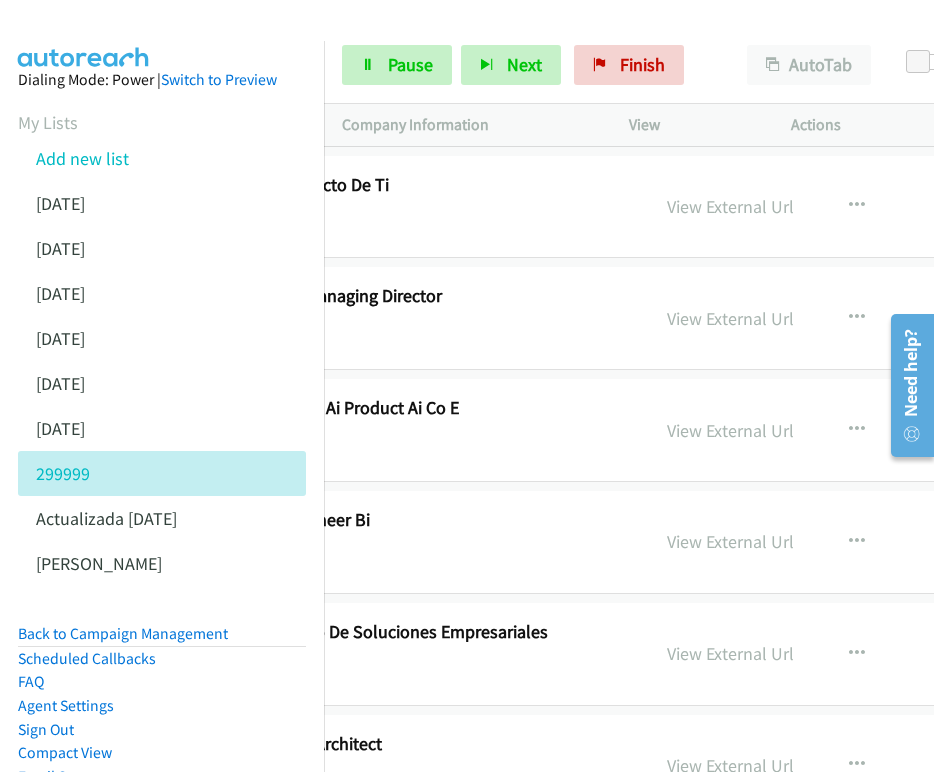 scroll, scrollTop: 20213, scrollLeft: 485, axis: both 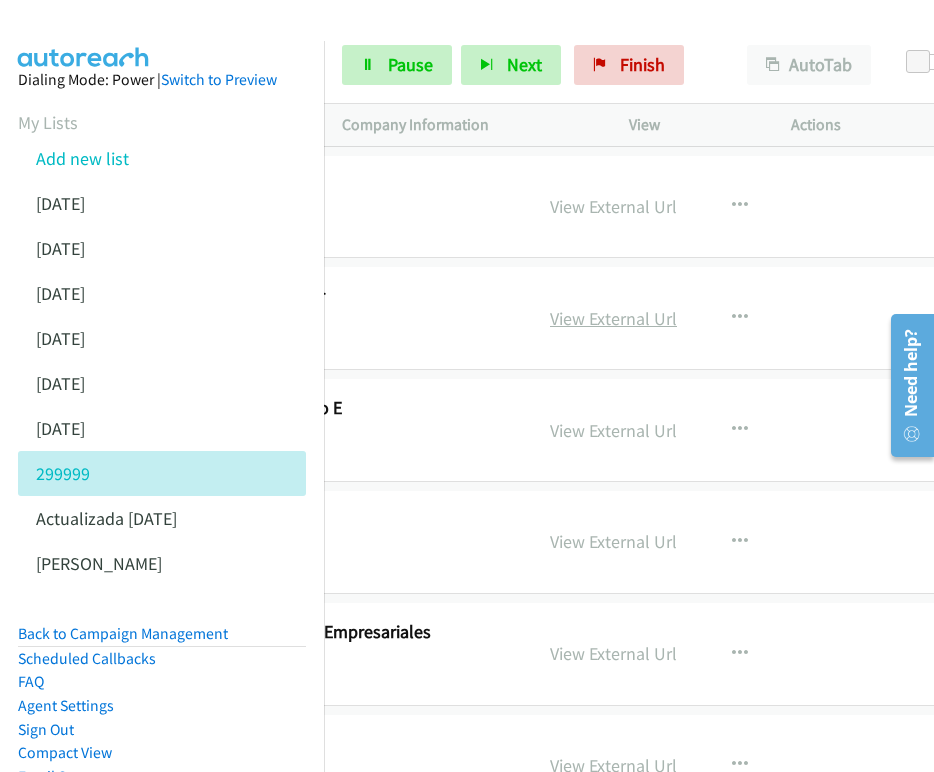 click on "View External Url" at bounding box center [613, 318] 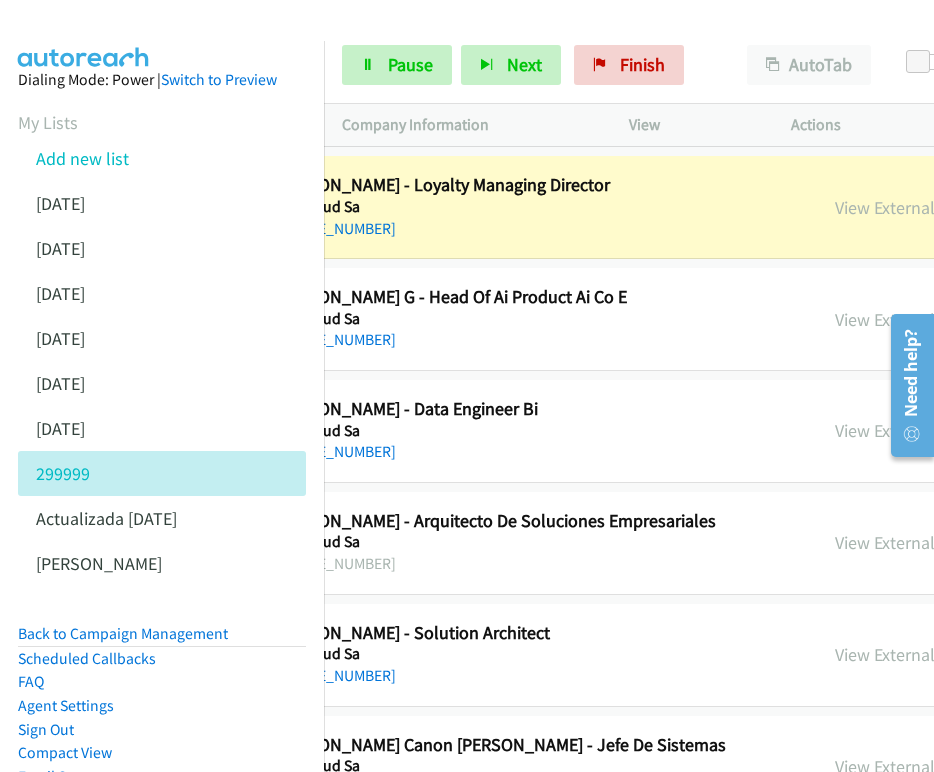 scroll, scrollTop: 20324, scrollLeft: 310, axis: both 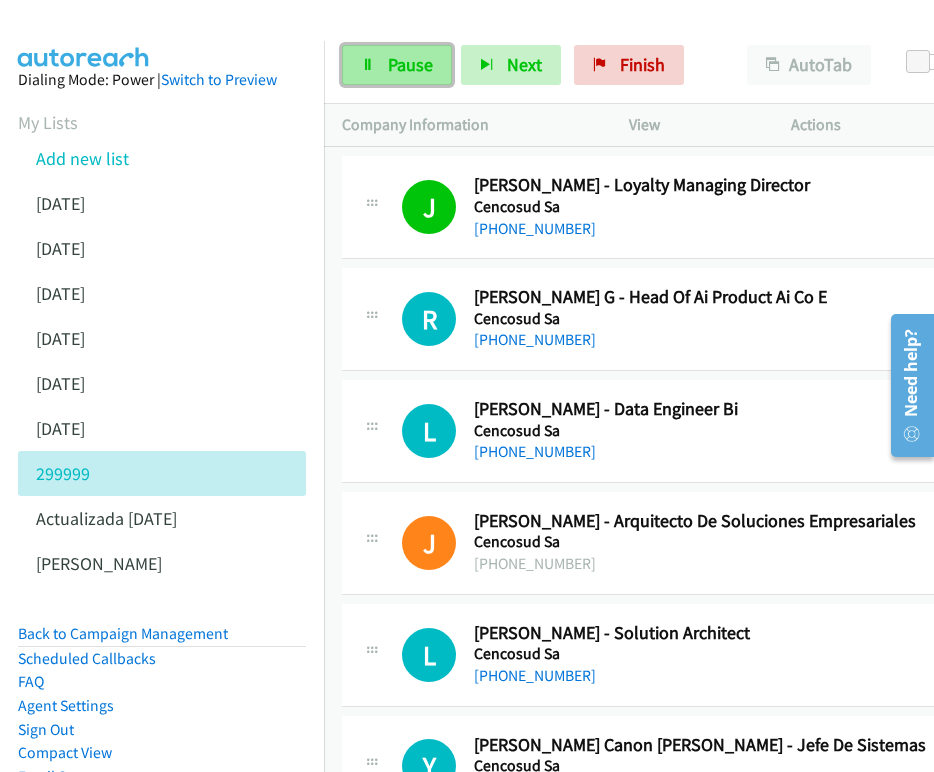 click on "Pause" at bounding box center (397, 65) 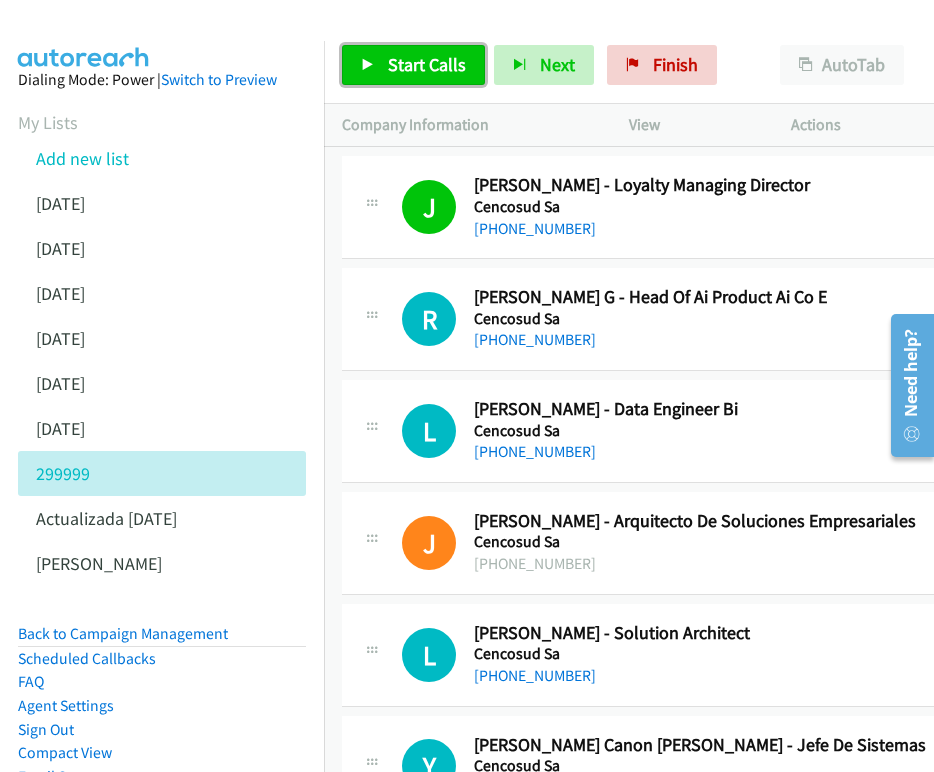 click on "Start Calls" at bounding box center (427, 64) 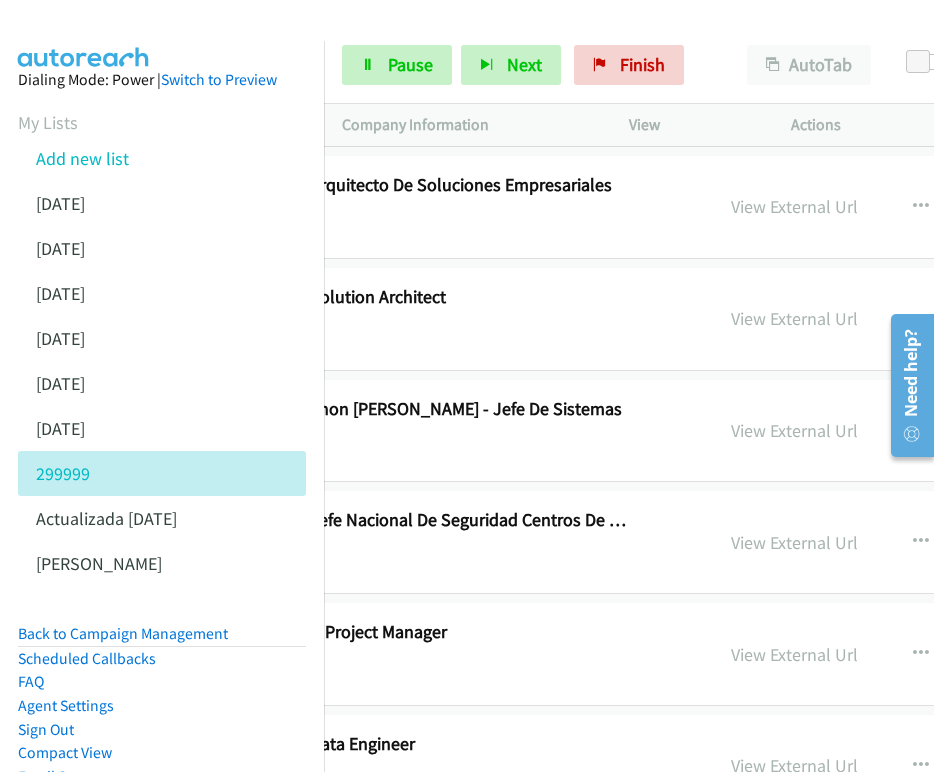 scroll, scrollTop: 20660, scrollLeft: 486, axis: both 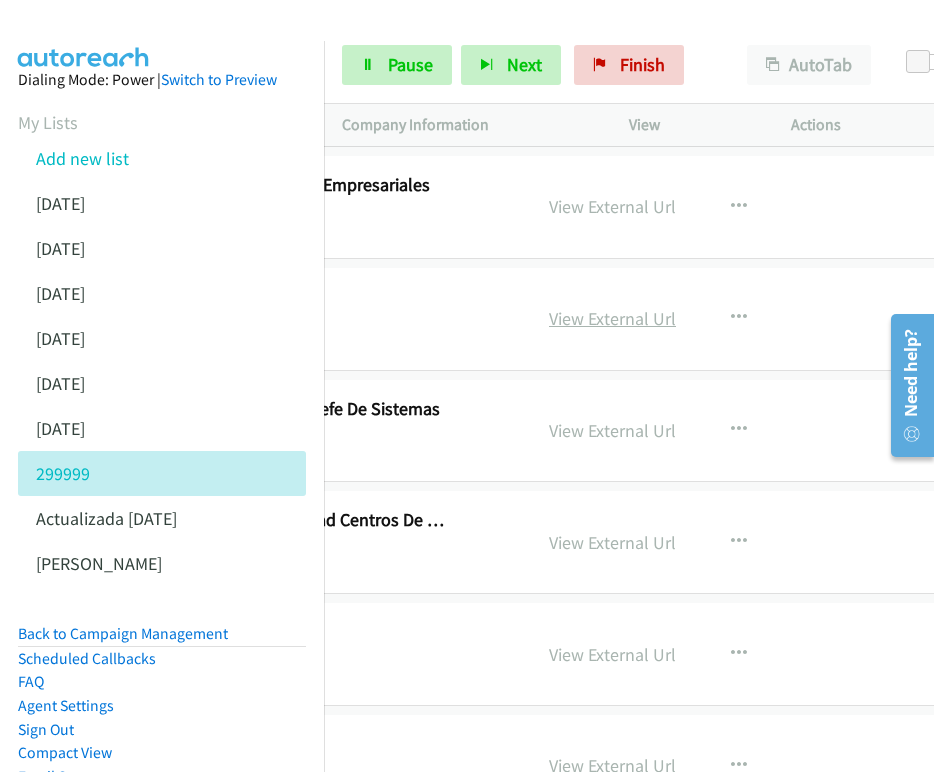 click on "View External Url" at bounding box center (612, 318) 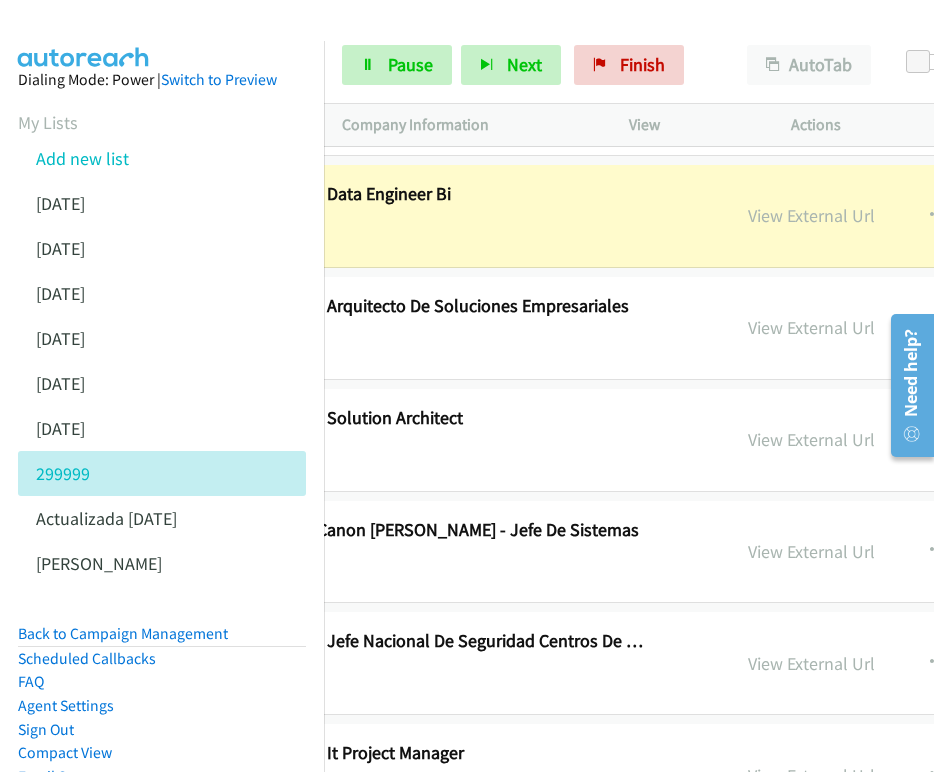 scroll, scrollTop: 20539, scrollLeft: 467, axis: both 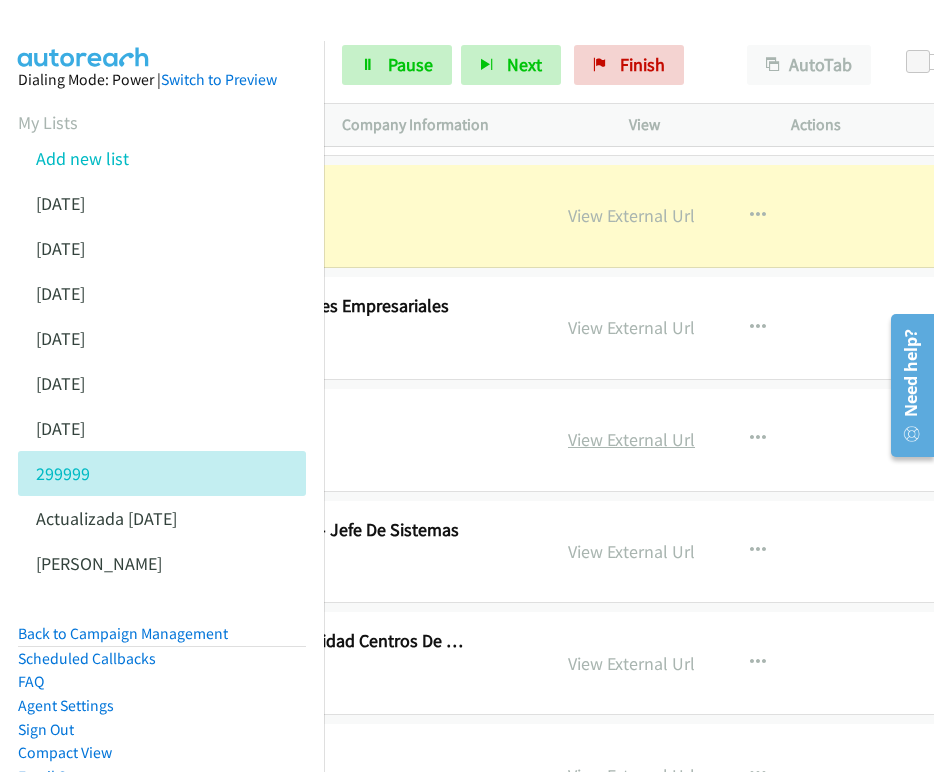 click on "View External Url" at bounding box center (631, 439) 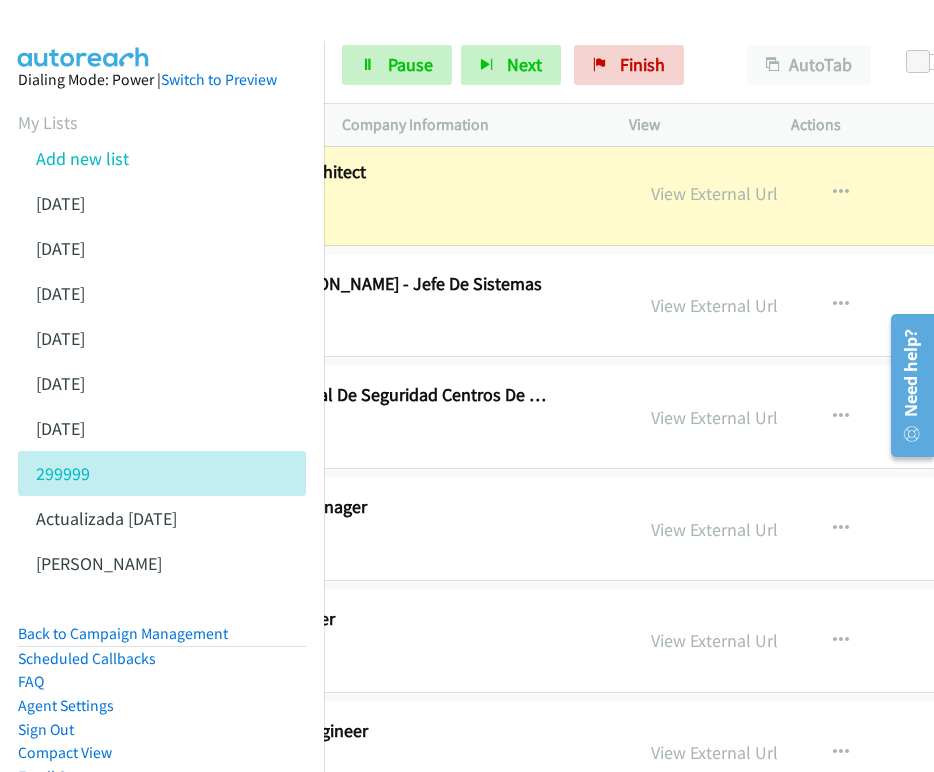 scroll, scrollTop: 20785, scrollLeft: 396, axis: both 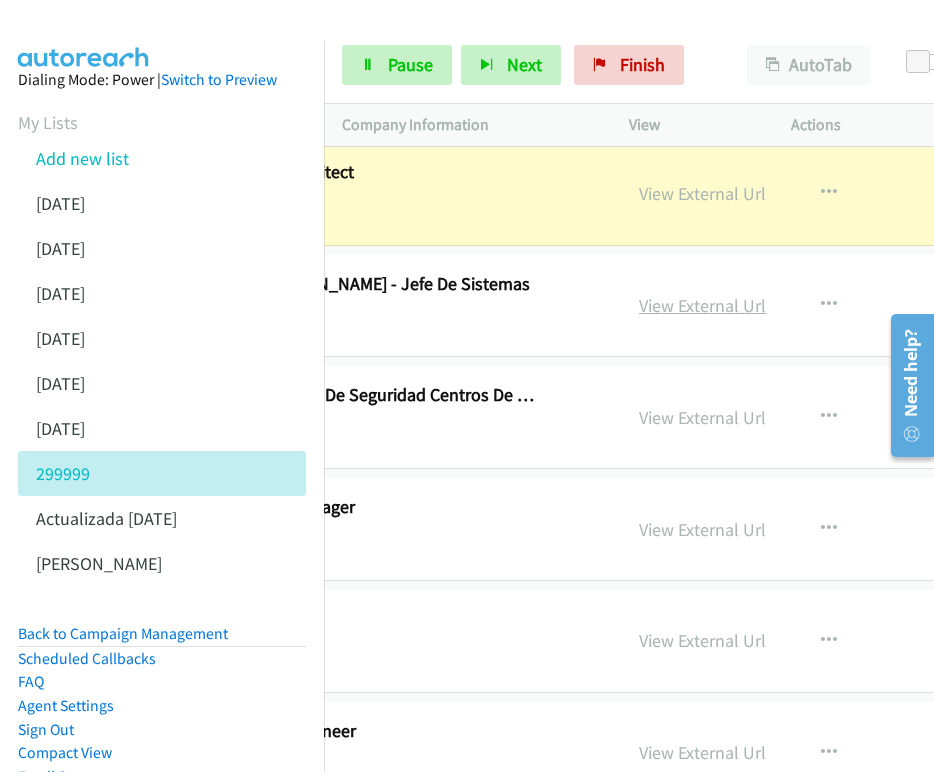 click on "View External Url" at bounding box center [702, 305] 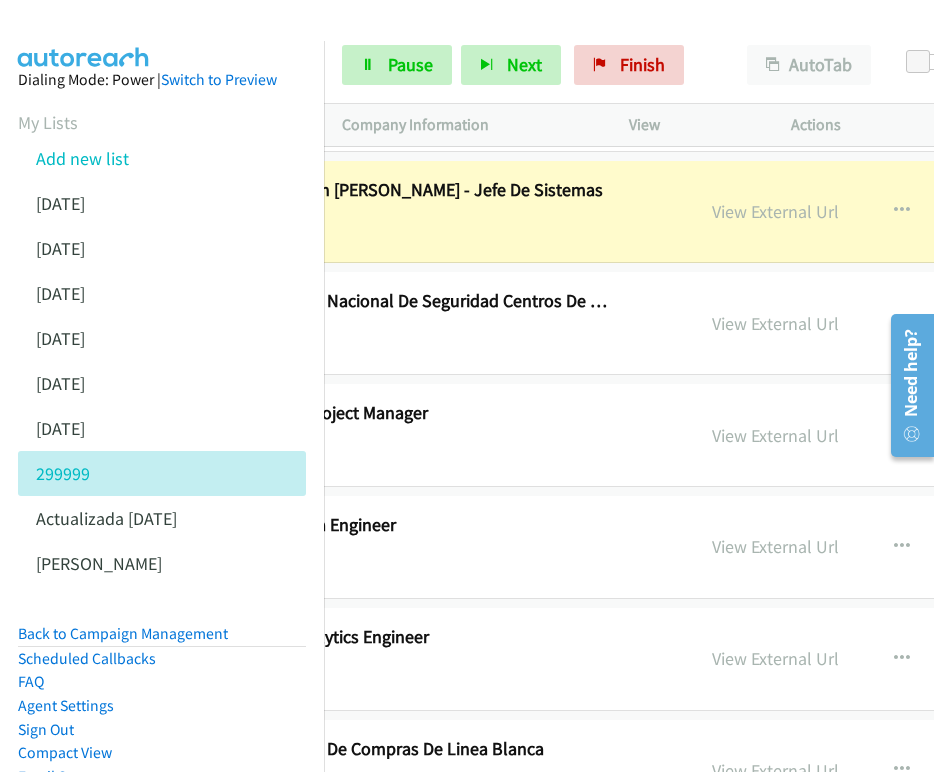 scroll, scrollTop: 20879, scrollLeft: 434, axis: both 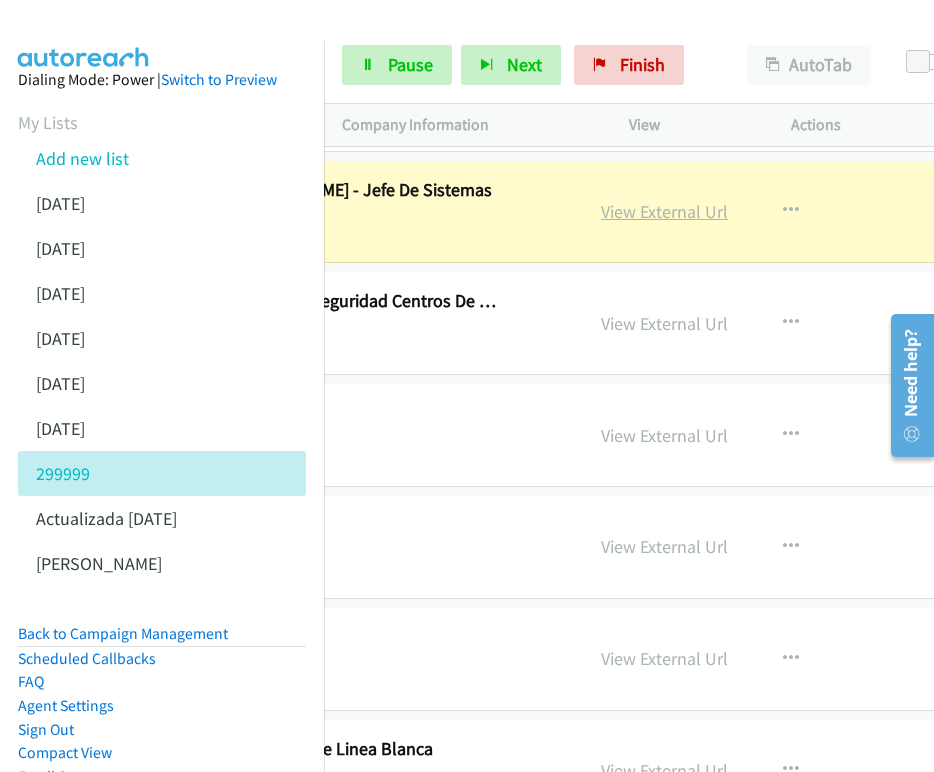 click on "View External Url" at bounding box center (664, 211) 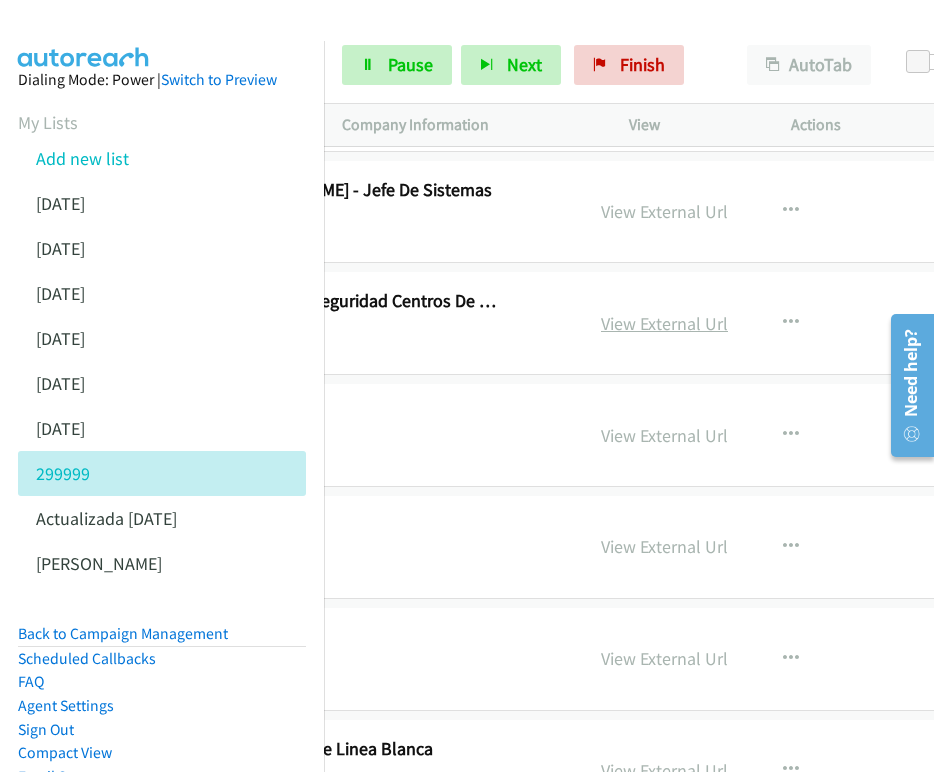 click on "View External Url" at bounding box center (664, 323) 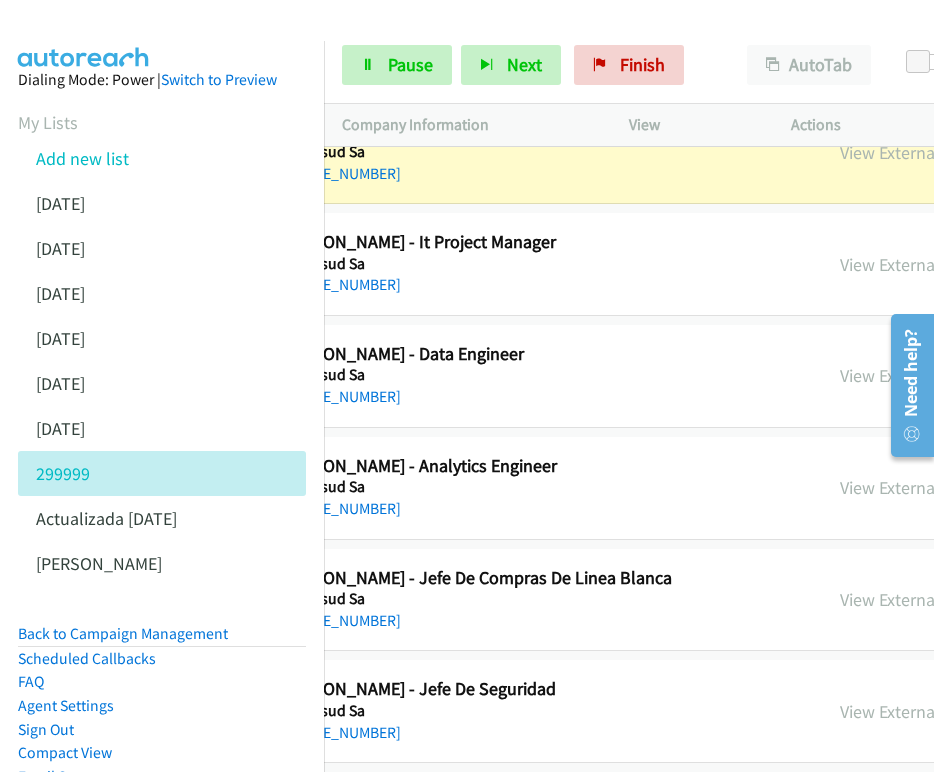 scroll, scrollTop: 21050, scrollLeft: 216, axis: both 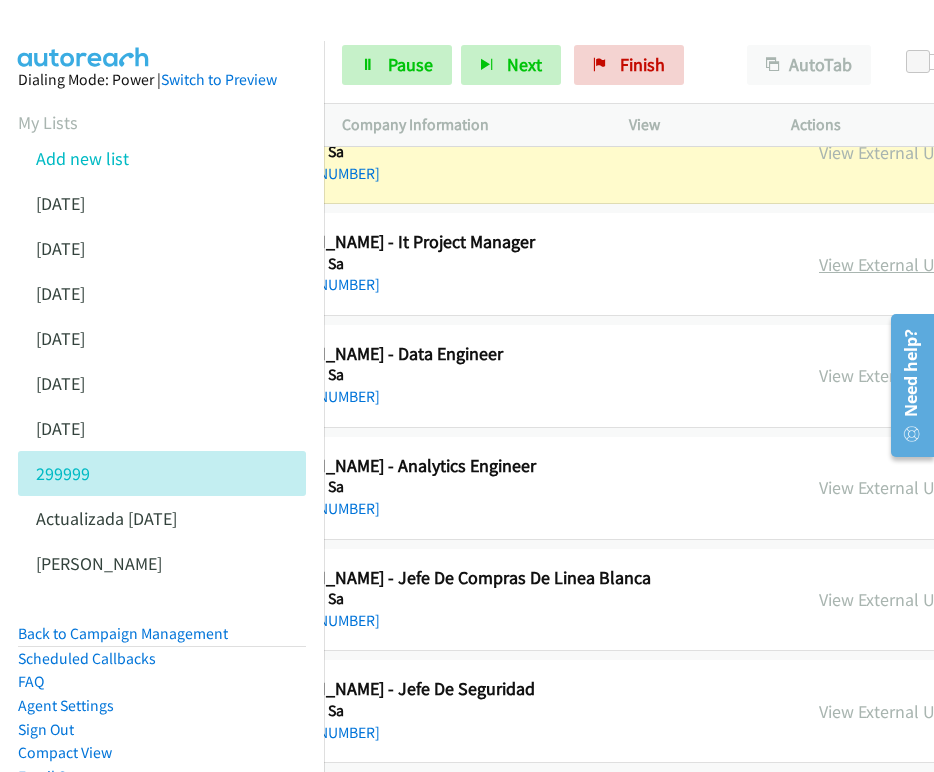 click on "View External Url" at bounding box center [882, 264] 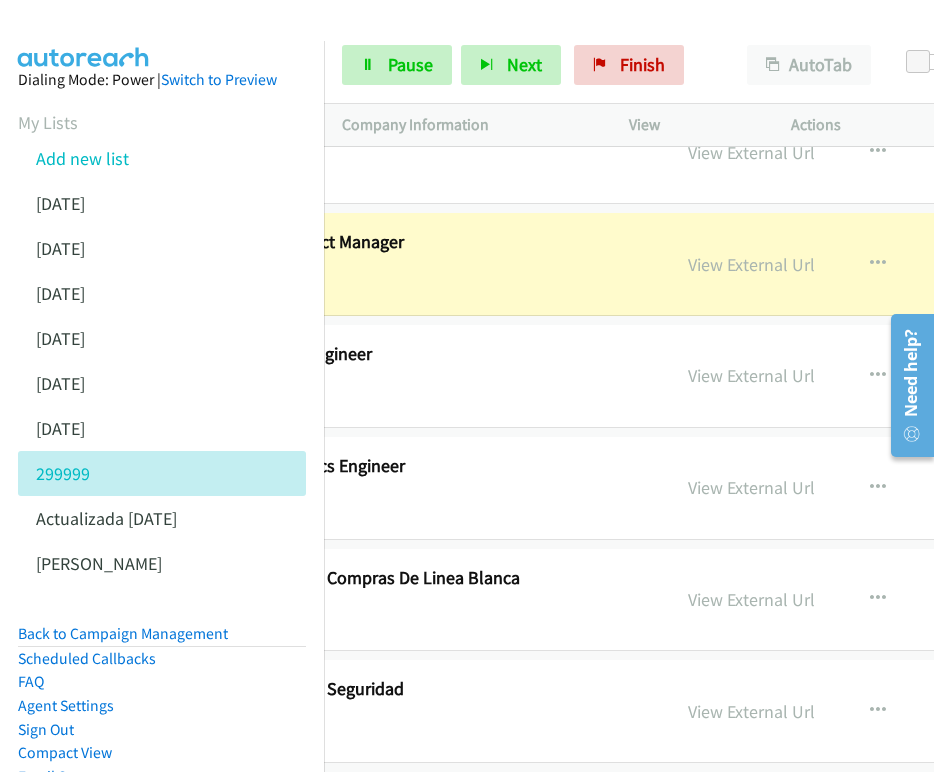 scroll, scrollTop: 21050, scrollLeft: 630, axis: both 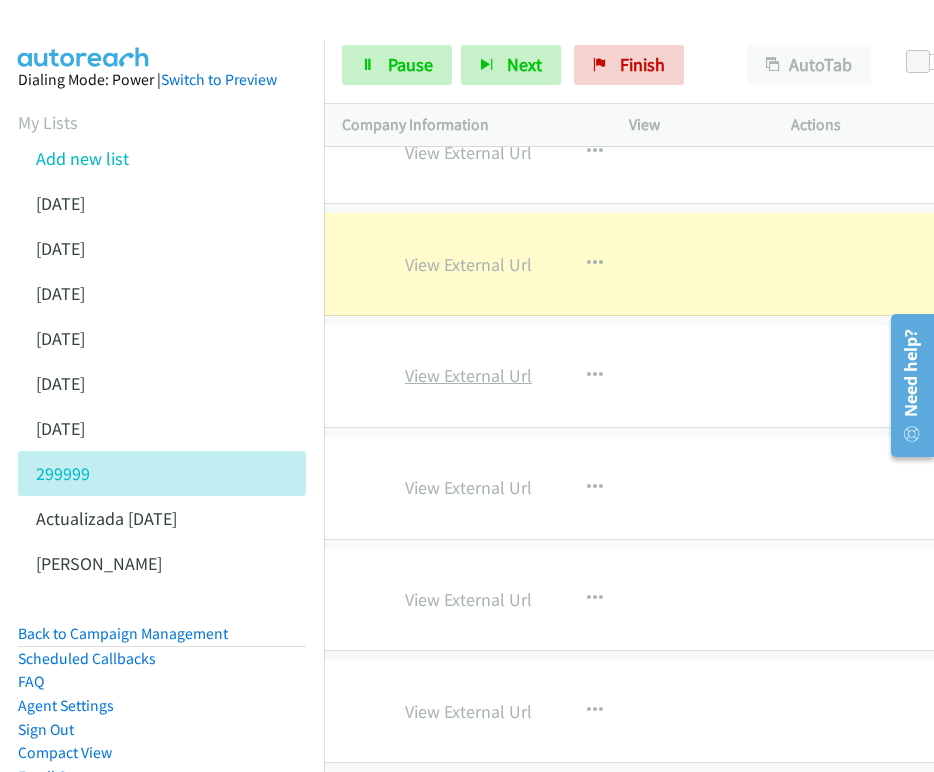 click on "View External Url" at bounding box center (468, 375) 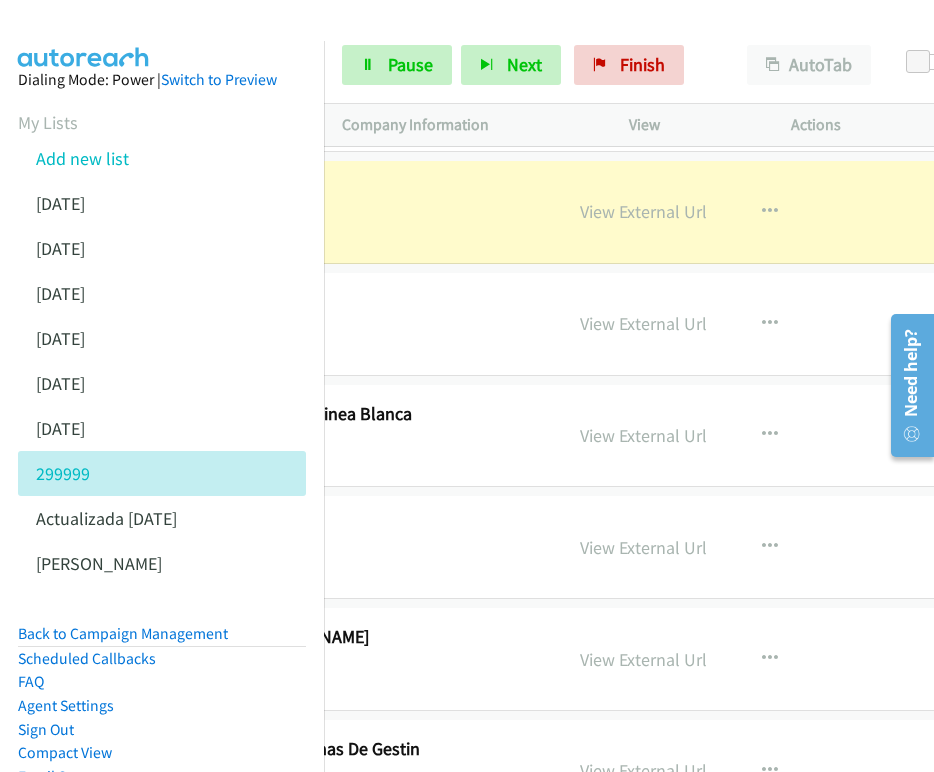 scroll, scrollTop: 21214, scrollLeft: 559, axis: both 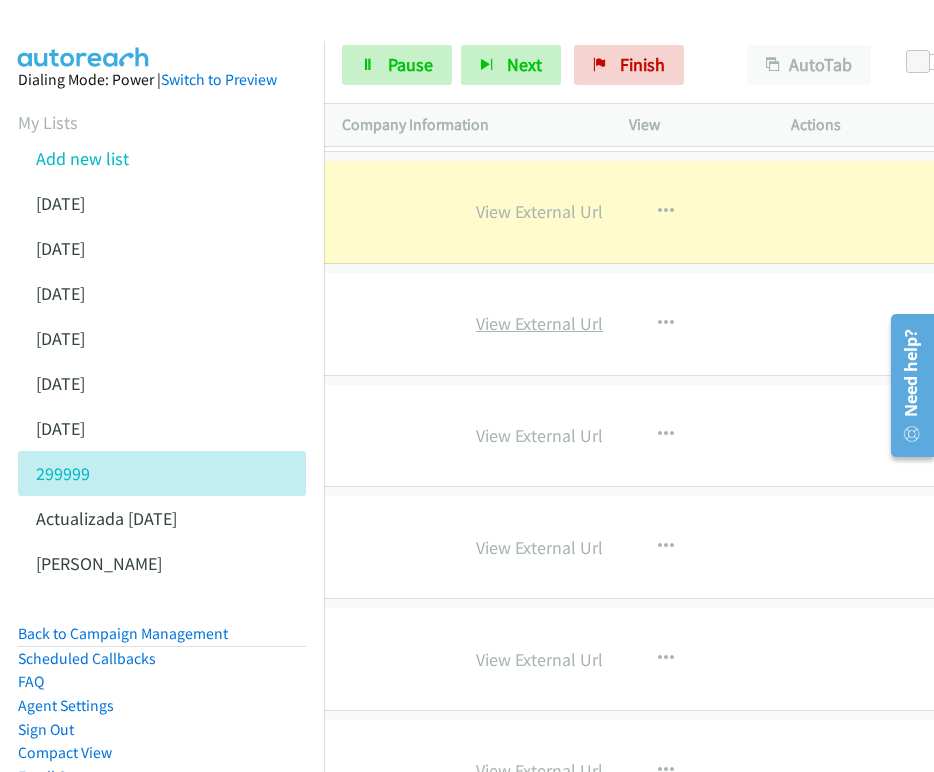 click on "View External Url" at bounding box center (539, 323) 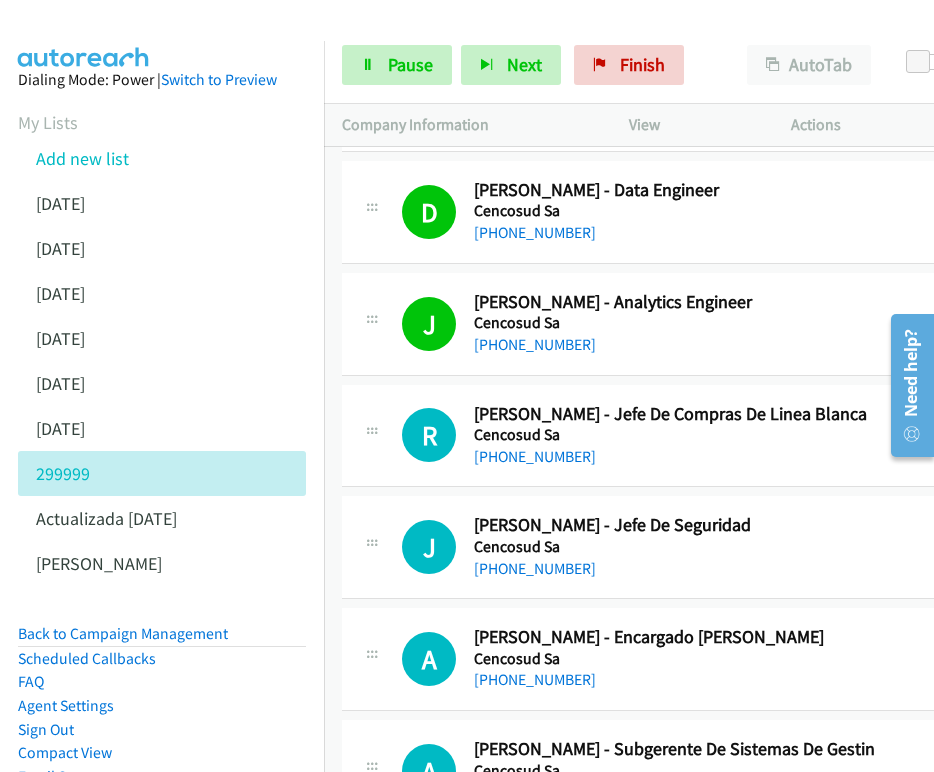 scroll, scrollTop: 21214, scrollLeft: 422, axis: both 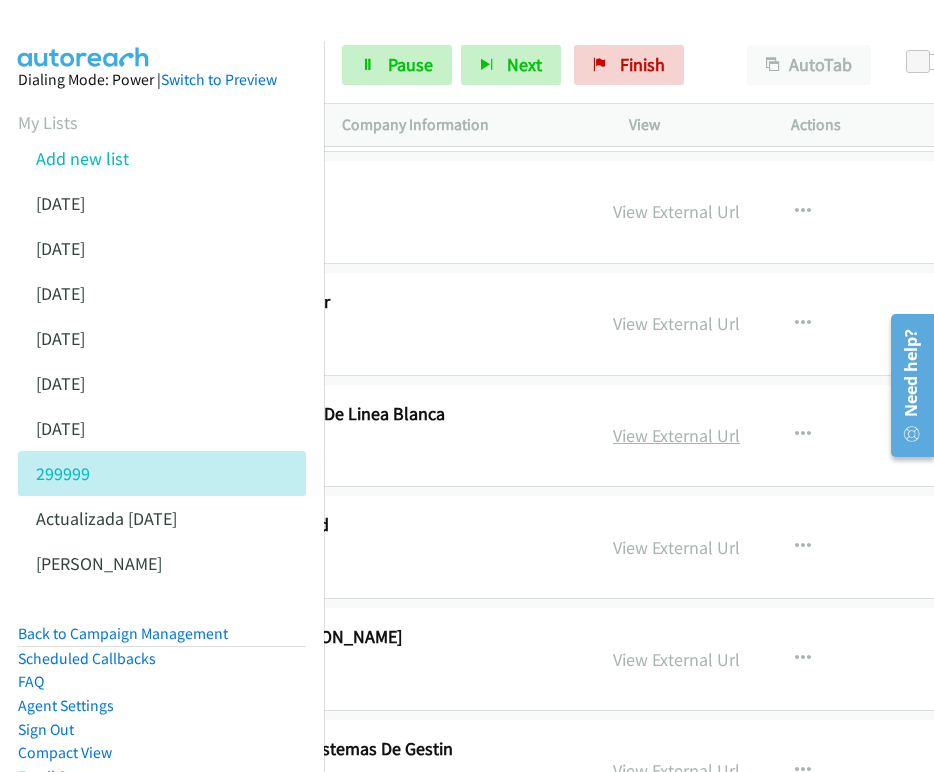 click on "View External Url" at bounding box center [676, 435] 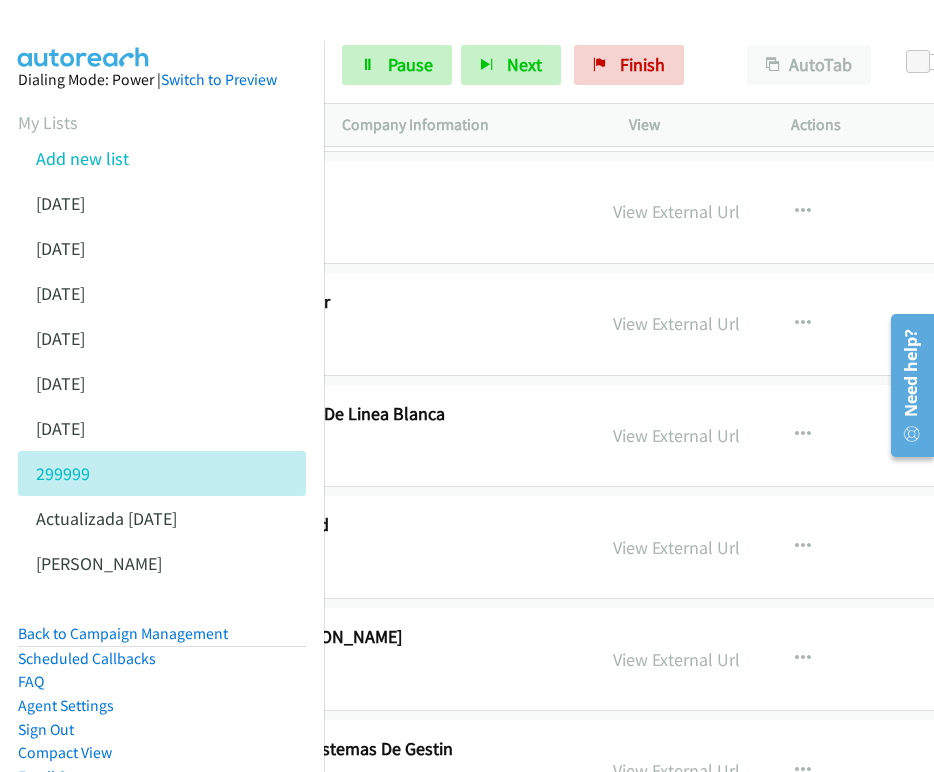 scroll, scrollTop: 21214, scrollLeft: 0, axis: vertical 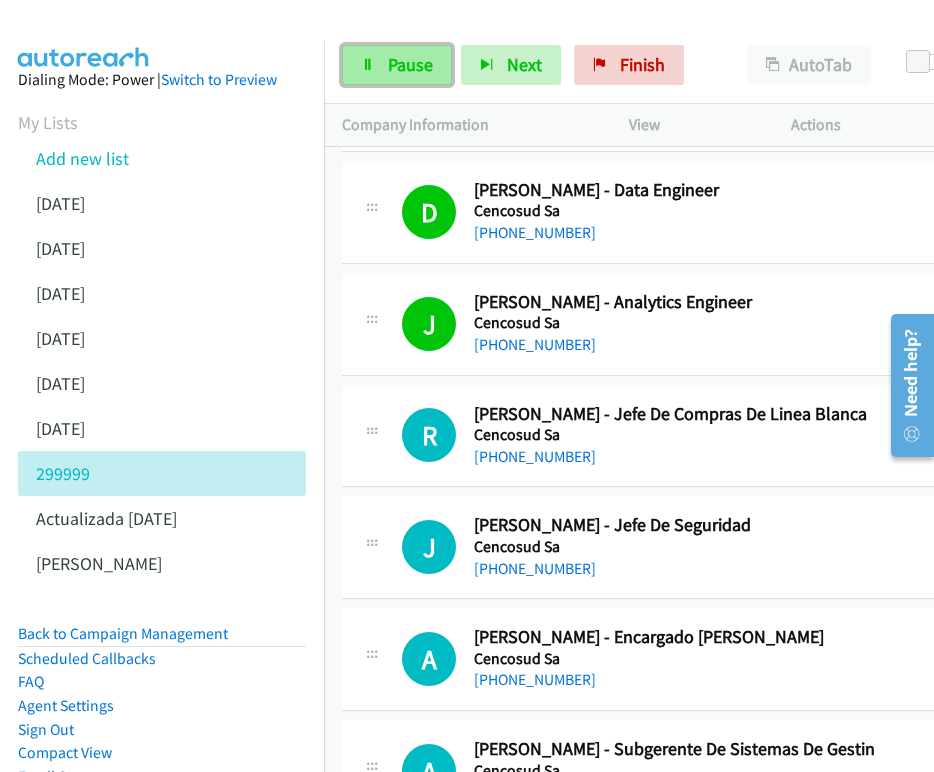 click on "Pause" at bounding box center (397, 65) 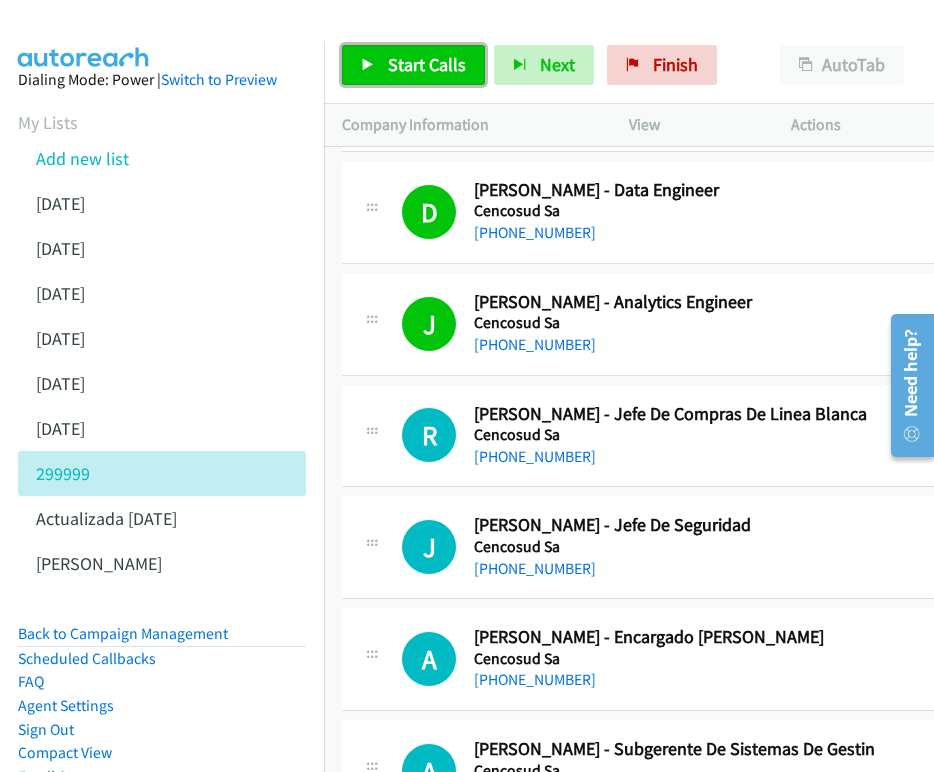 click on "Start Calls" at bounding box center (427, 64) 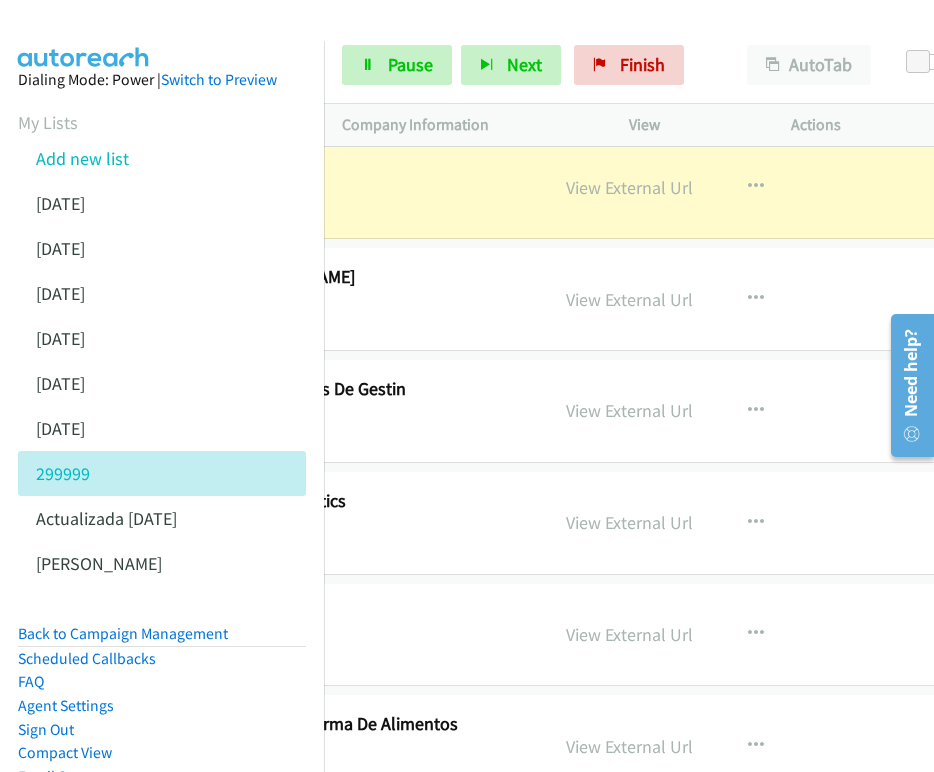 scroll, scrollTop: 21574, scrollLeft: 474, axis: both 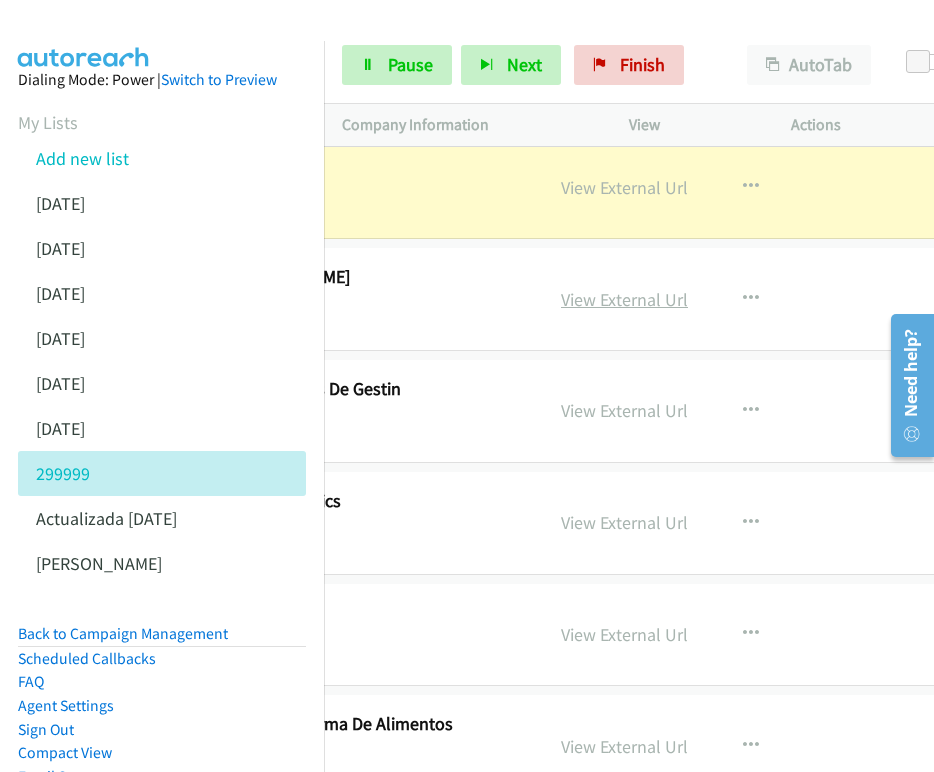 click on "View External Url" at bounding box center [624, 299] 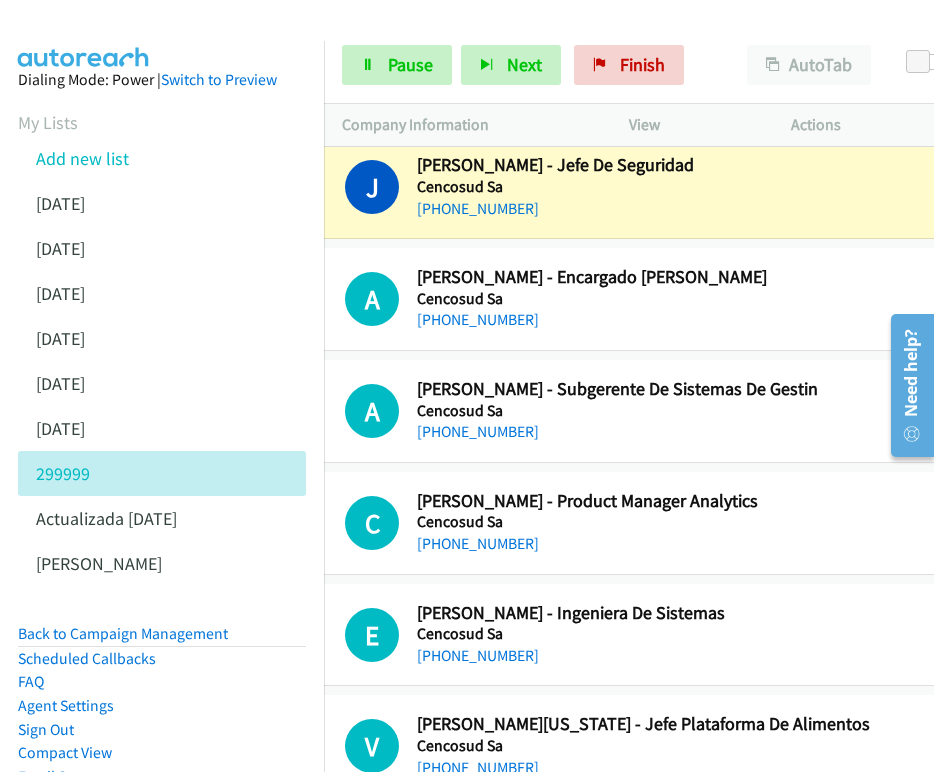 scroll, scrollTop: 21574, scrollLeft: 0, axis: vertical 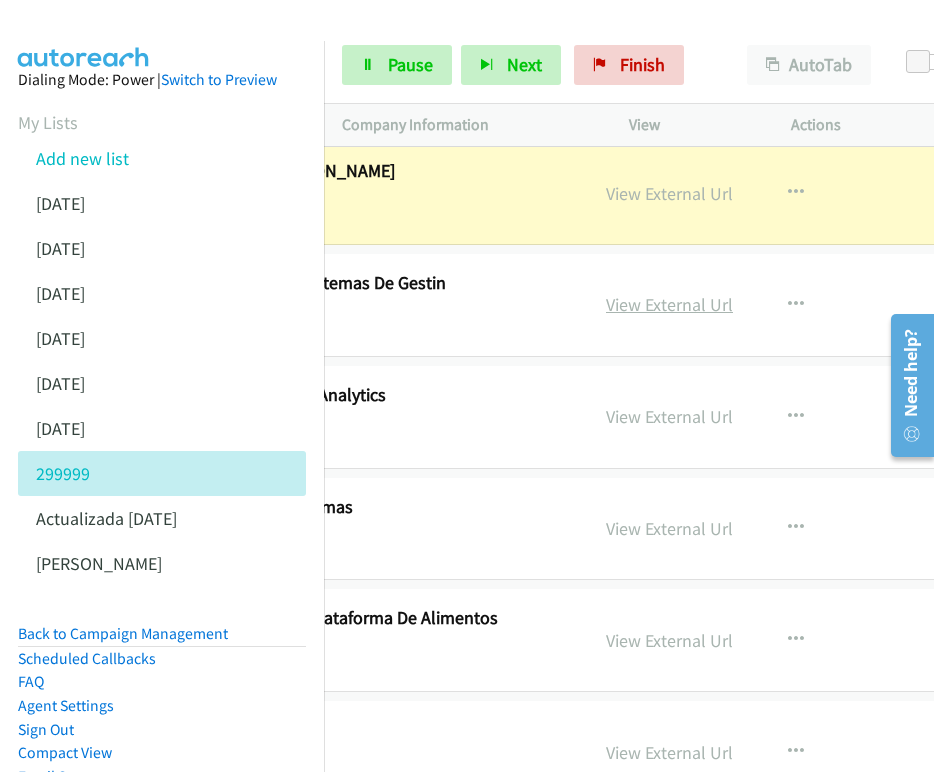 click on "View External Url" at bounding box center (669, 304) 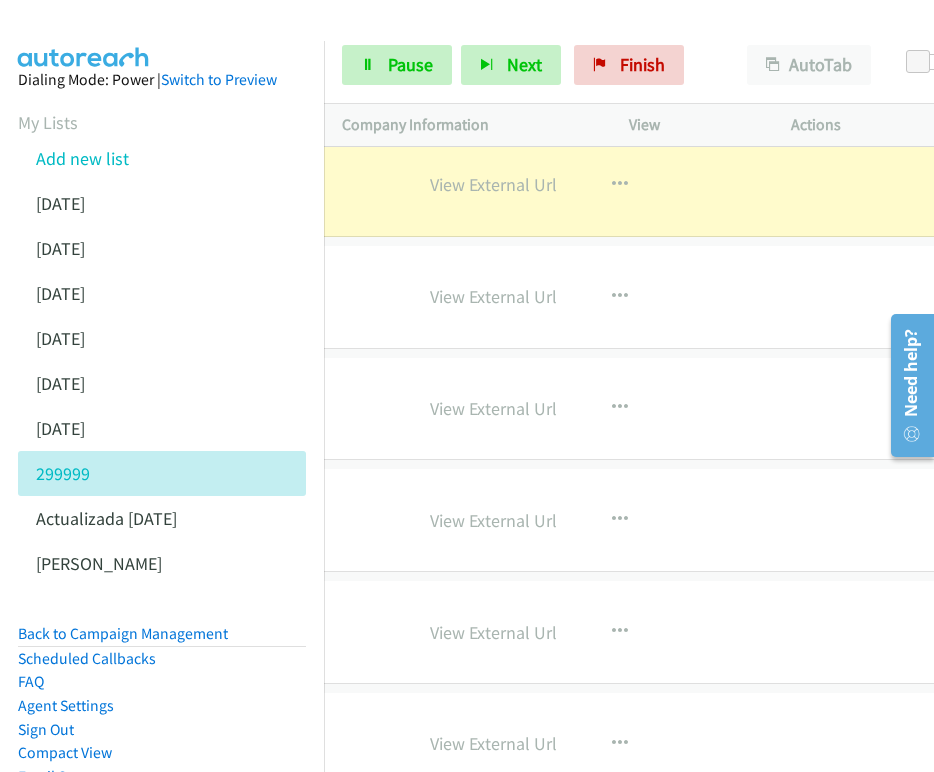 scroll, scrollTop: 21800, scrollLeft: 622, axis: both 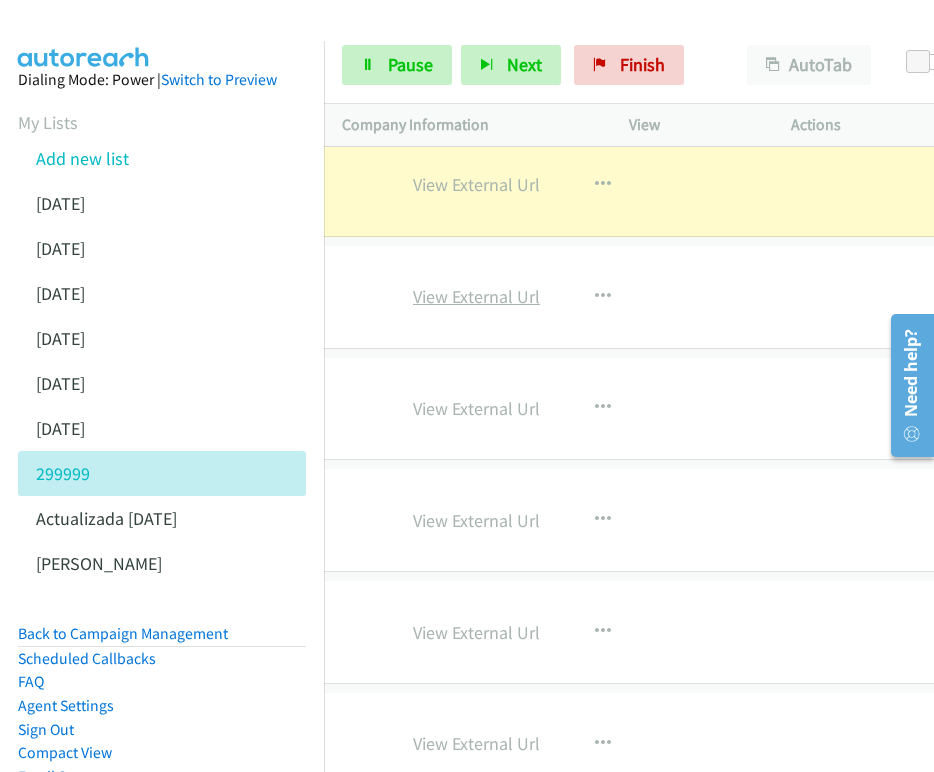click on "View External Url" at bounding box center (476, 296) 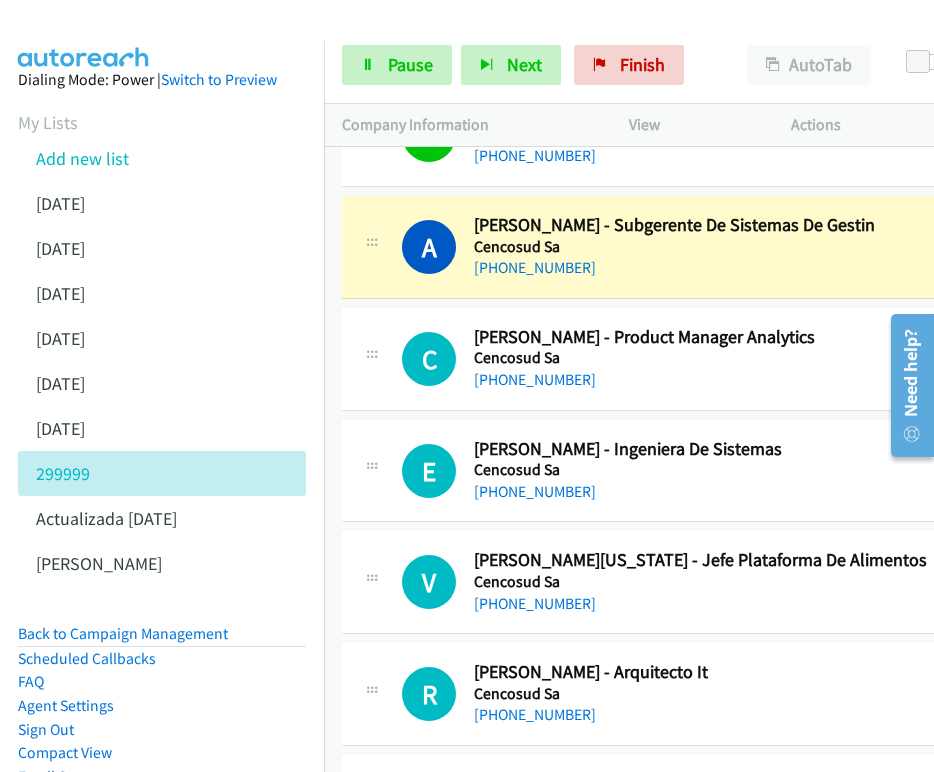 scroll, scrollTop: 21736, scrollLeft: 0, axis: vertical 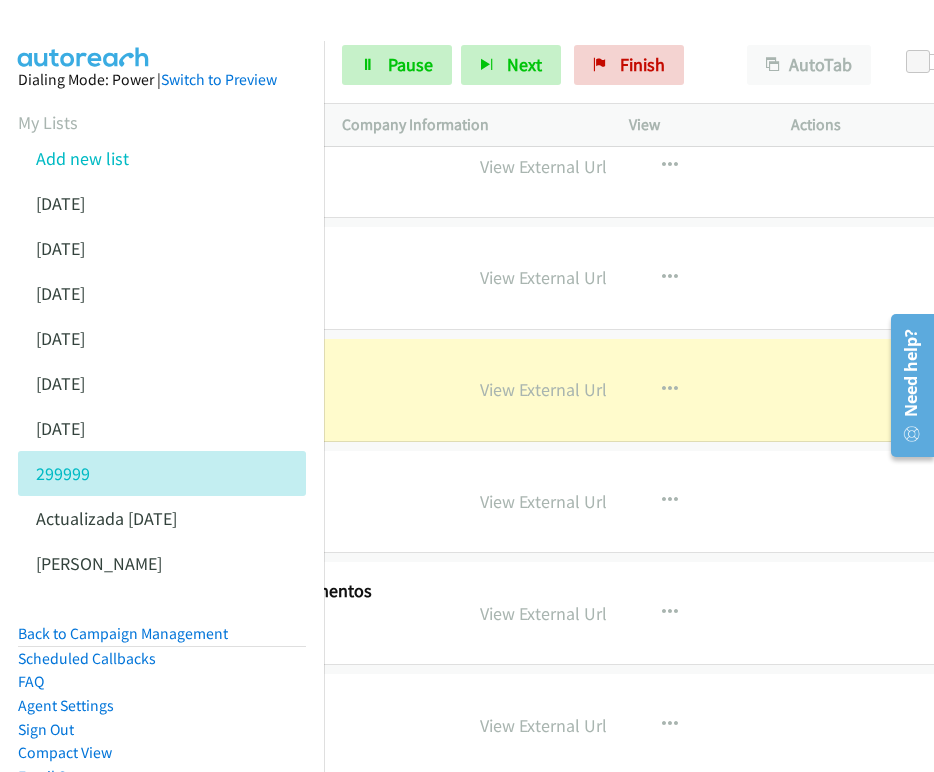 click on "View External Url" at bounding box center (543, 389) 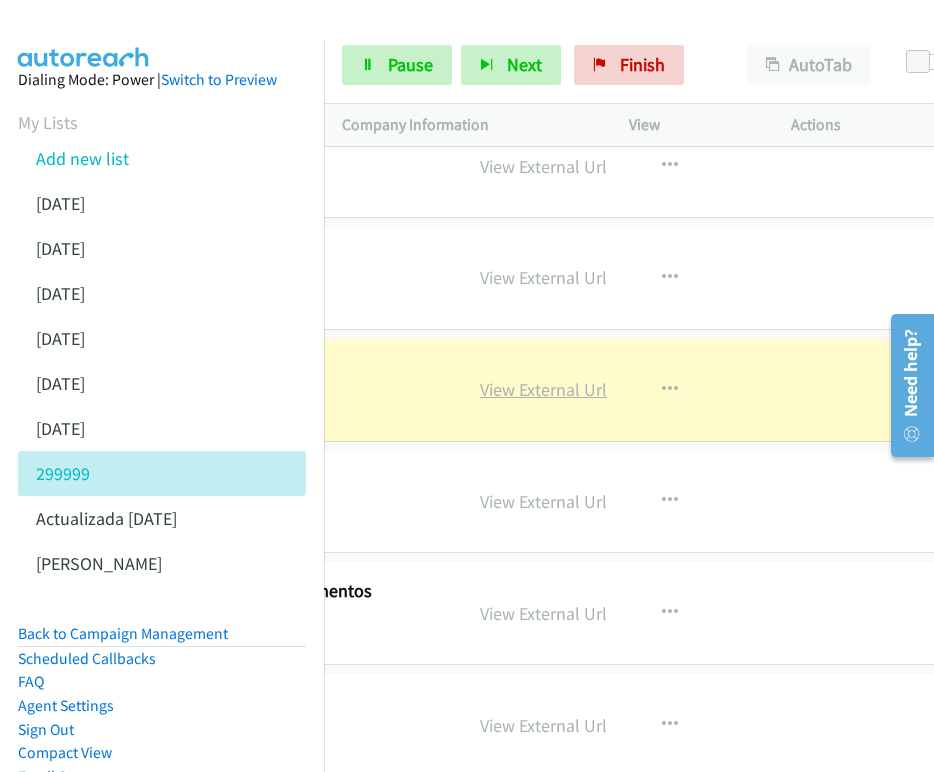 click on "View External Url" at bounding box center (543, 389) 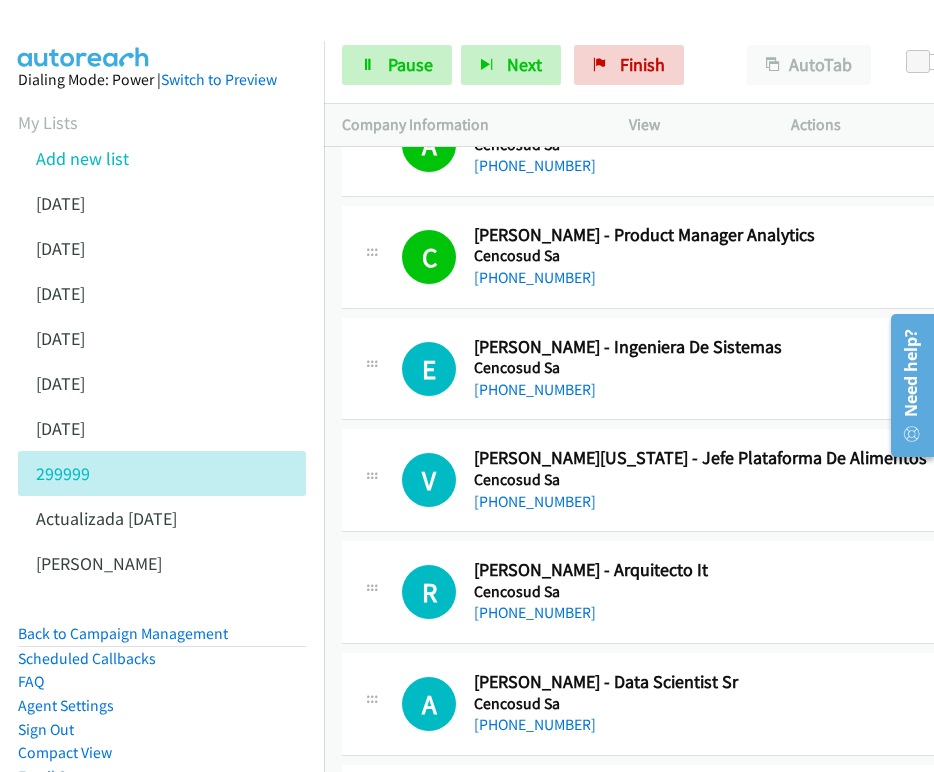 scroll, scrollTop: 21873, scrollLeft: 0, axis: vertical 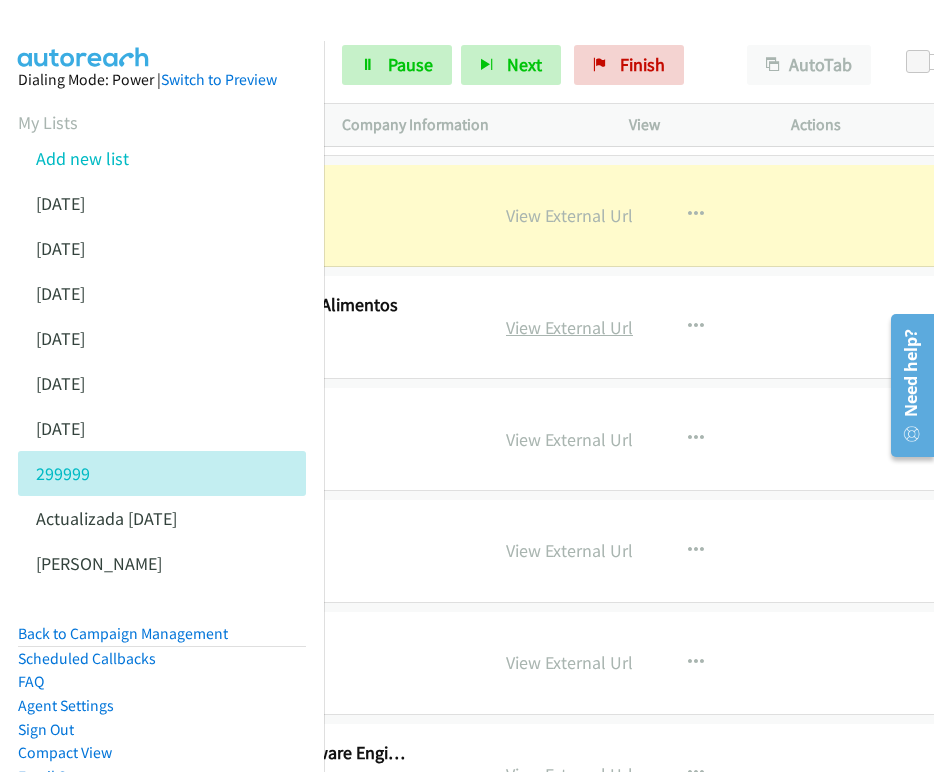 click on "View External Url" at bounding box center [569, 327] 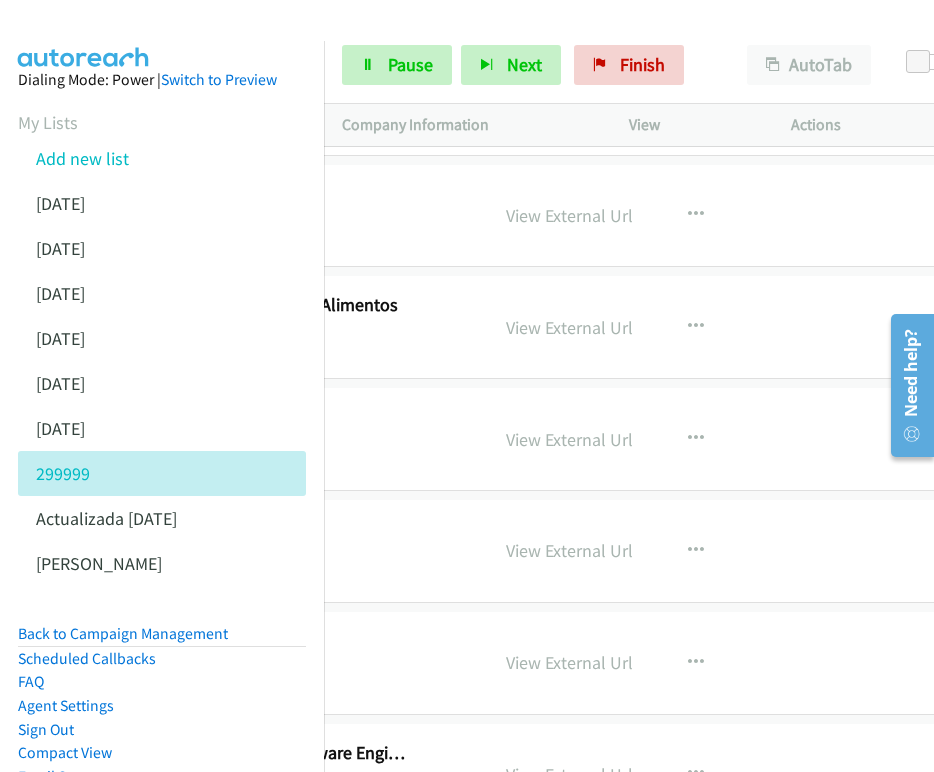 scroll, scrollTop: 21993, scrollLeft: 0, axis: vertical 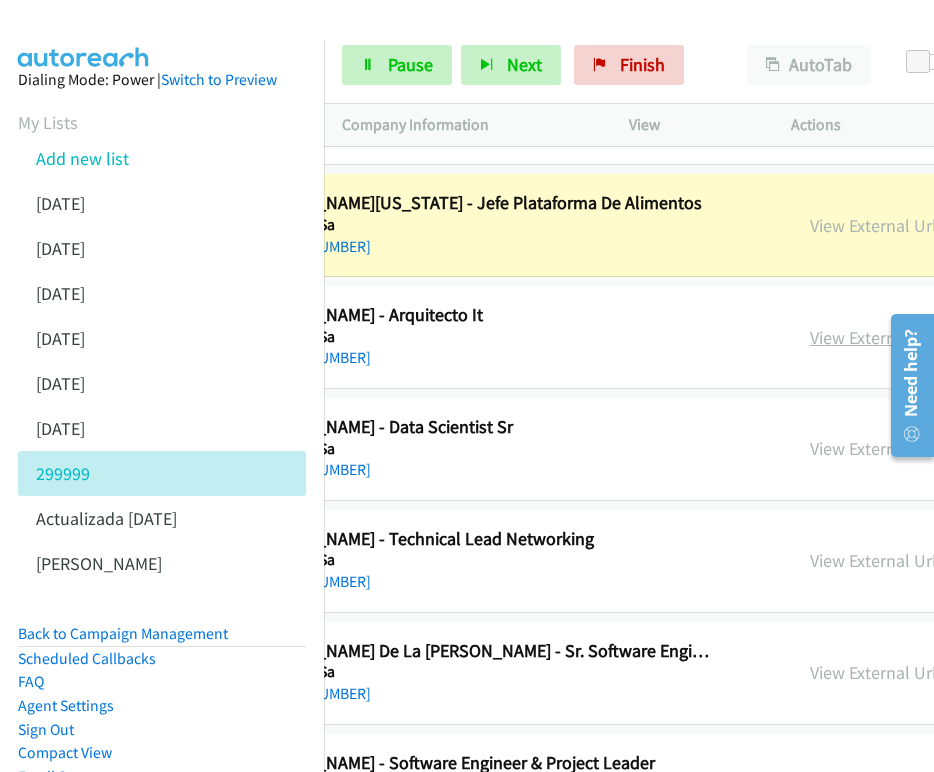 click on "View External Url" at bounding box center [873, 337] 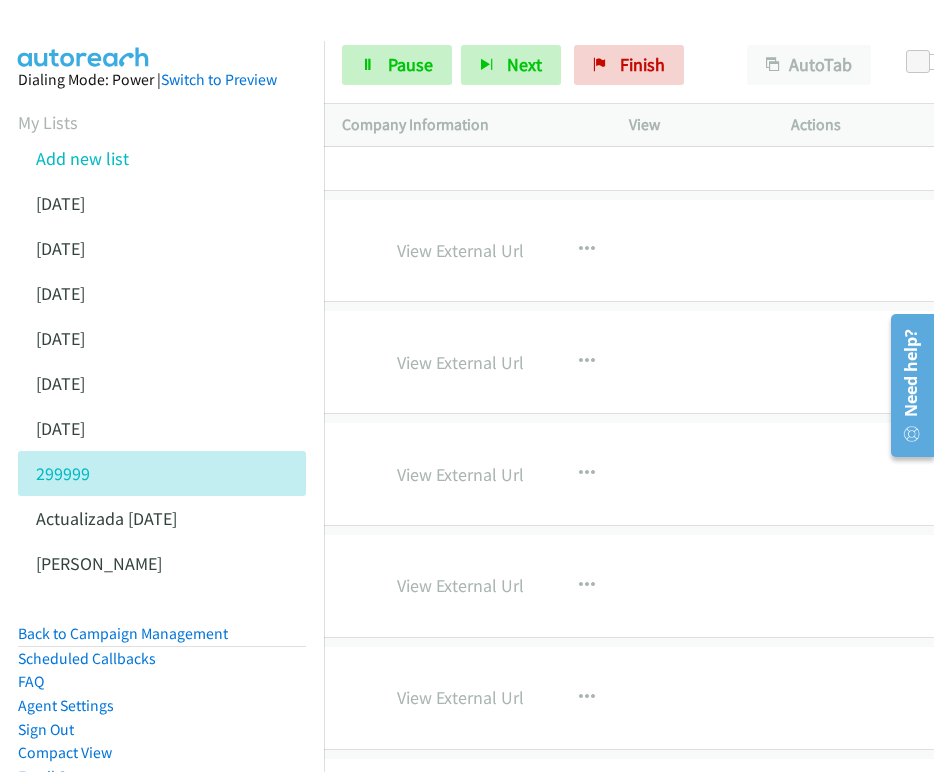 scroll, scrollTop: 63776, scrollLeft: 663, axis: both 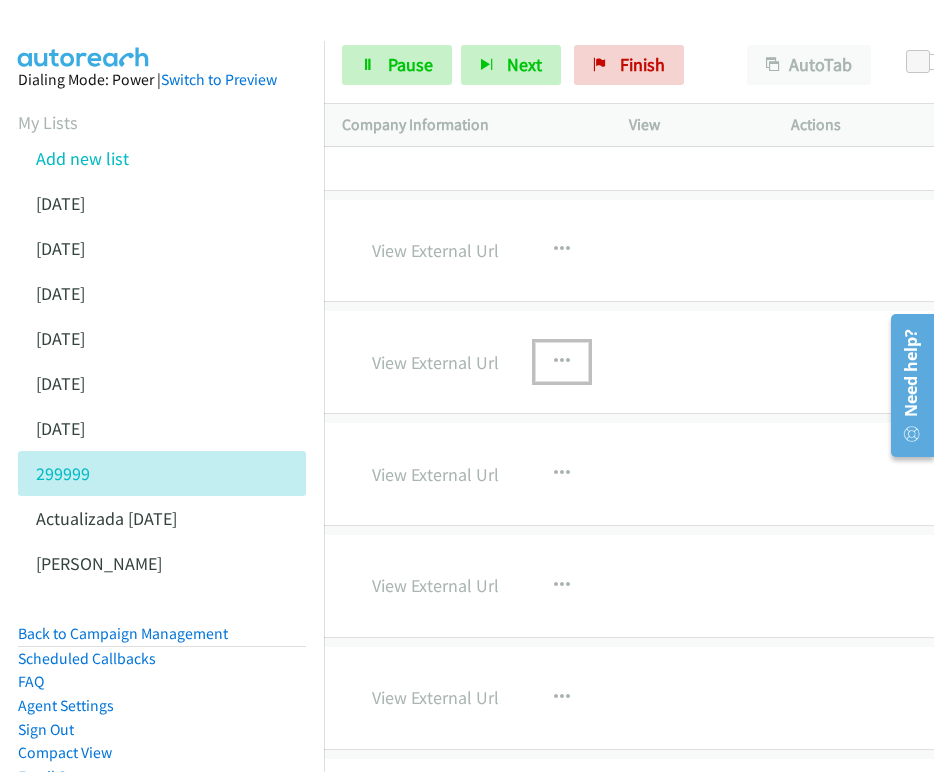 click at bounding box center (562, 362) 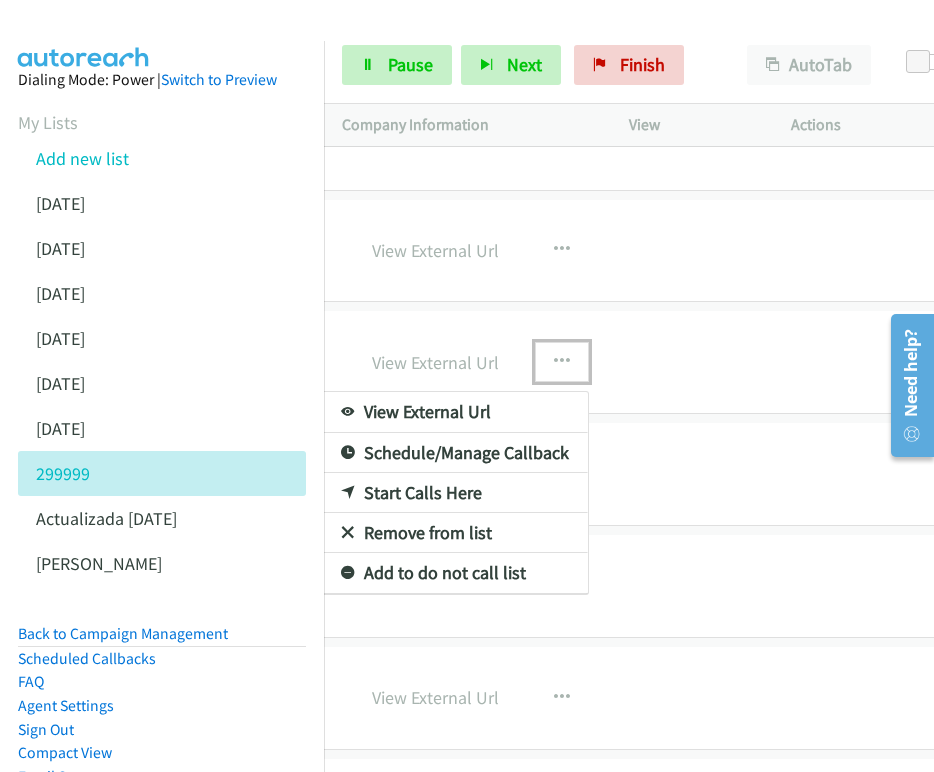 click on "Start Calls Here" at bounding box center [455, 493] 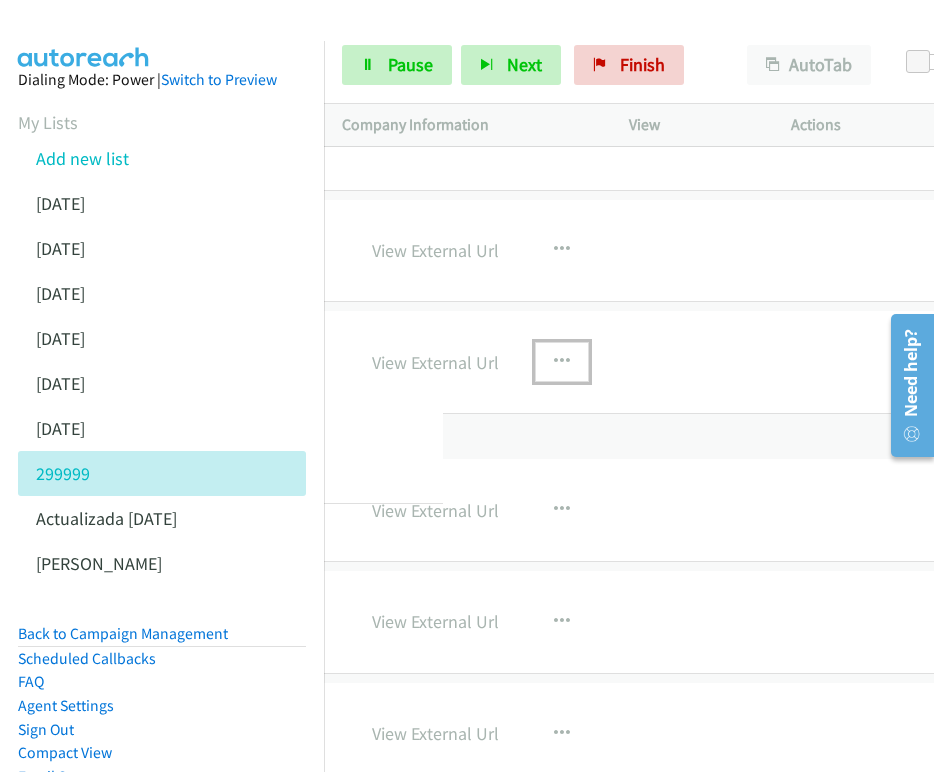 drag, startPoint x: 459, startPoint y: 512, endPoint x: 480, endPoint y: 492, distance: 29 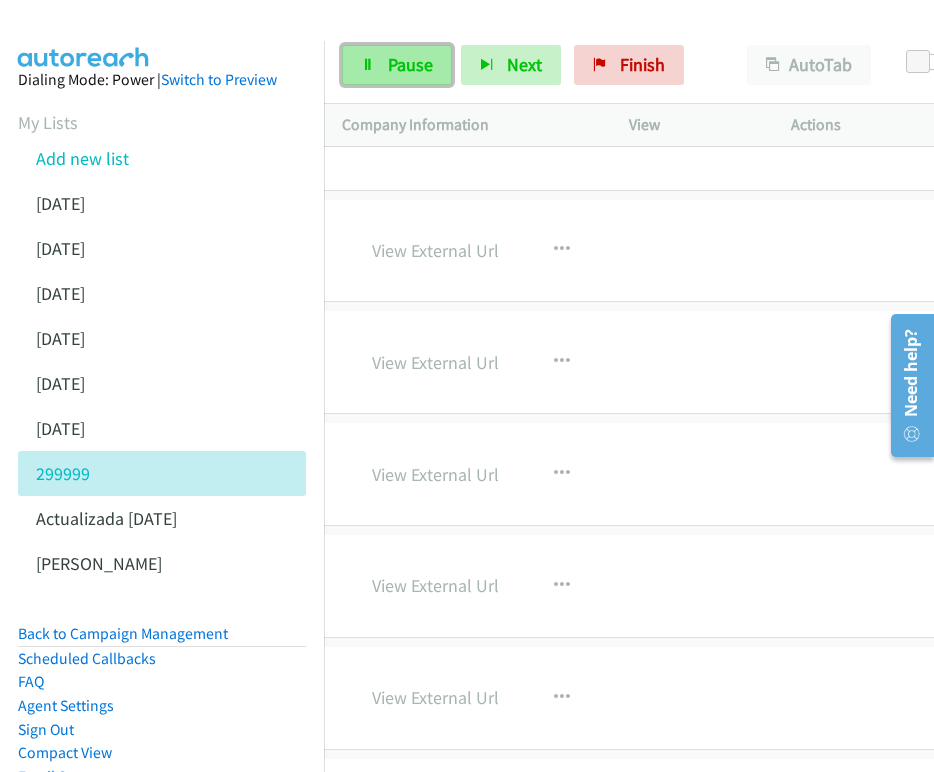 click on "Pause" at bounding box center (410, 64) 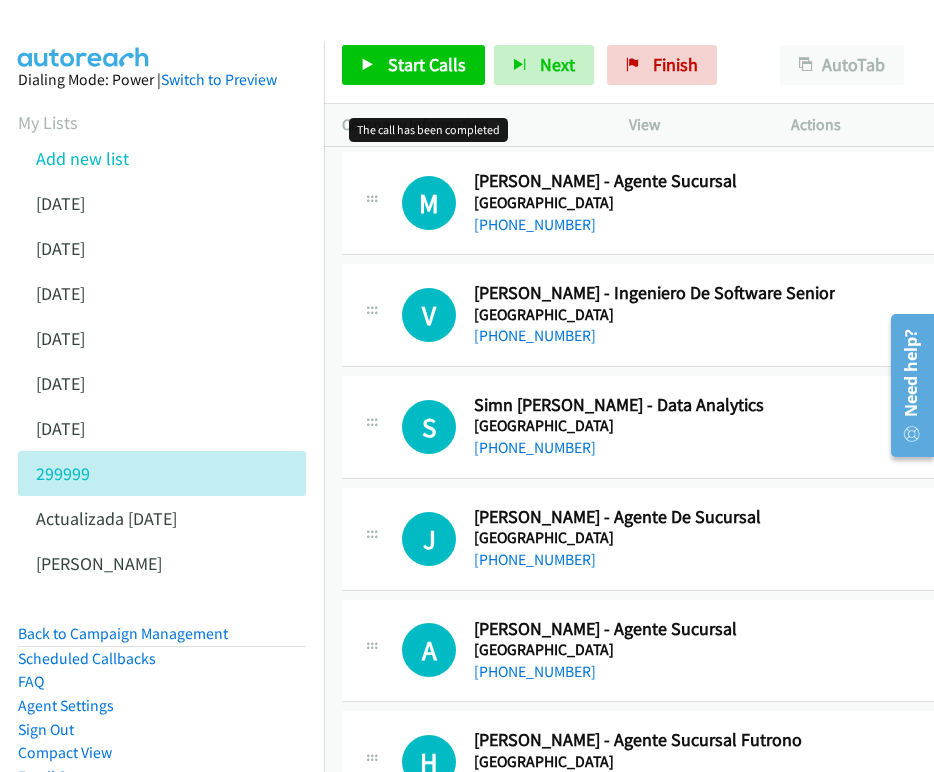 scroll, scrollTop: 63932, scrollLeft: 0, axis: vertical 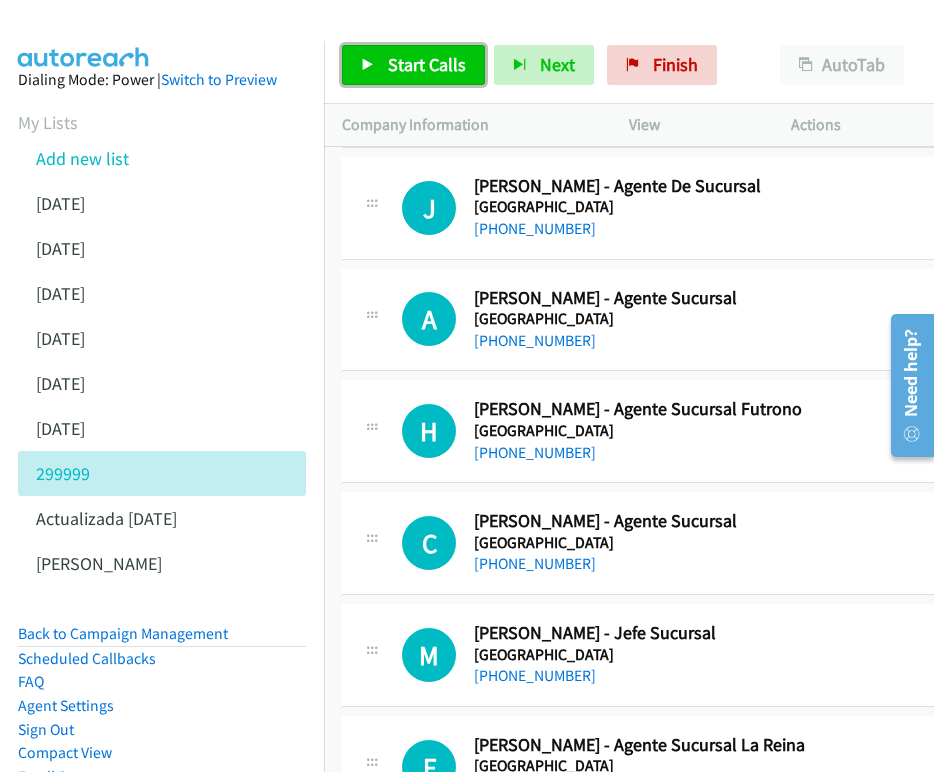 click at bounding box center [368, 66] 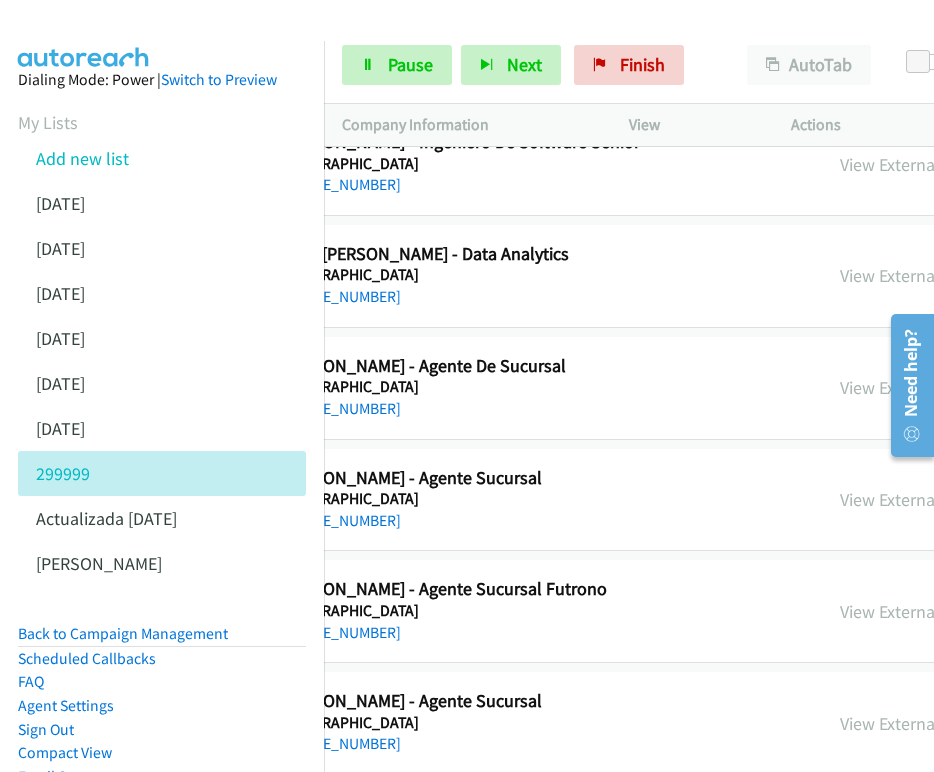 scroll, scrollTop: 64086, scrollLeft: 393, axis: both 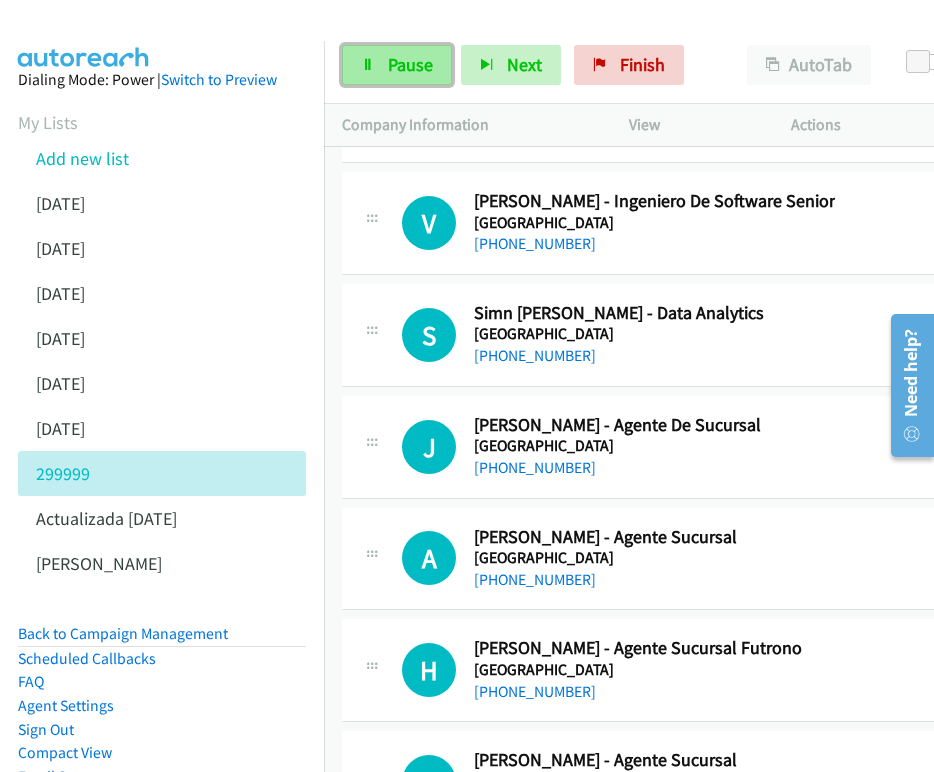 click on "Pause" at bounding box center [397, 65] 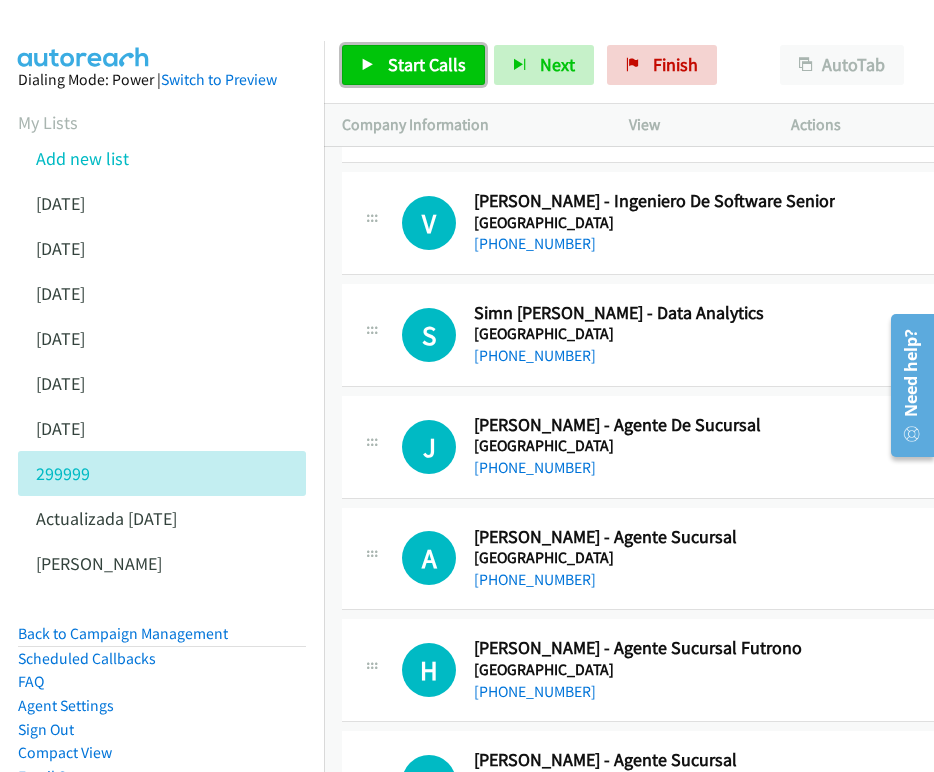 click on "Start Calls" at bounding box center [413, 65] 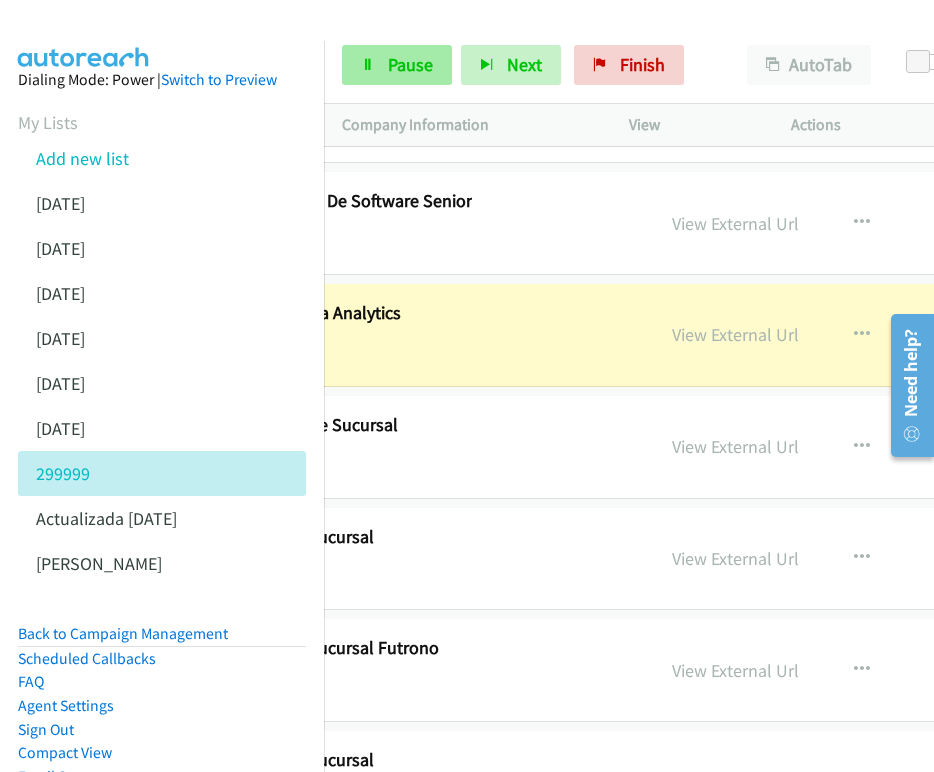 scroll, scrollTop: 64027, scrollLeft: 380, axis: both 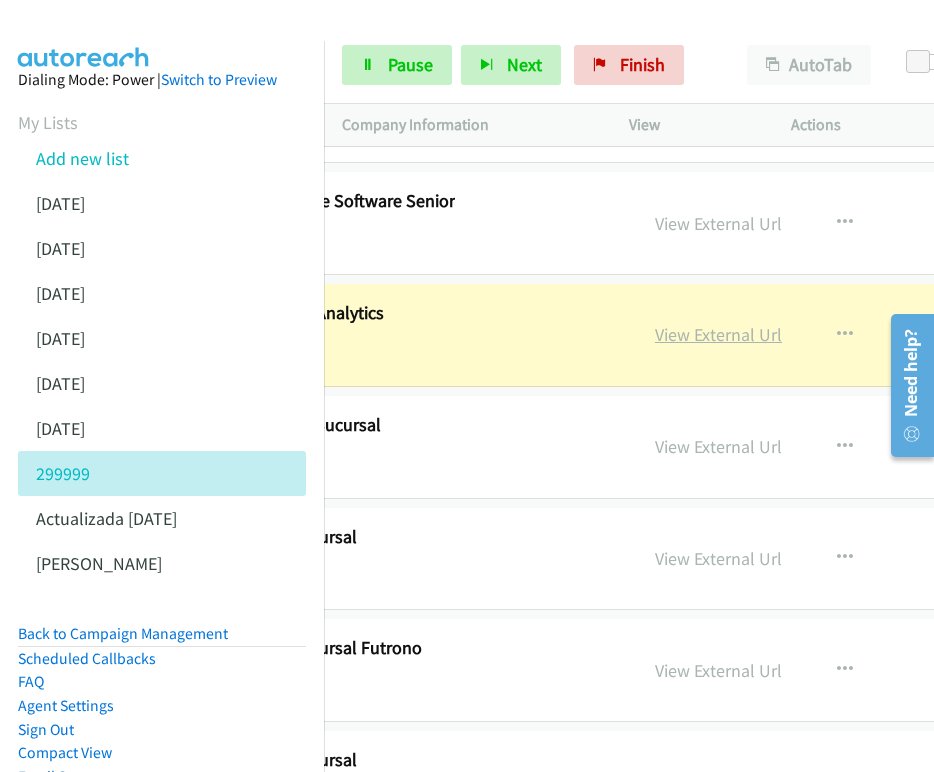 click on "View External Url" at bounding box center (718, 334) 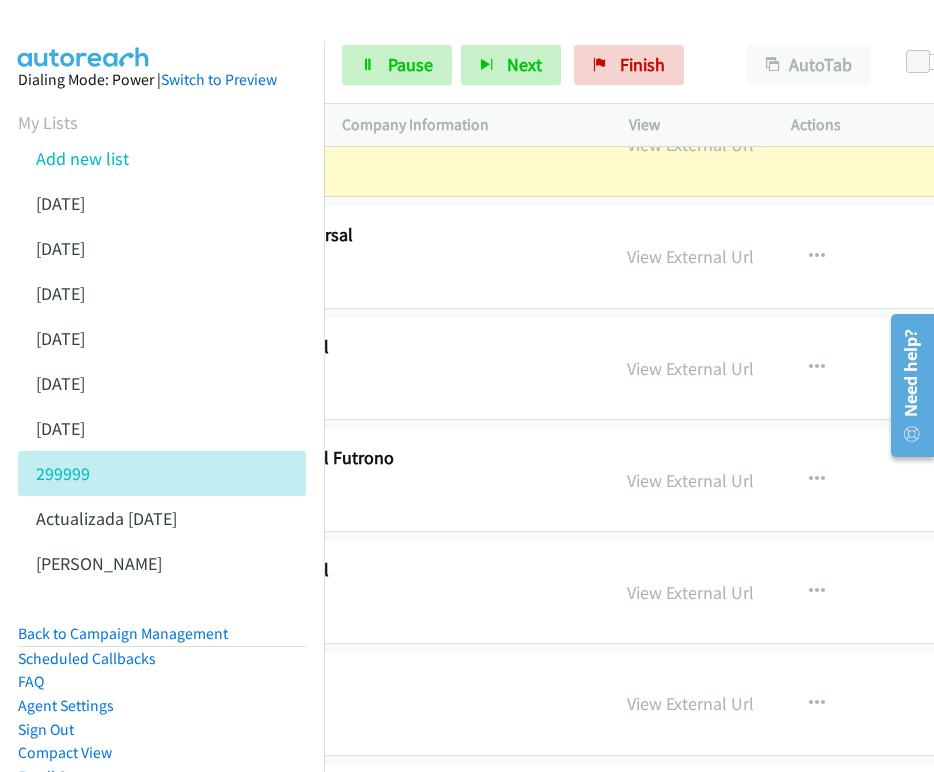 scroll, scrollTop: 64217, scrollLeft: 435, axis: both 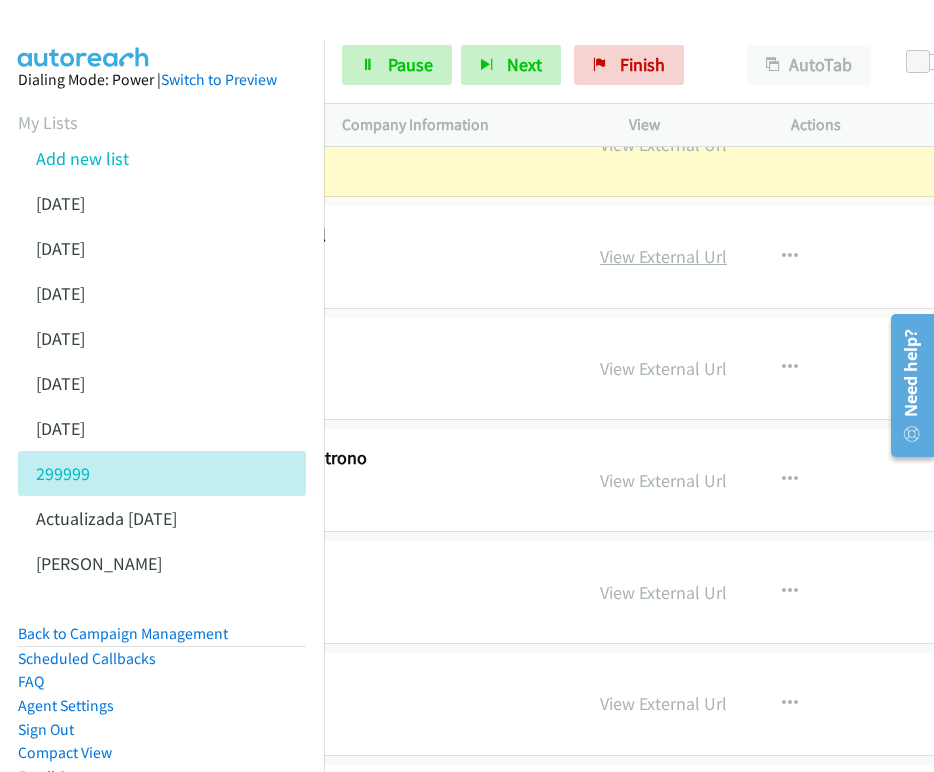 click on "View External Url" at bounding box center (663, 256) 